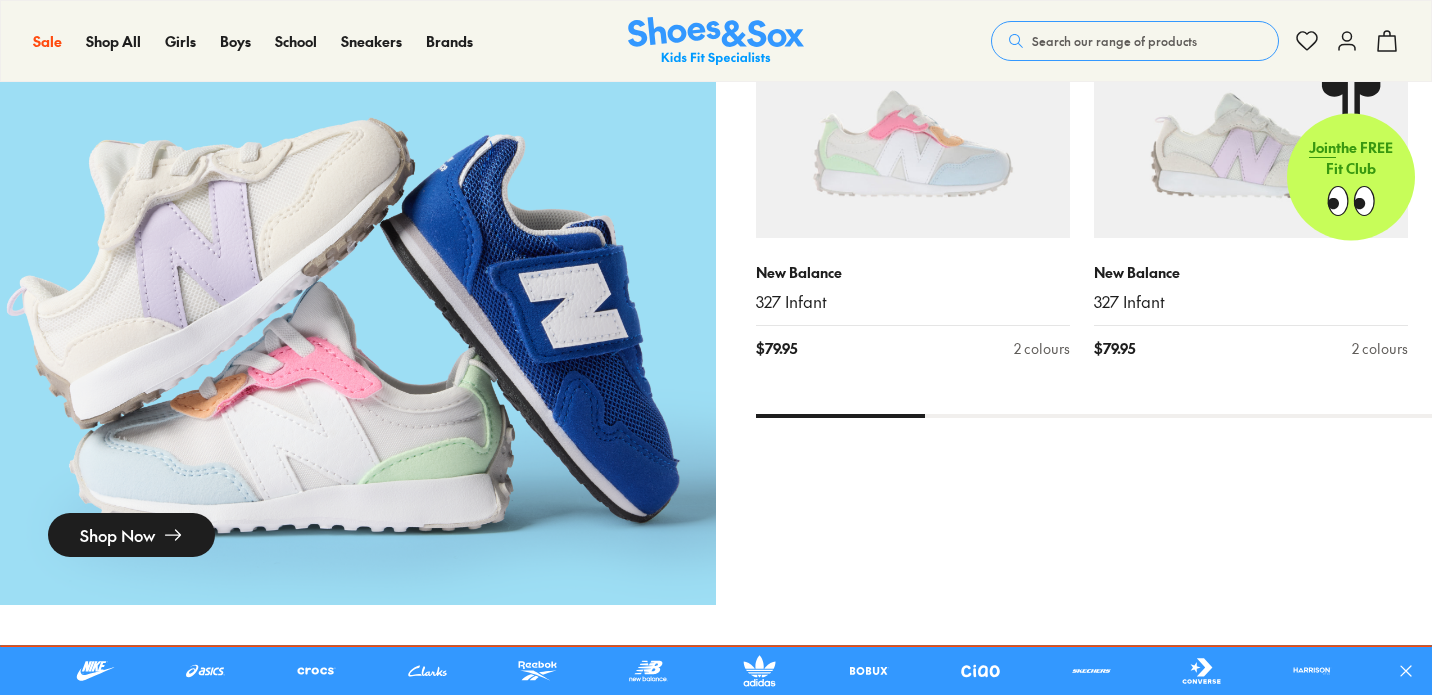 scroll, scrollTop: 1418, scrollLeft: 1, axis: both 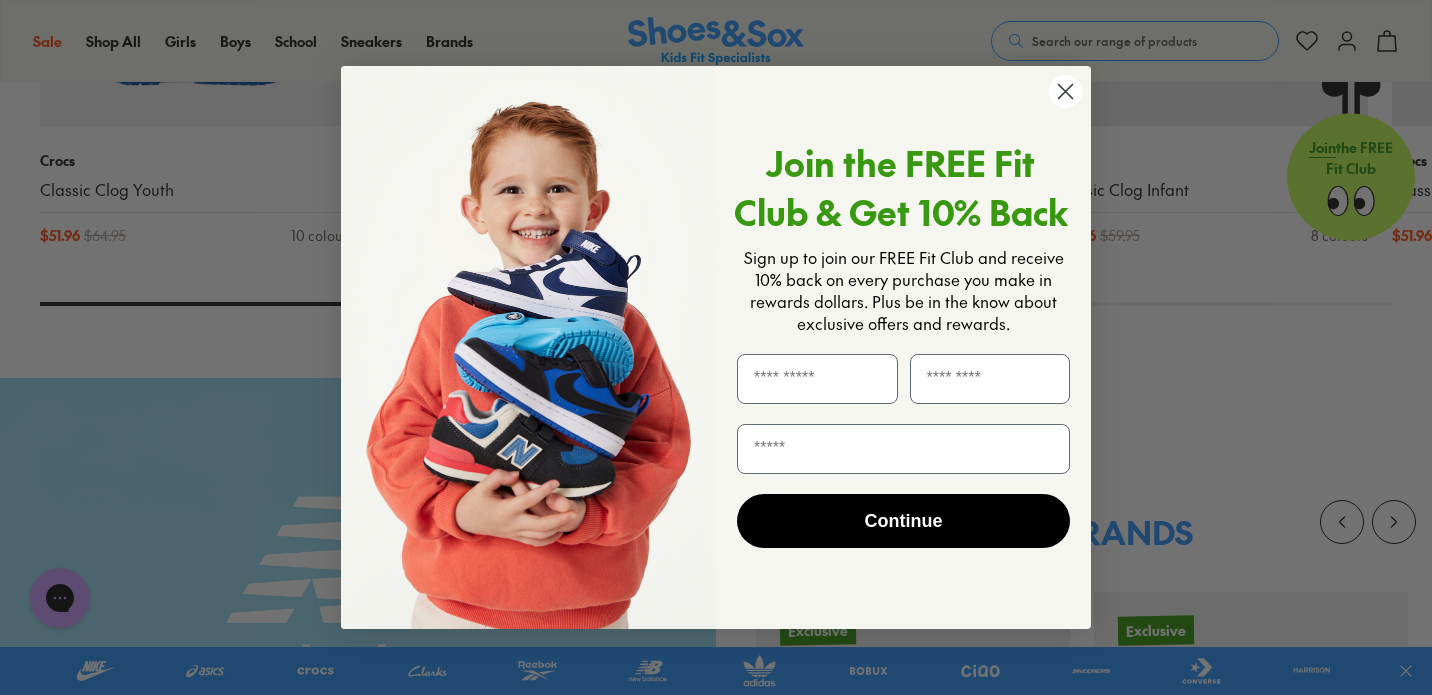 click 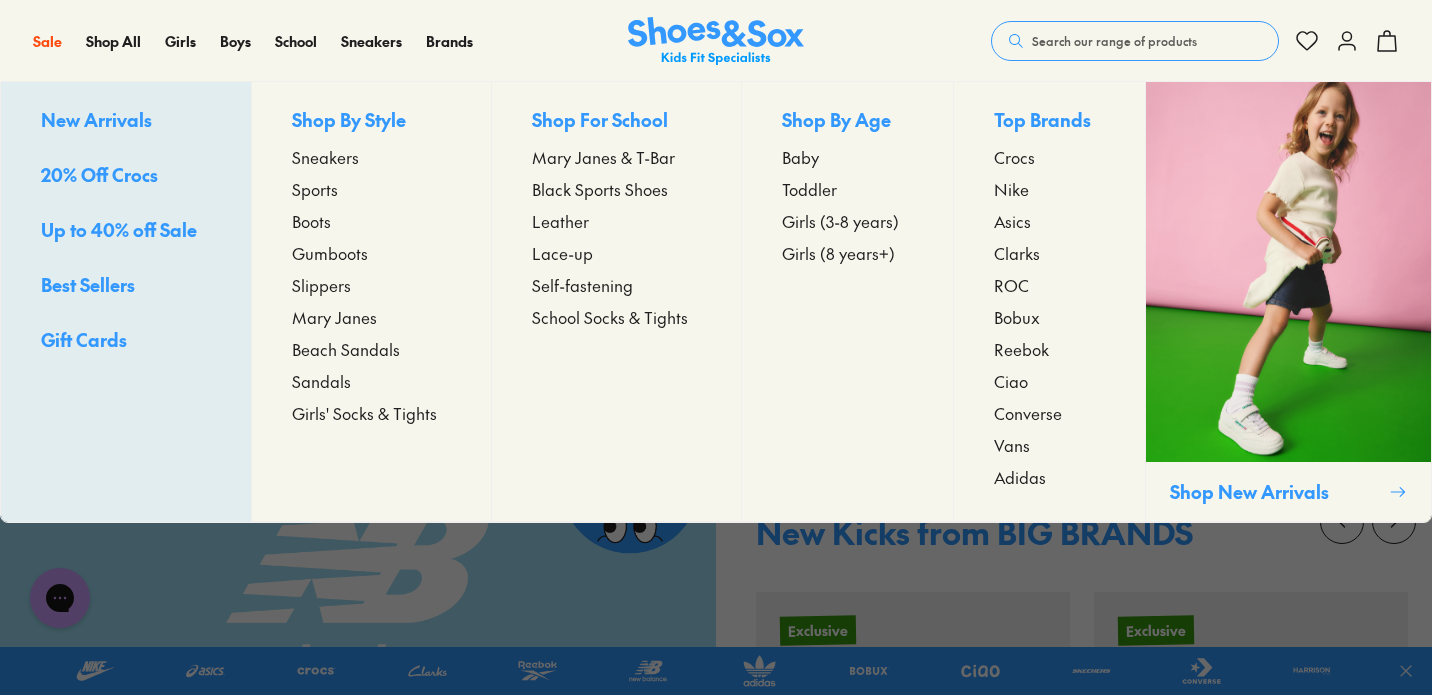 click on "Sandals" at bounding box center [321, 381] 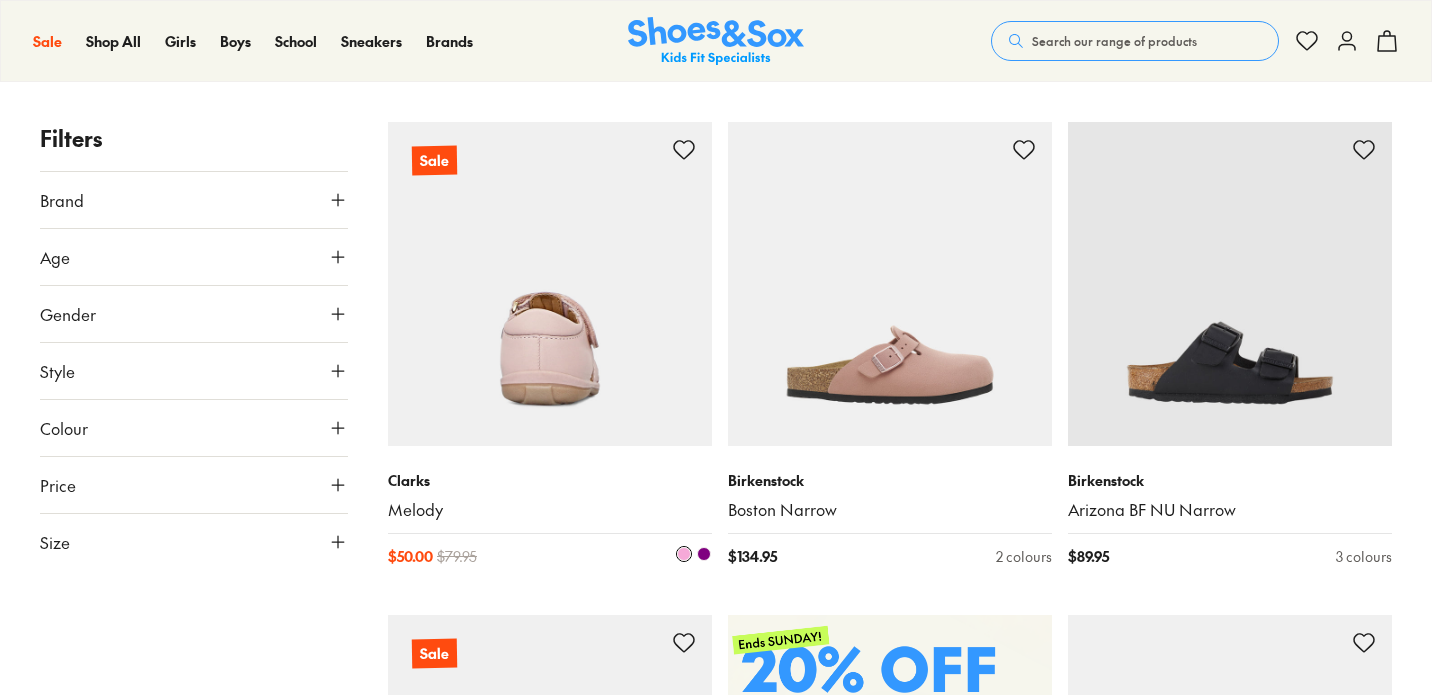 scroll, scrollTop: 321, scrollLeft: 0, axis: vertical 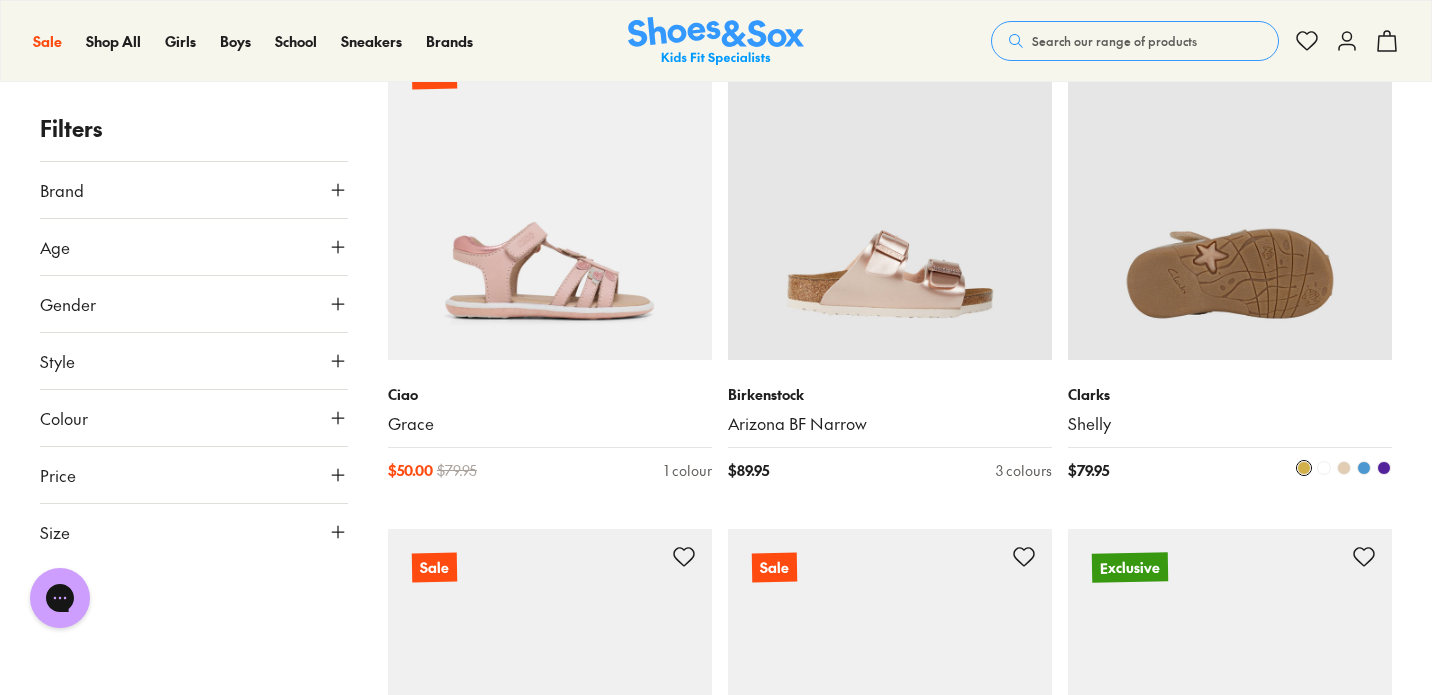 click at bounding box center (1230, 198) 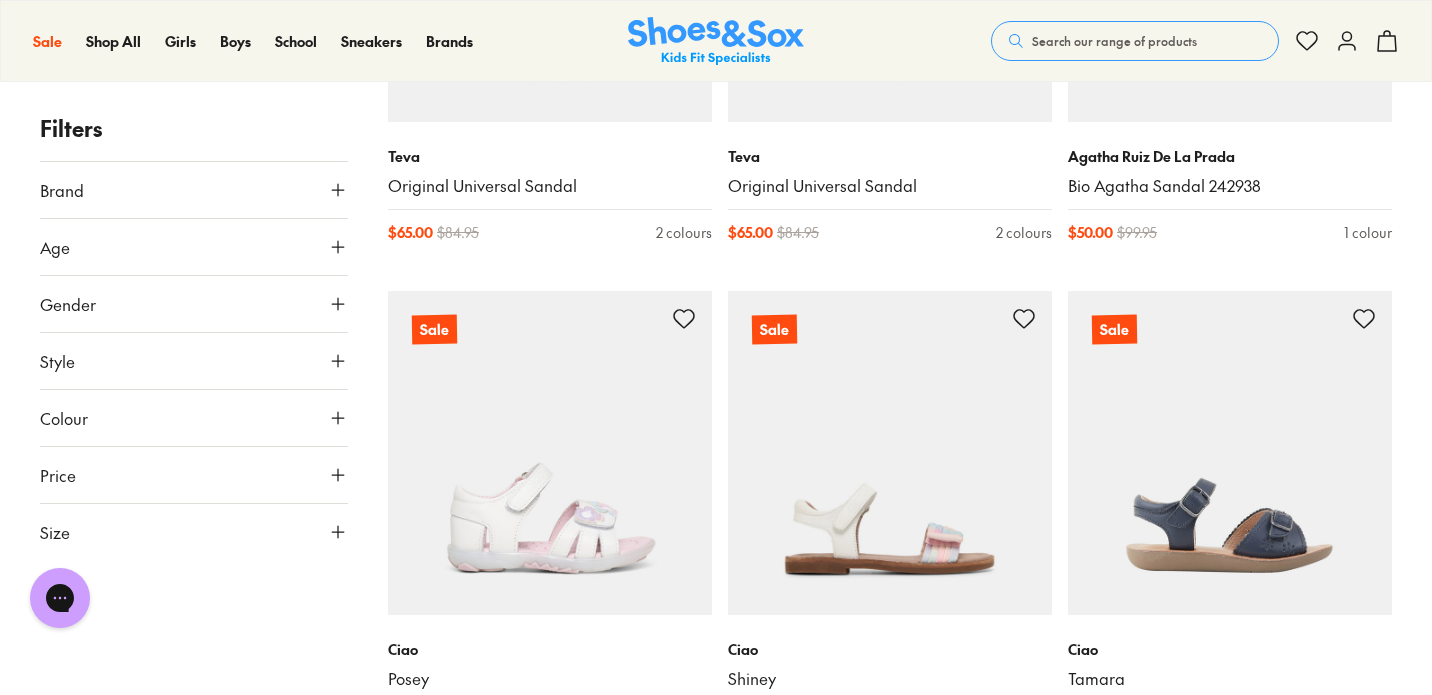 scroll, scrollTop: 4098, scrollLeft: 0, axis: vertical 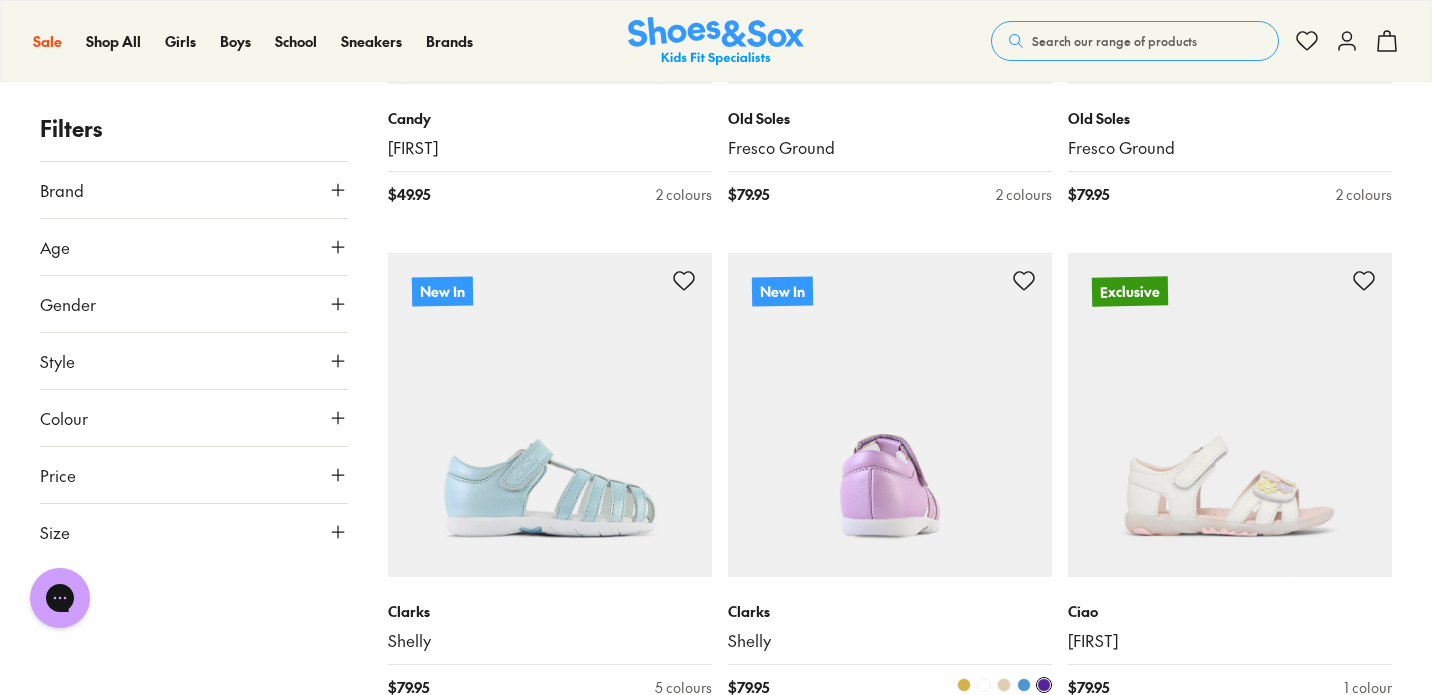 click at bounding box center (890, 415) 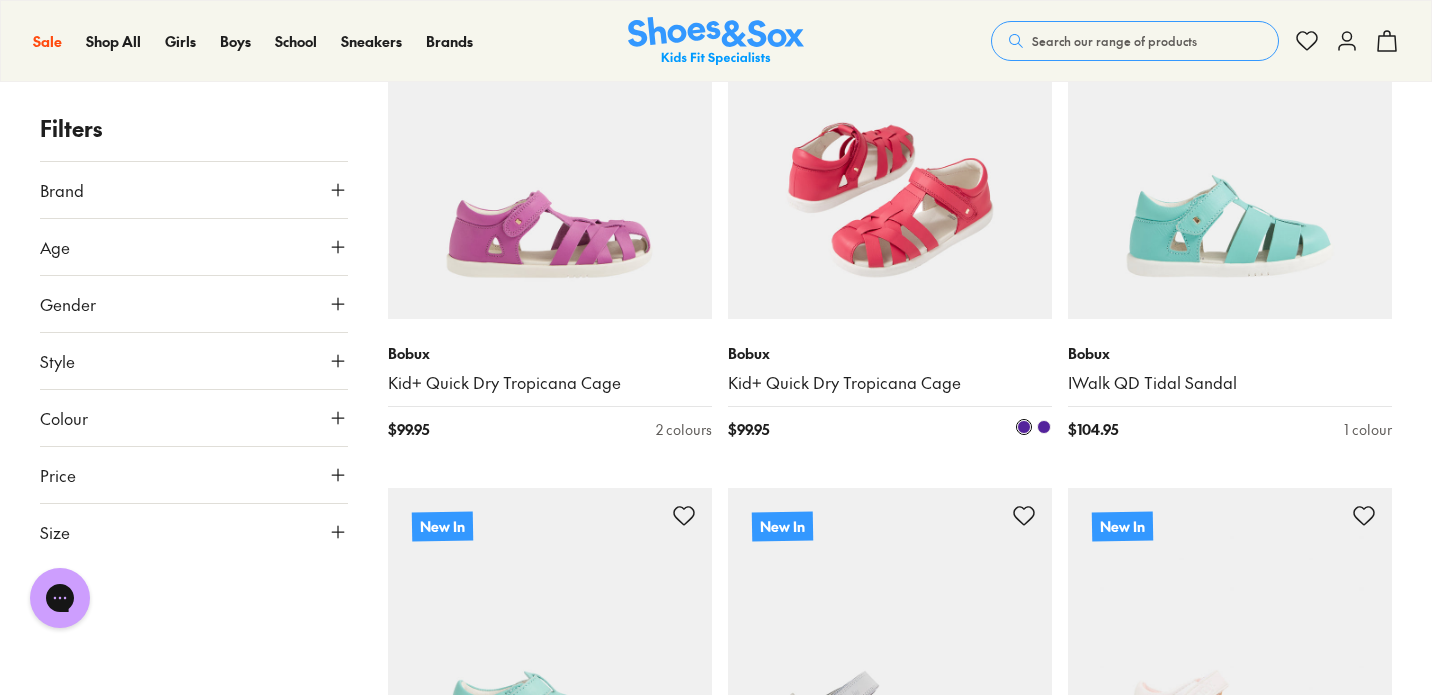 scroll, scrollTop: 14713, scrollLeft: 0, axis: vertical 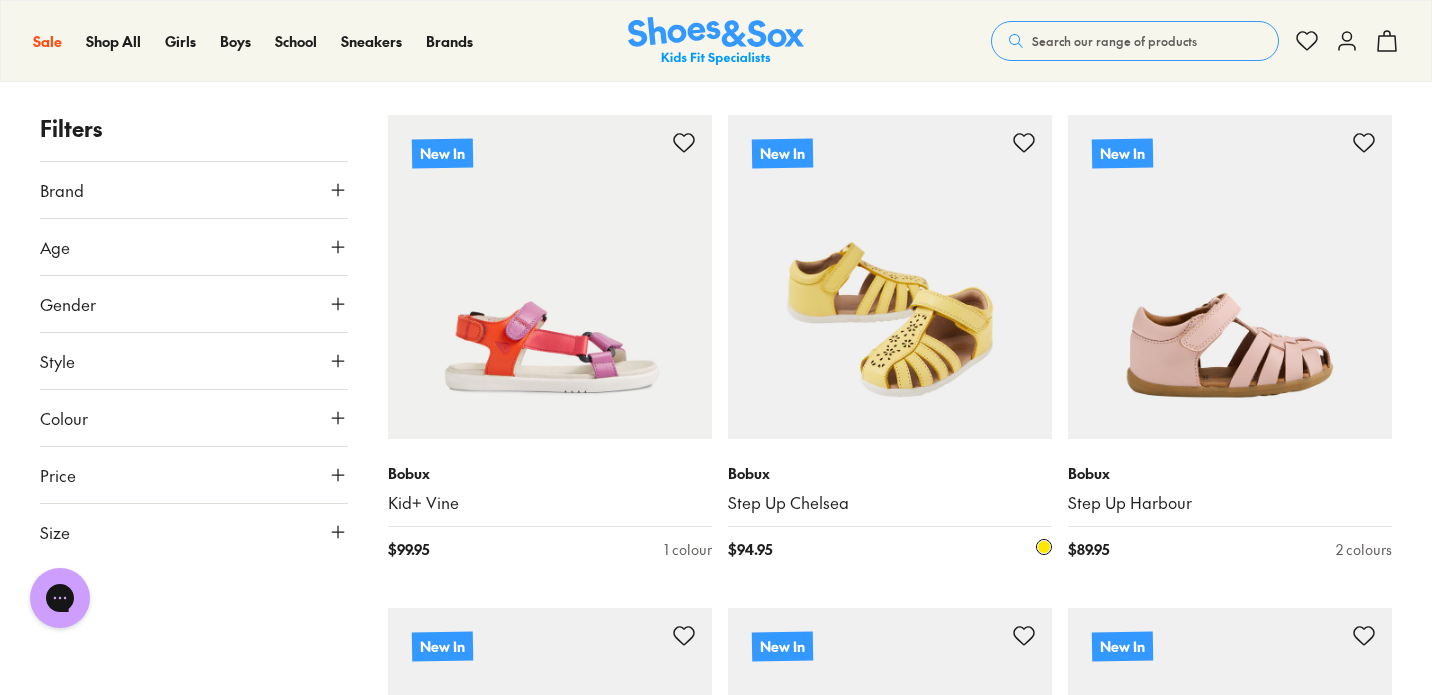 click at bounding box center [890, 277] 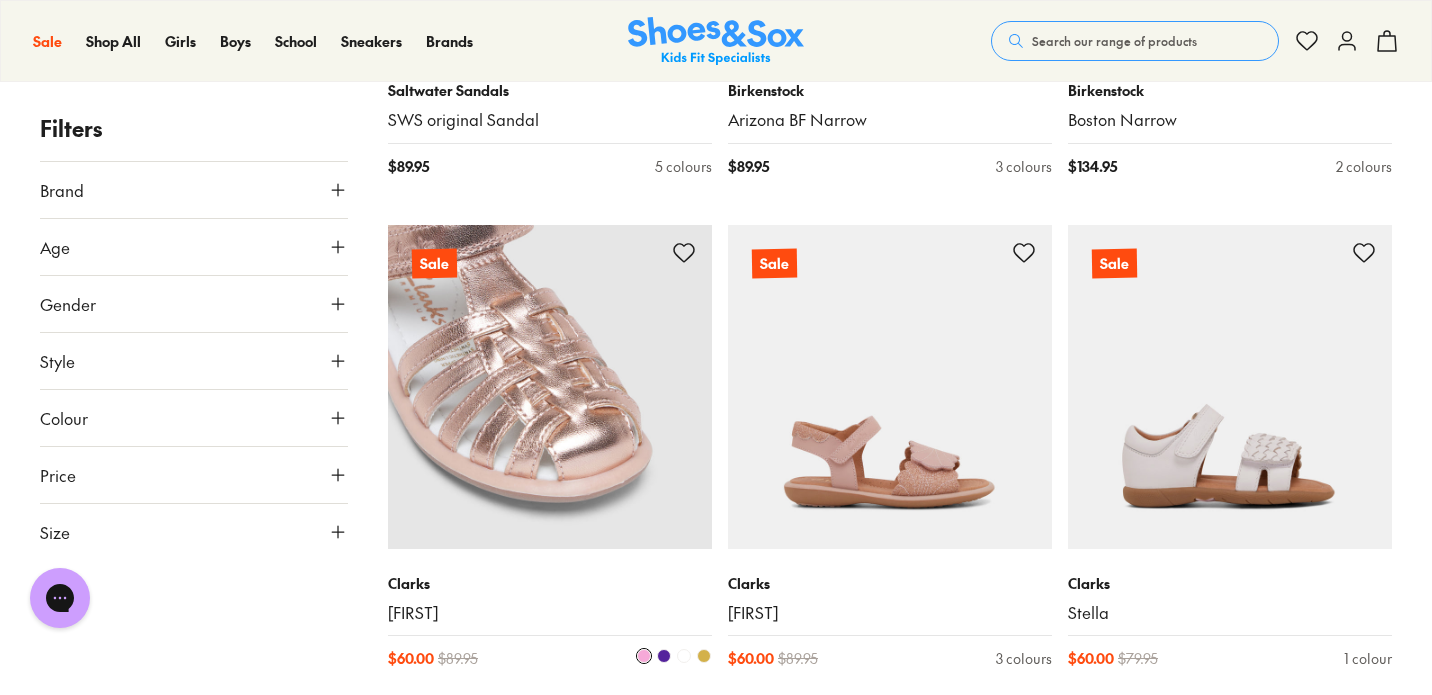 scroll, scrollTop: 19942, scrollLeft: 0, axis: vertical 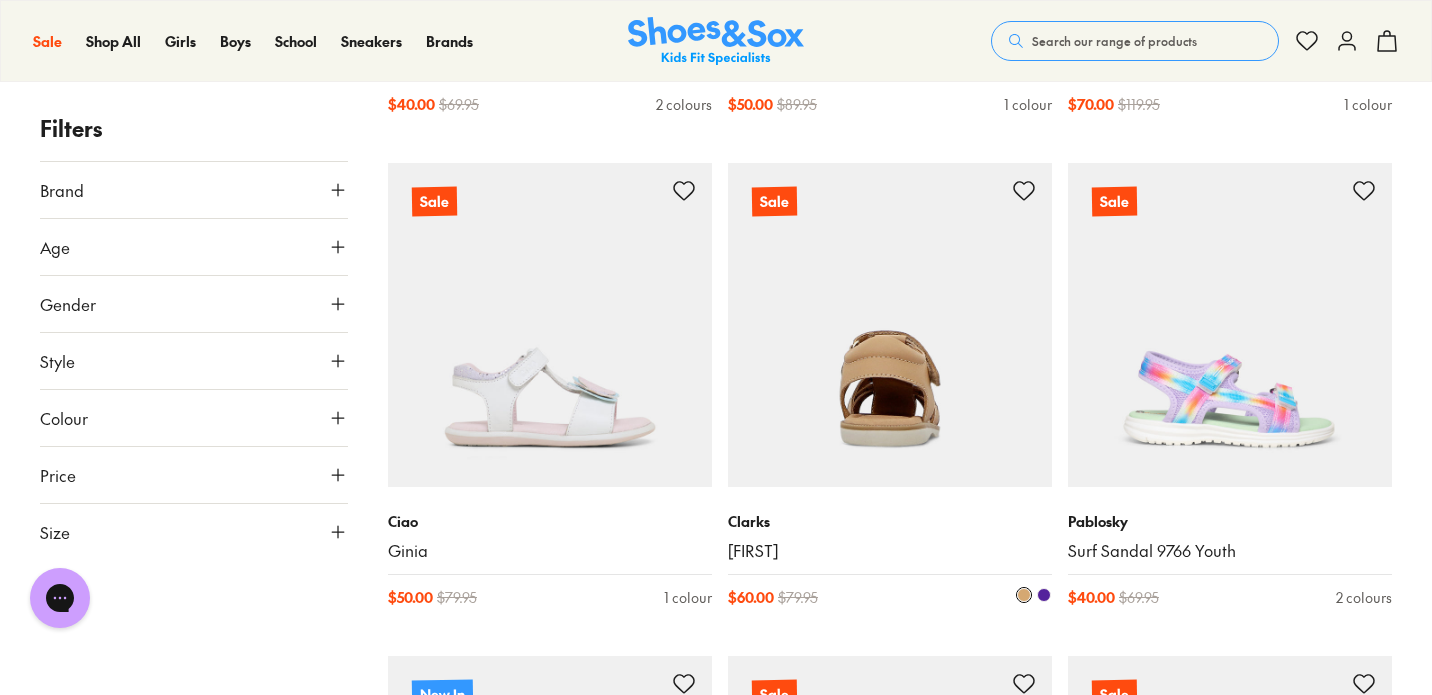 click at bounding box center (1044, 595) 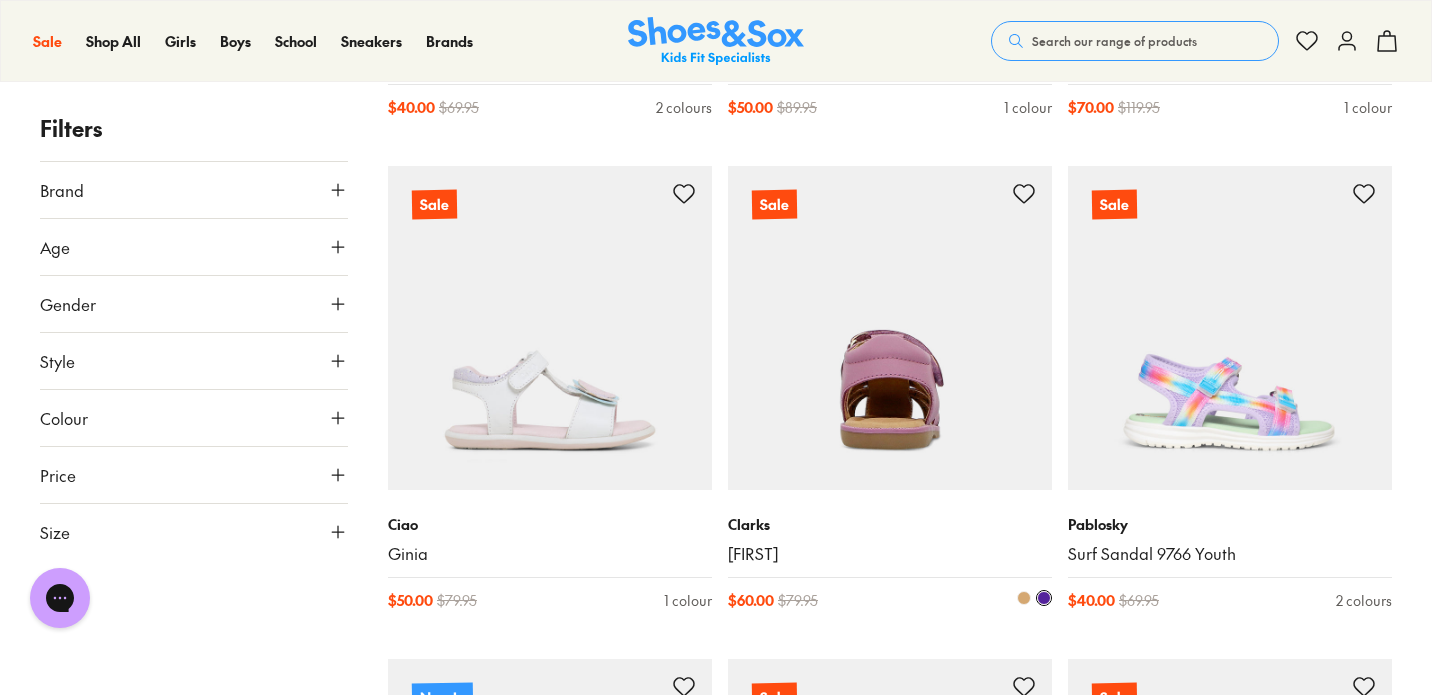 scroll, scrollTop: 24940, scrollLeft: 0, axis: vertical 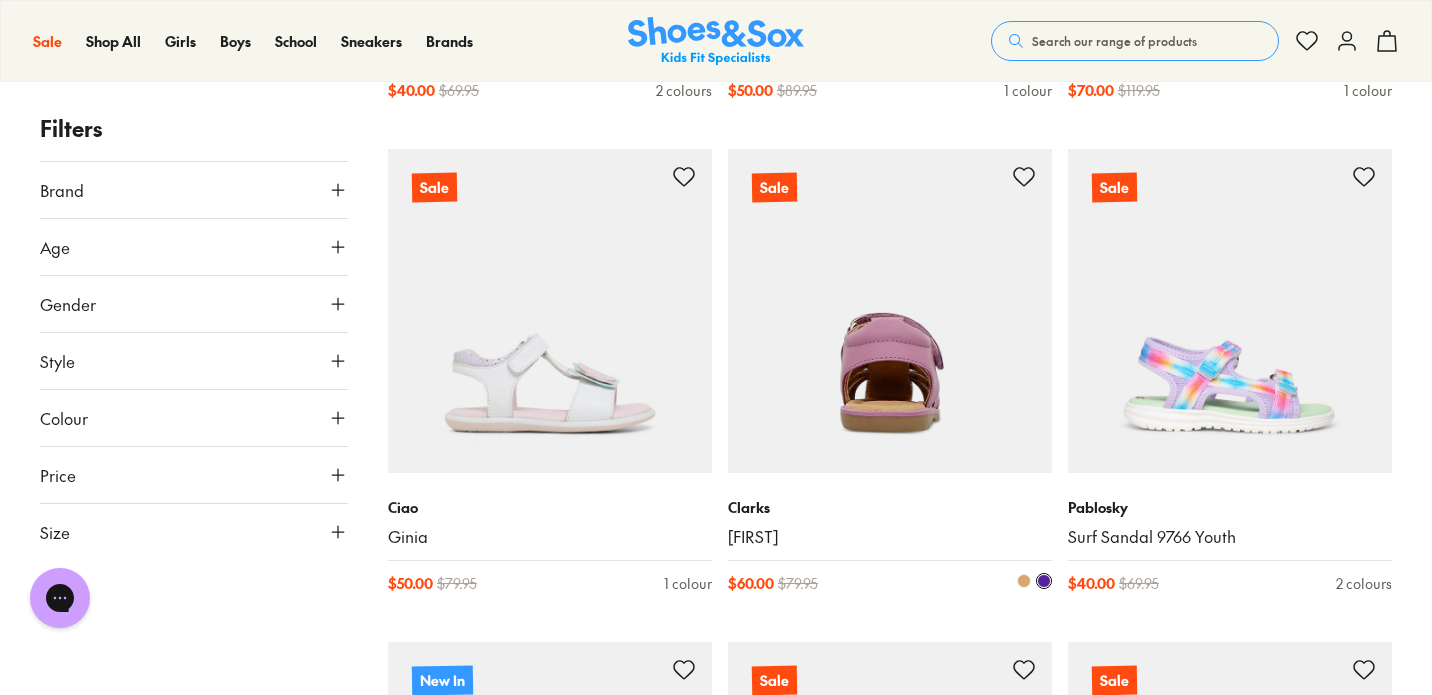 click at bounding box center (890, 311) 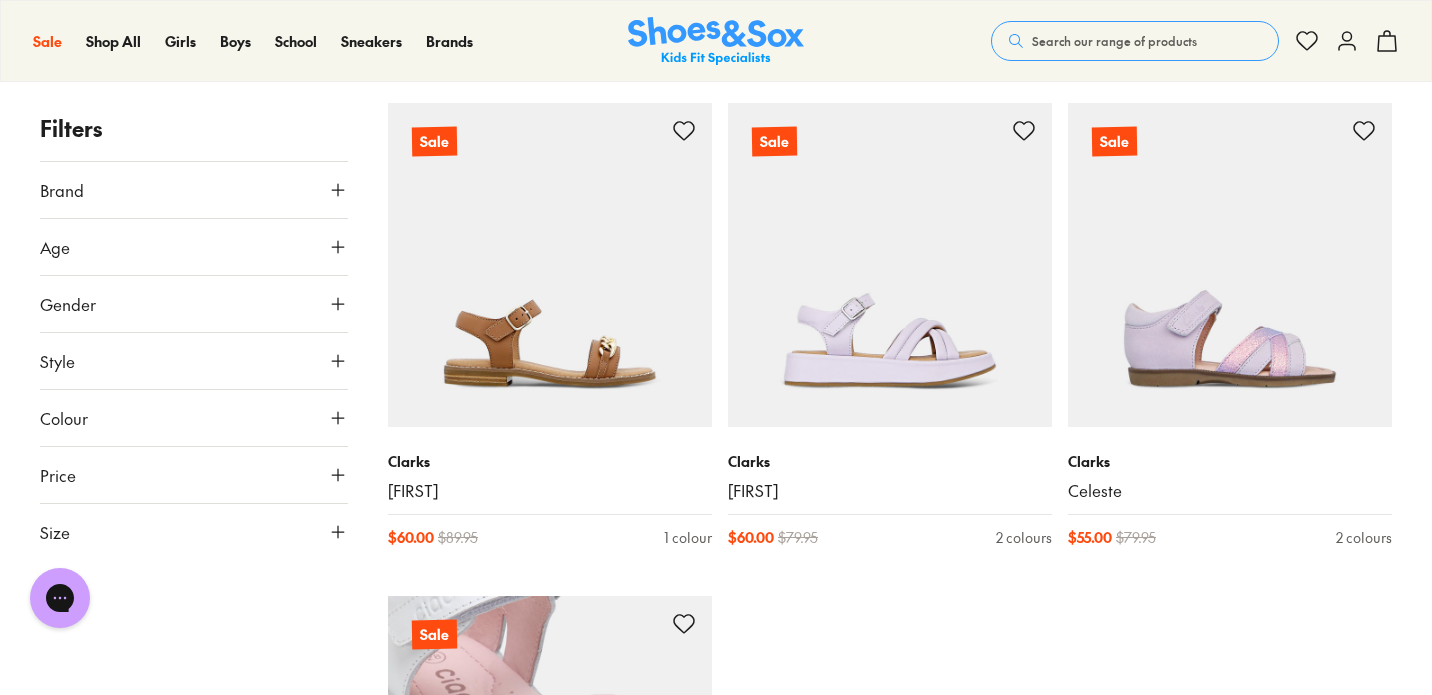 scroll, scrollTop: 26302, scrollLeft: 0, axis: vertical 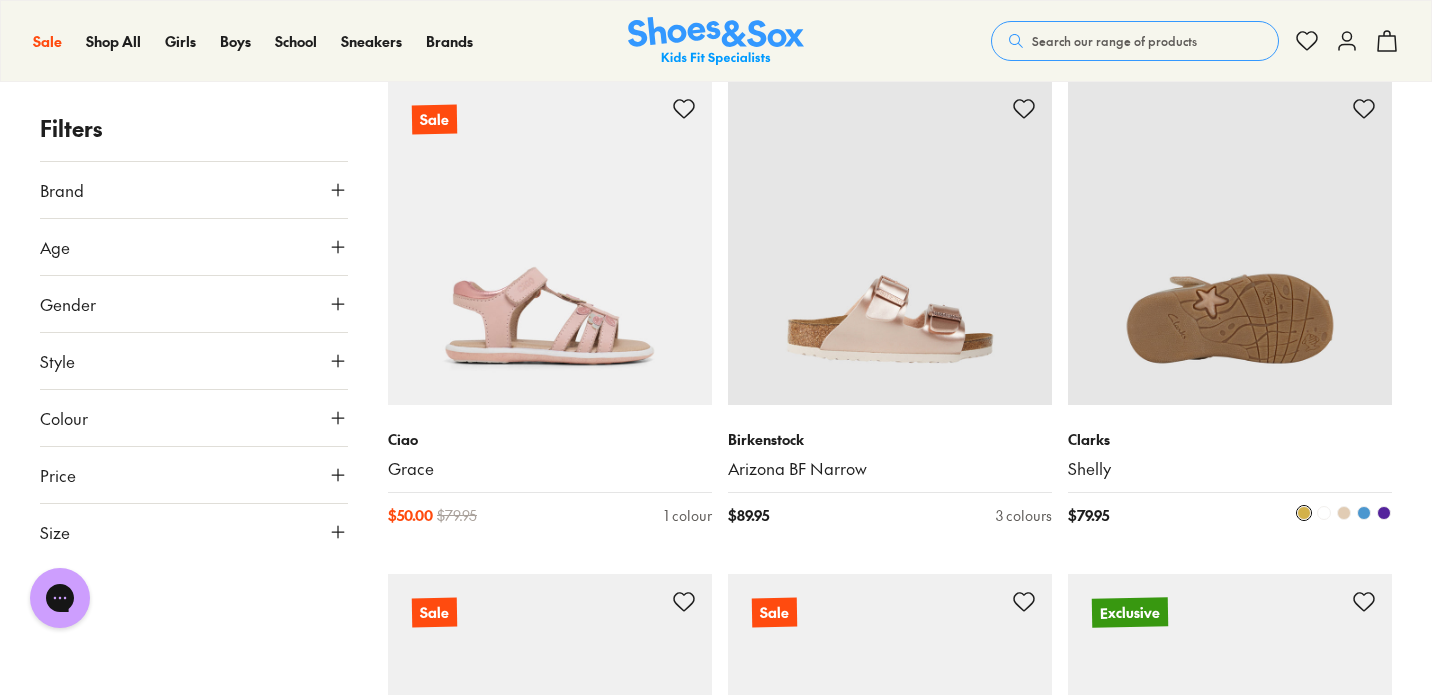 click at bounding box center [1230, 243] 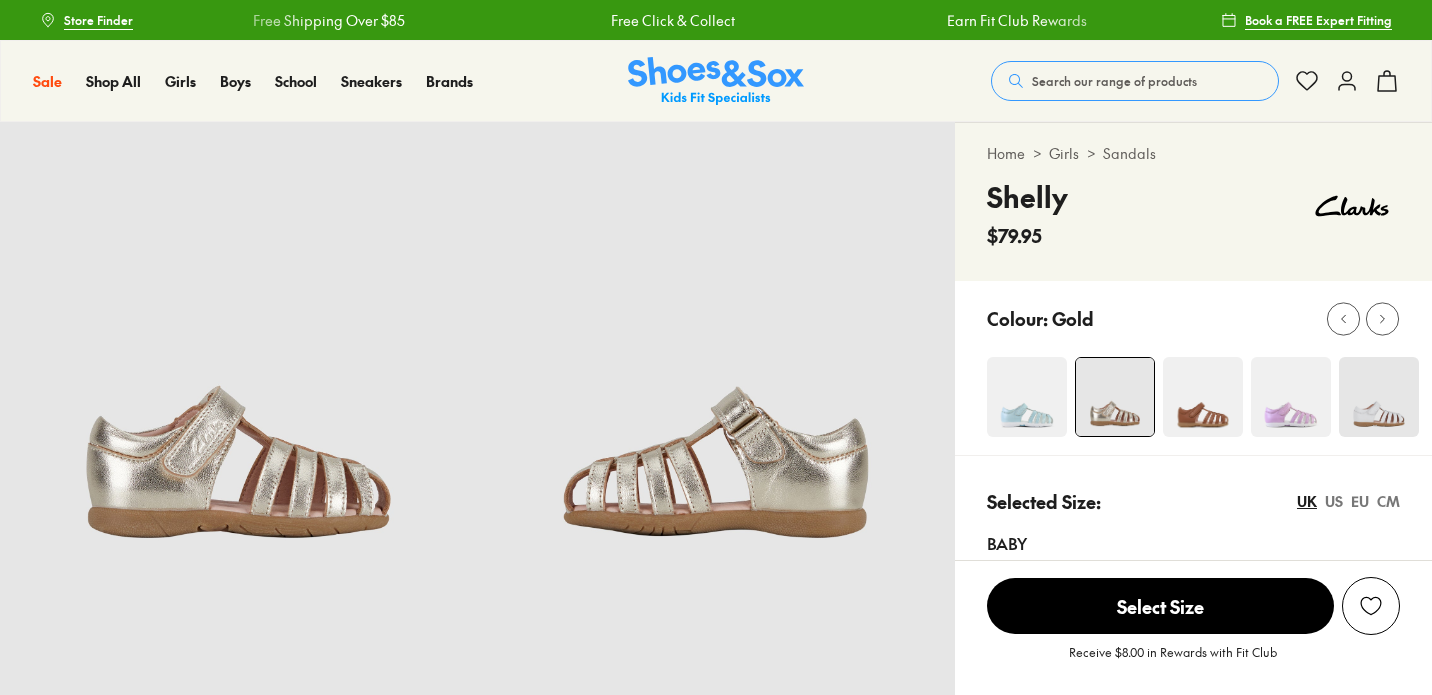 click on "010" at bounding box center (1023, 925) 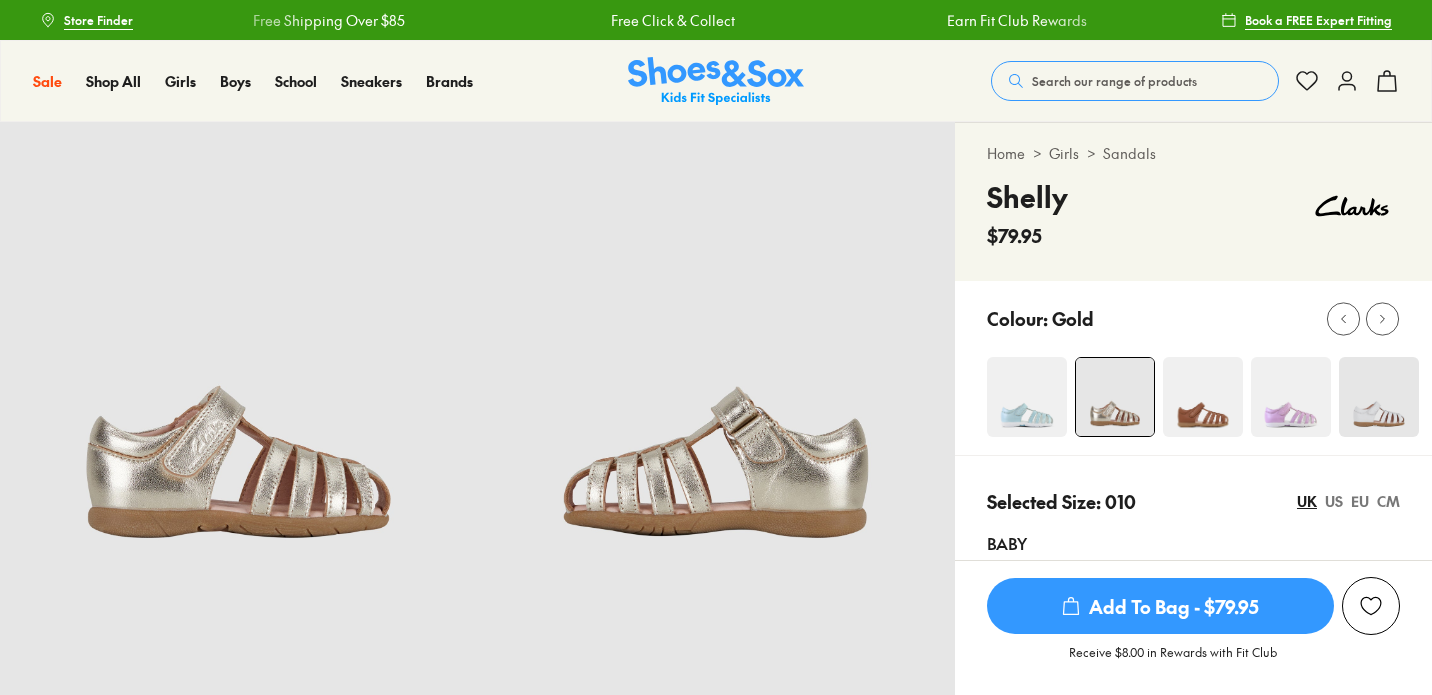 scroll, scrollTop: 423, scrollLeft: 0, axis: vertical 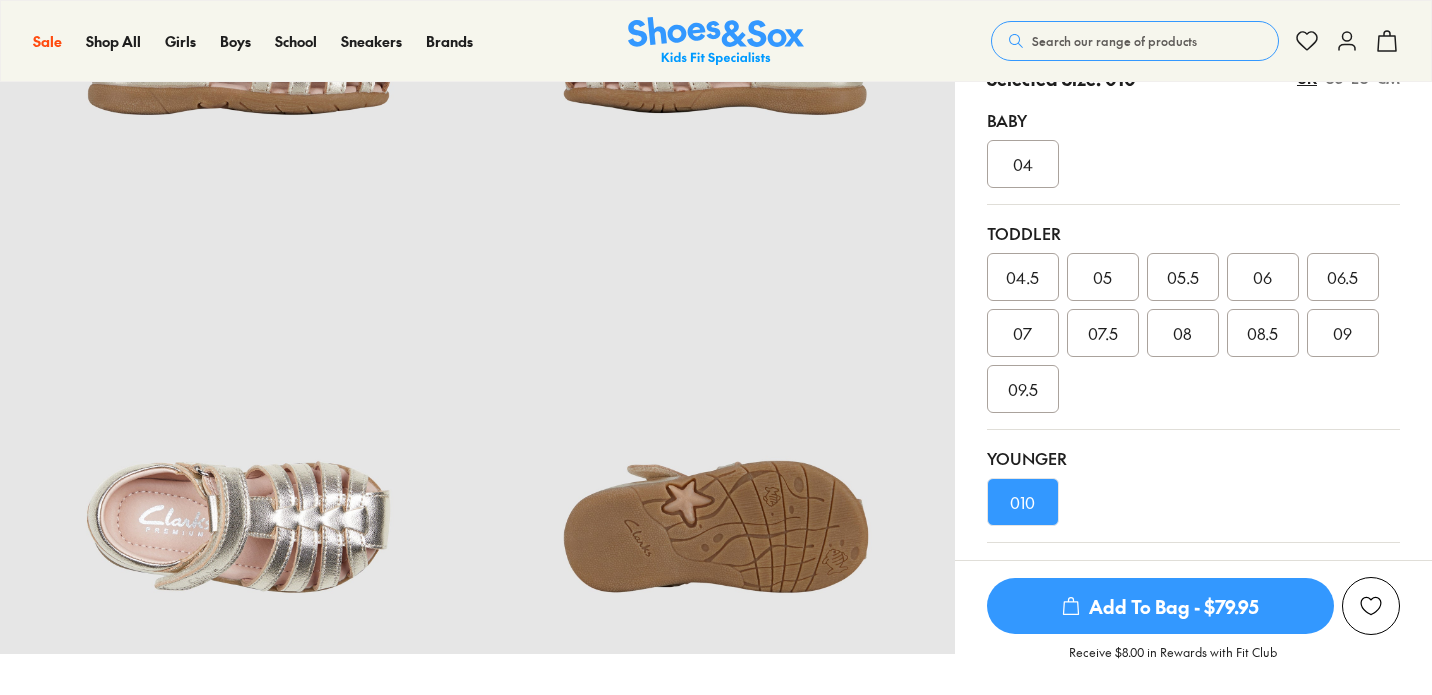 select on "*" 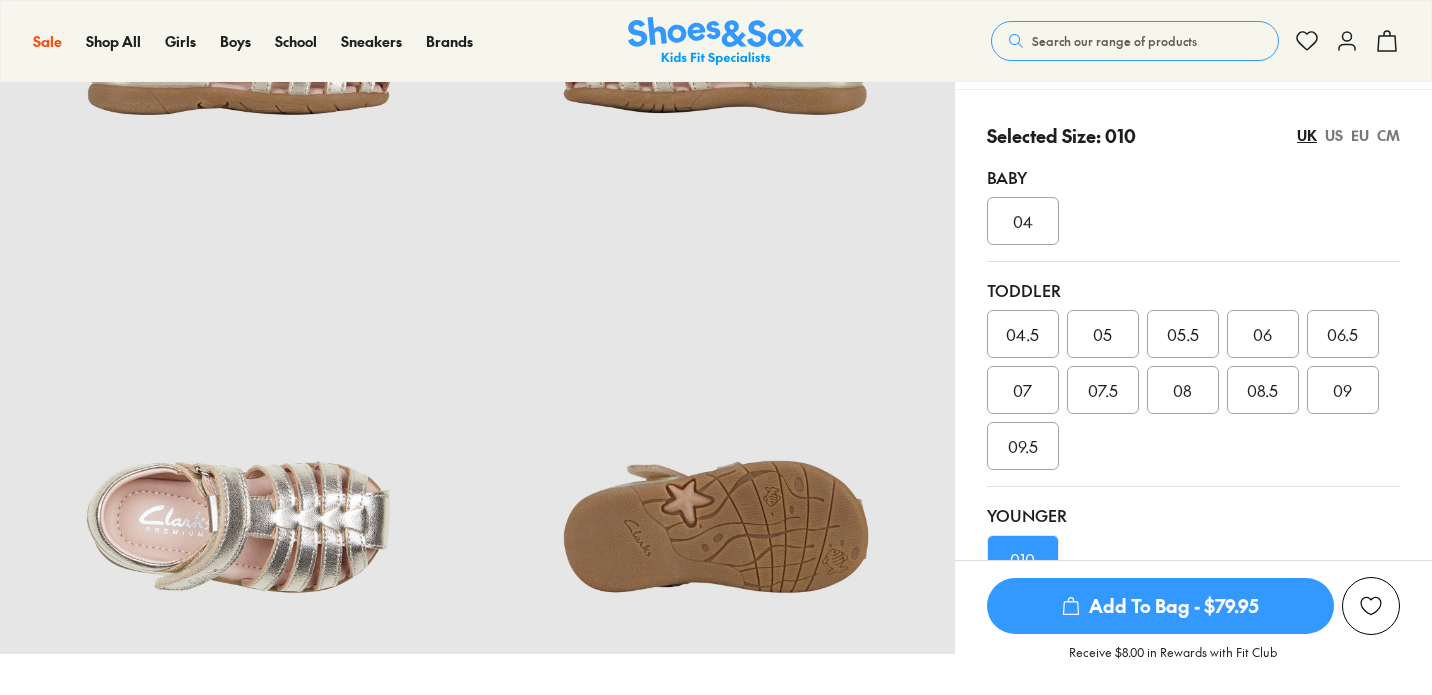 scroll, scrollTop: 423, scrollLeft: 0, axis: vertical 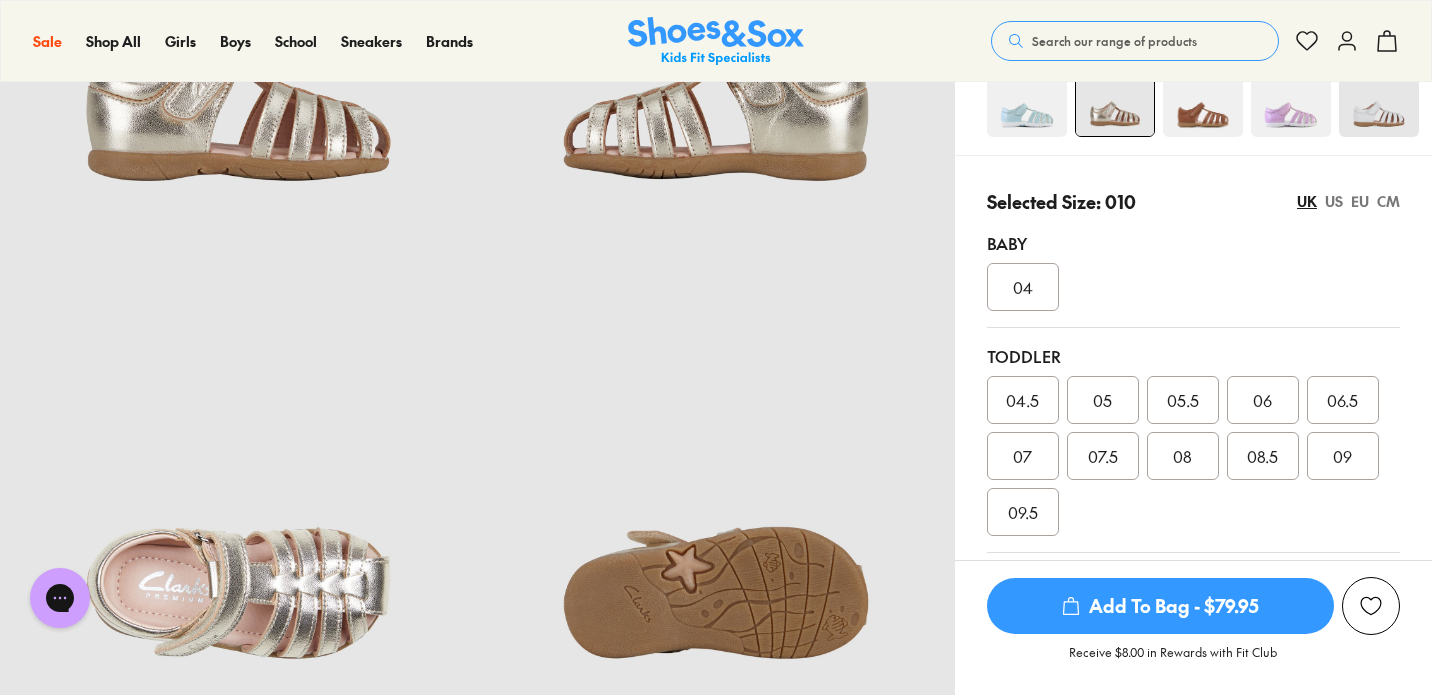 click on "US" at bounding box center (1334, 201) 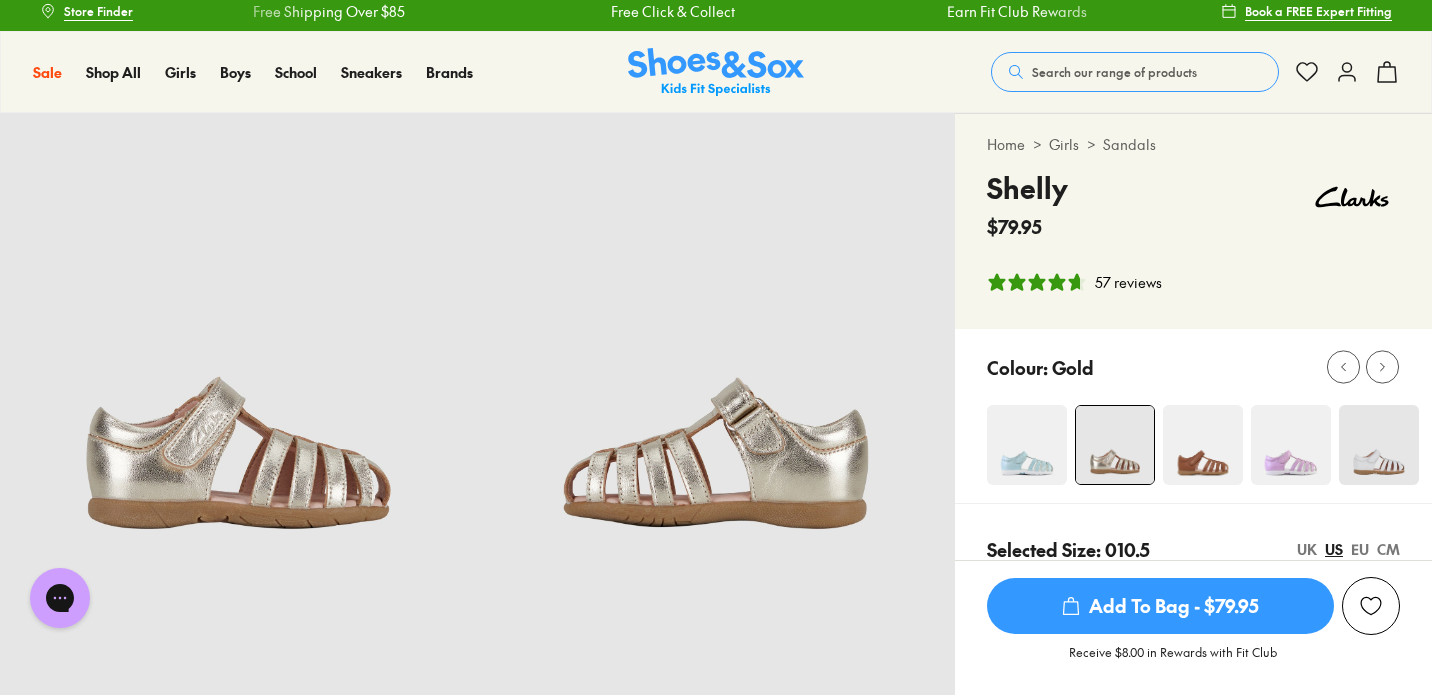 scroll, scrollTop: 10, scrollLeft: 0, axis: vertical 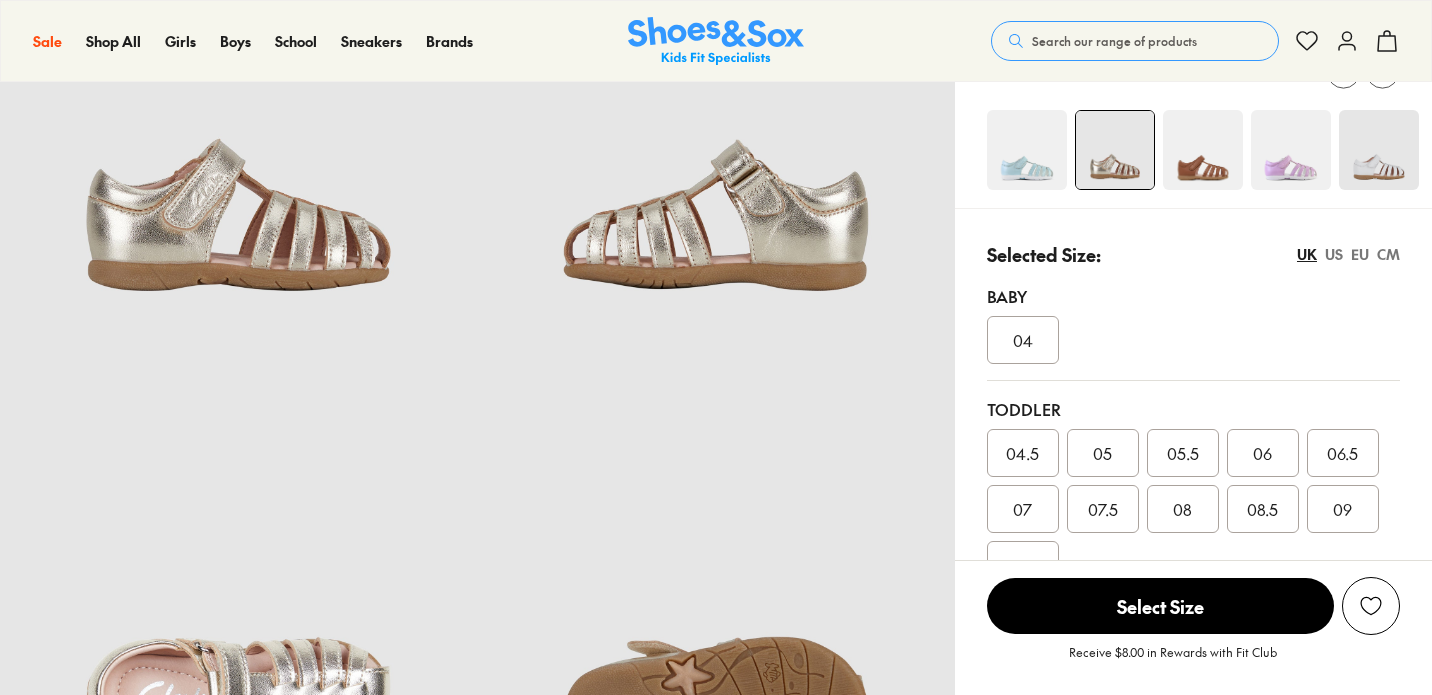 select on "*" 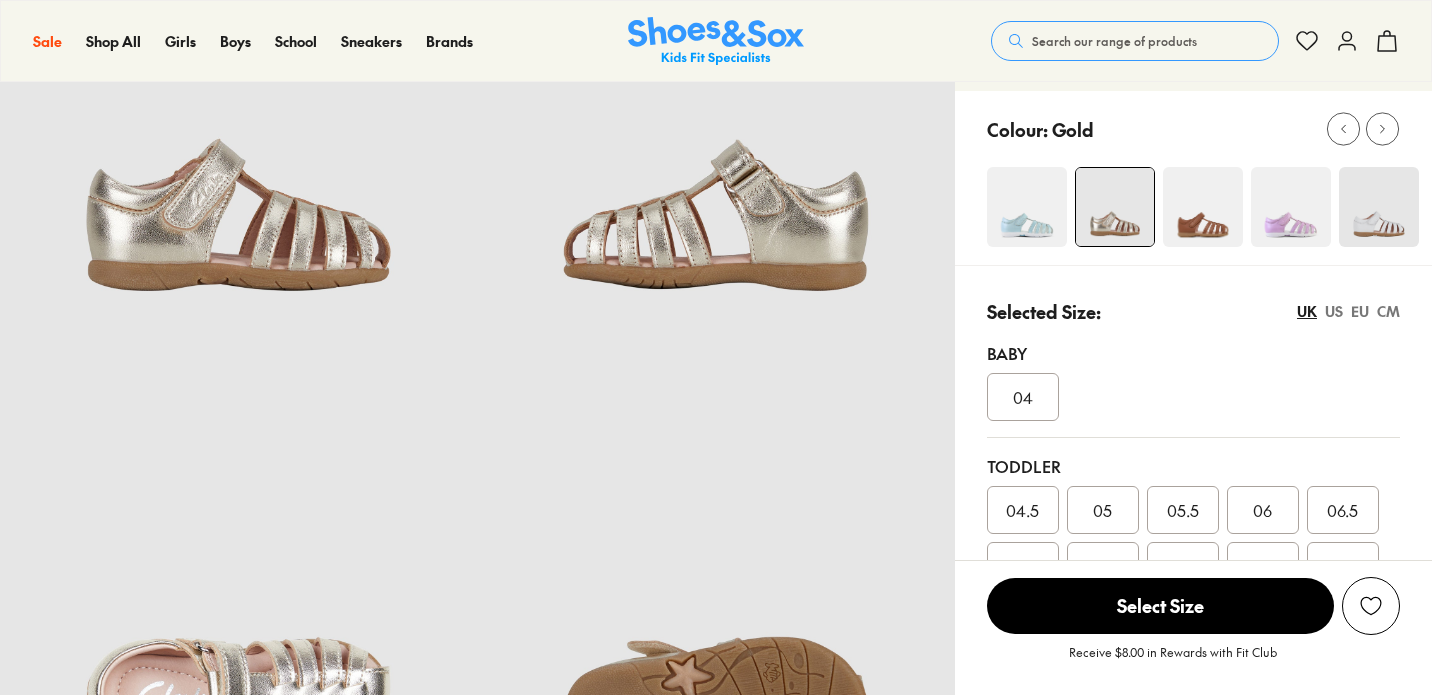 click 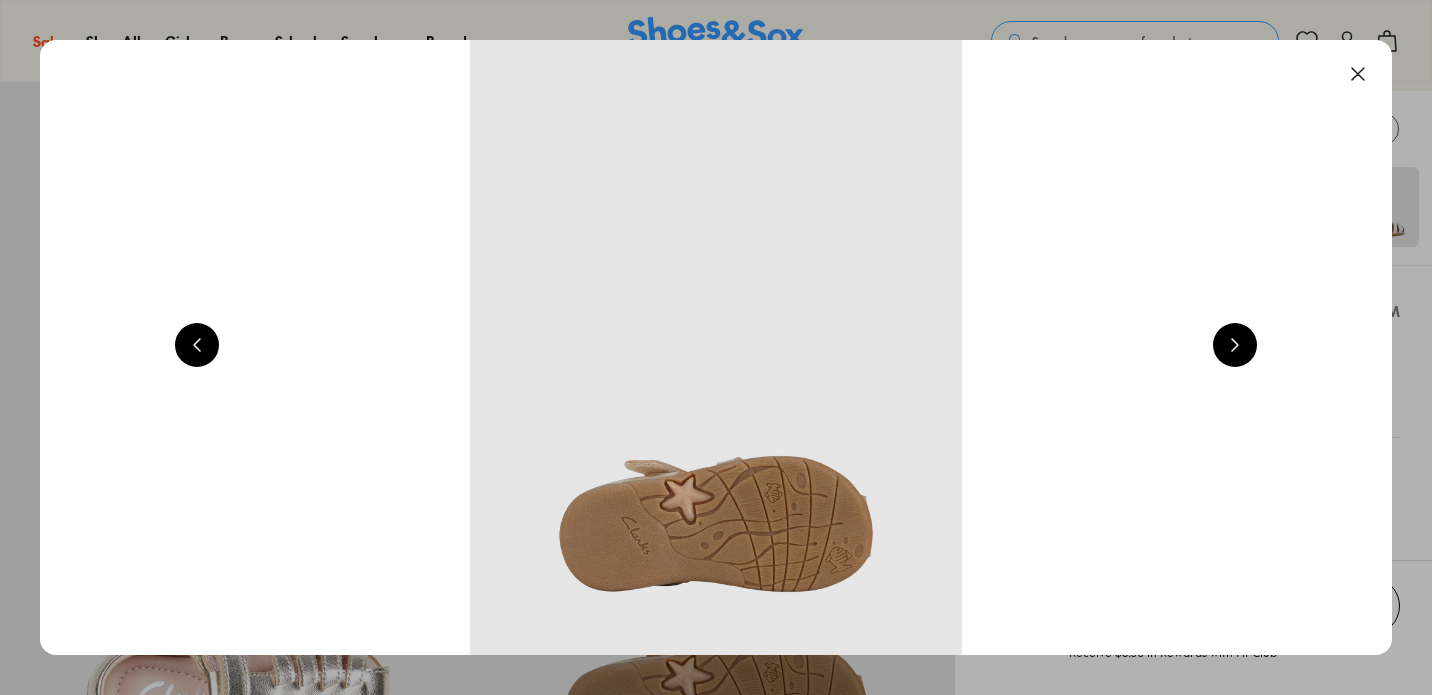 scroll, scrollTop: 0, scrollLeft: 1360, axis: horizontal 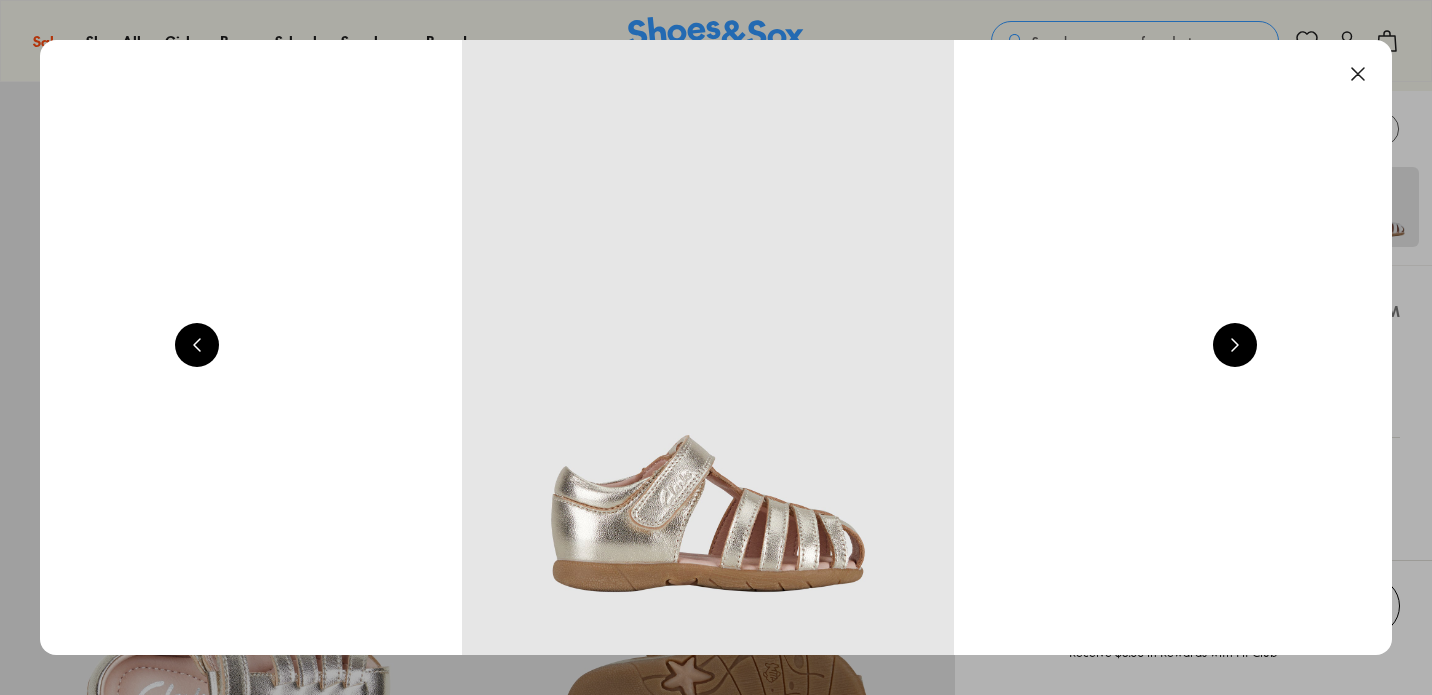 click at bounding box center [1235, 345] 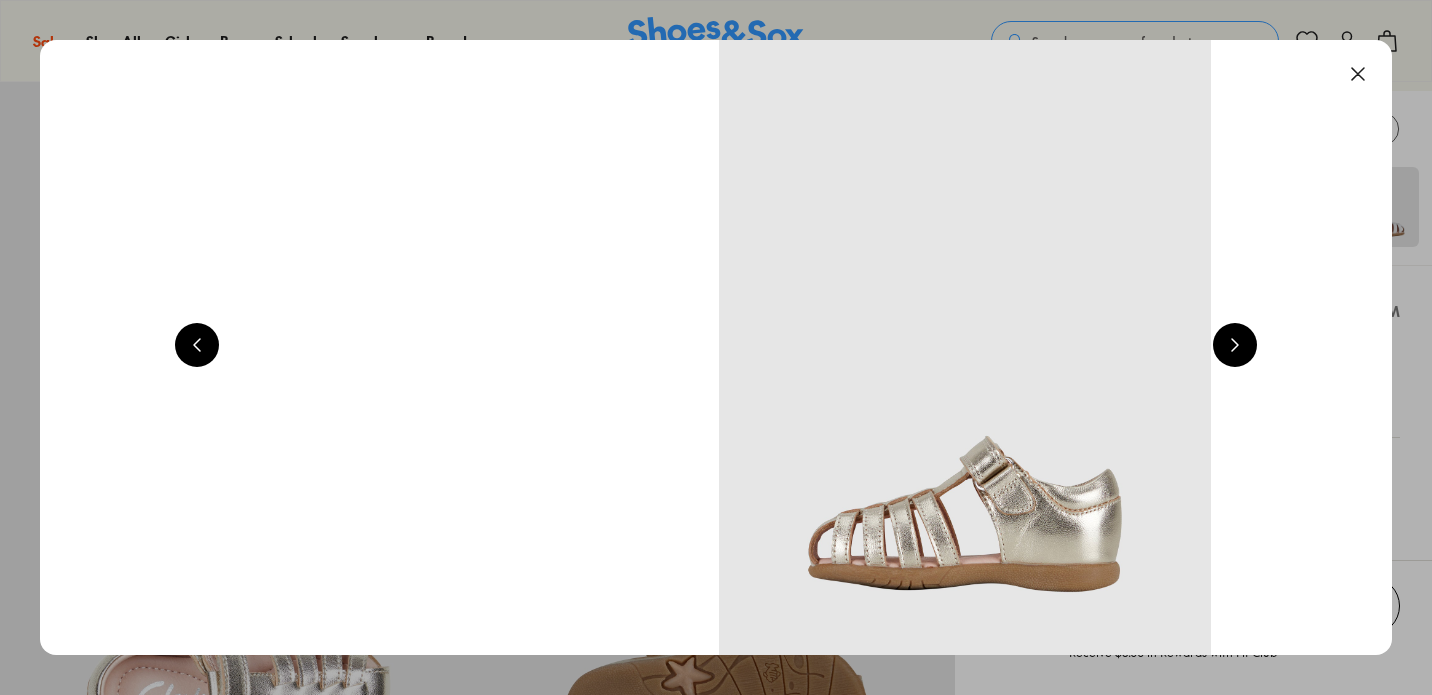 click at bounding box center (1235, 345) 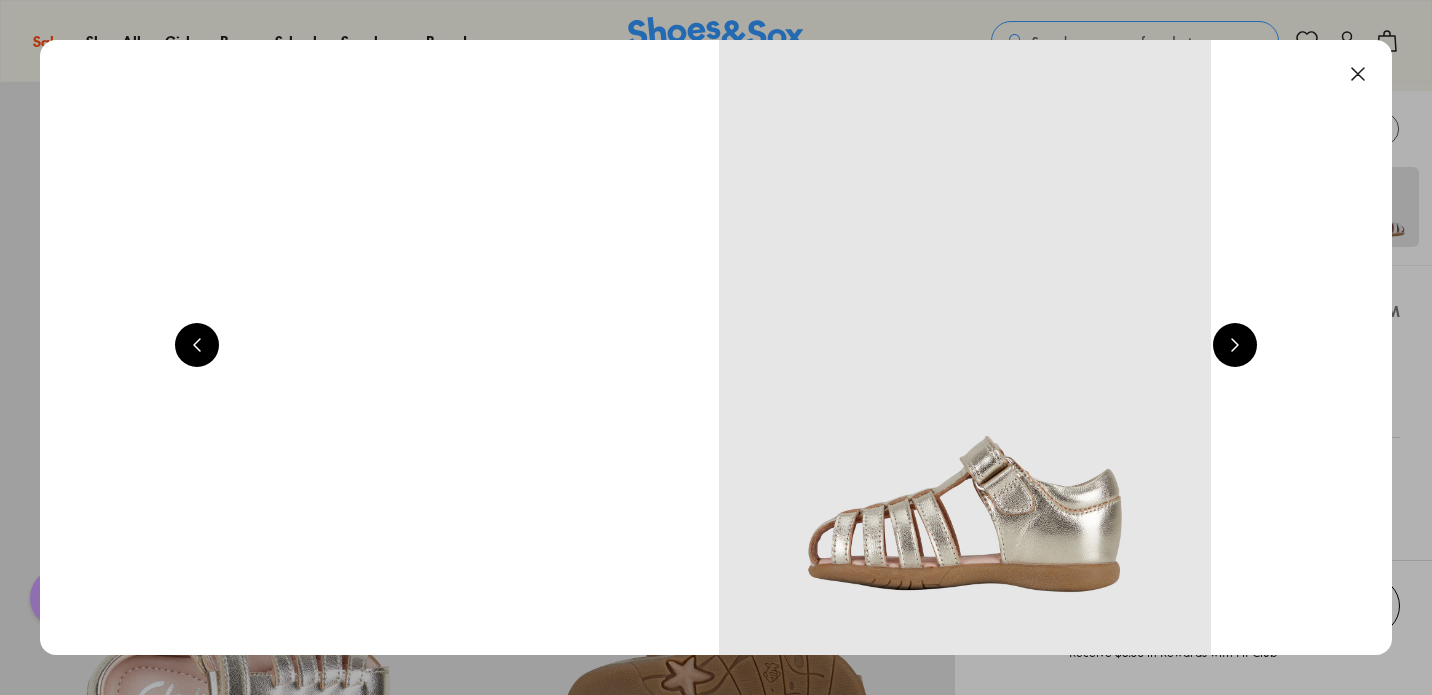scroll, scrollTop: 0, scrollLeft: 0, axis: both 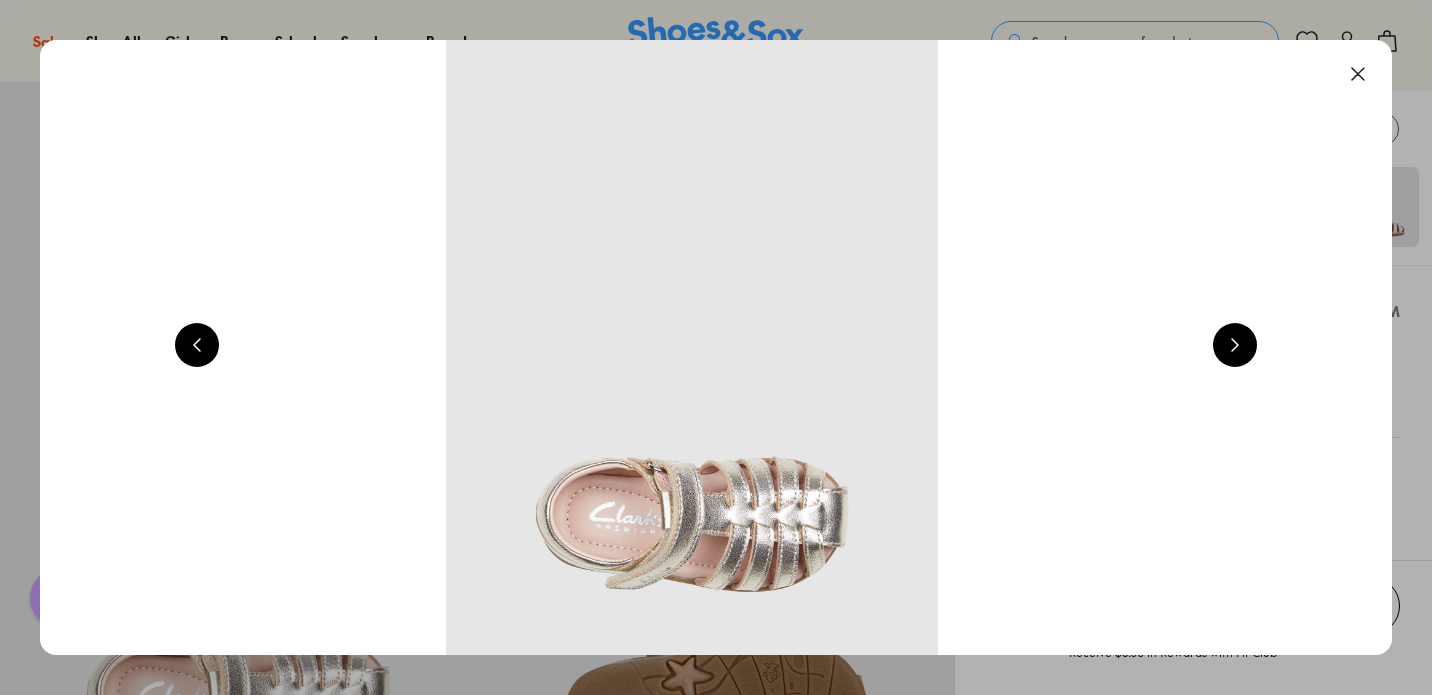 click at bounding box center [1235, 345] 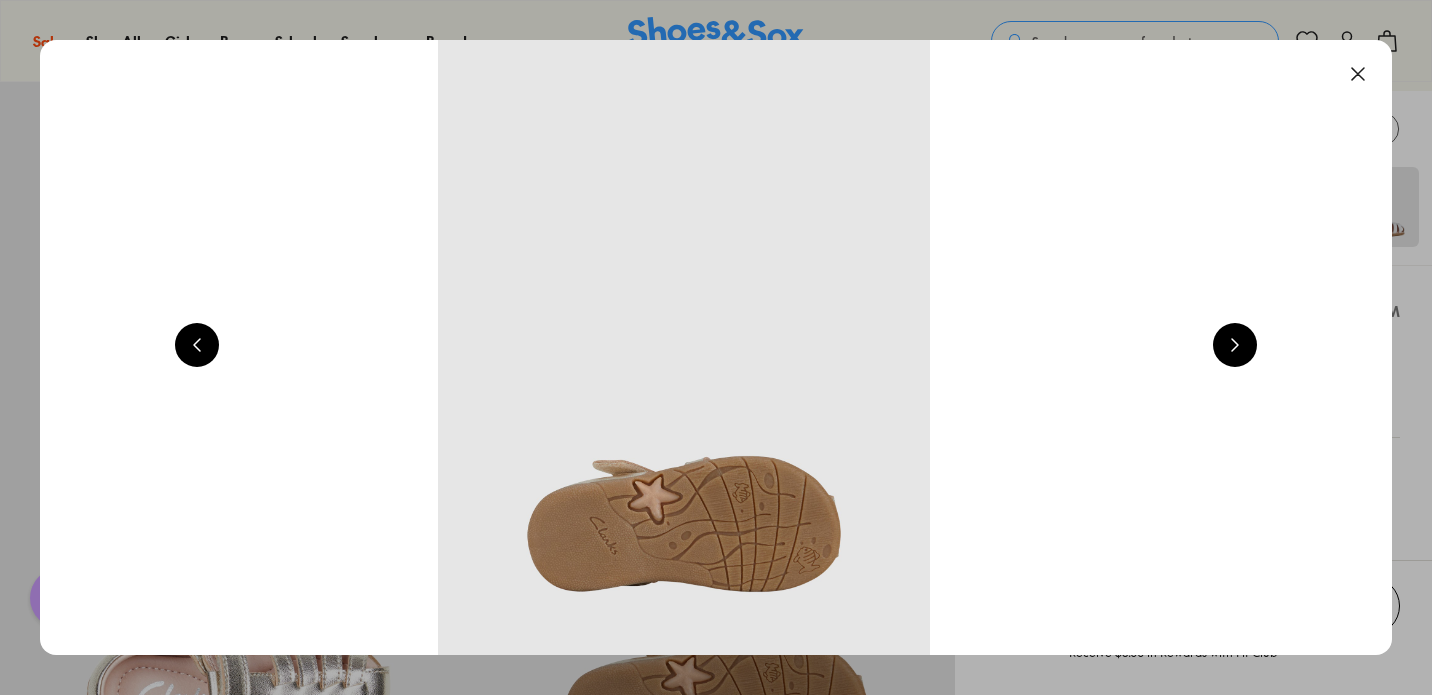 click at bounding box center [1235, 345] 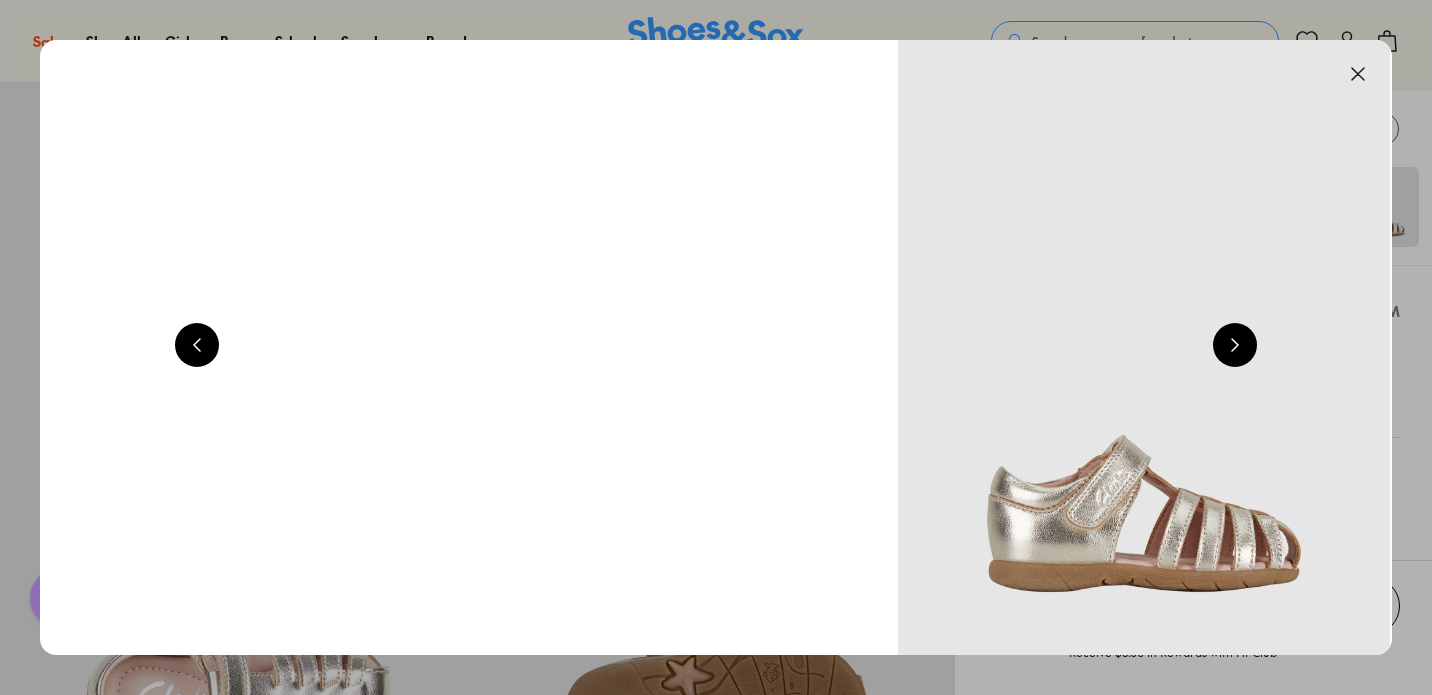 click at bounding box center [1235, 345] 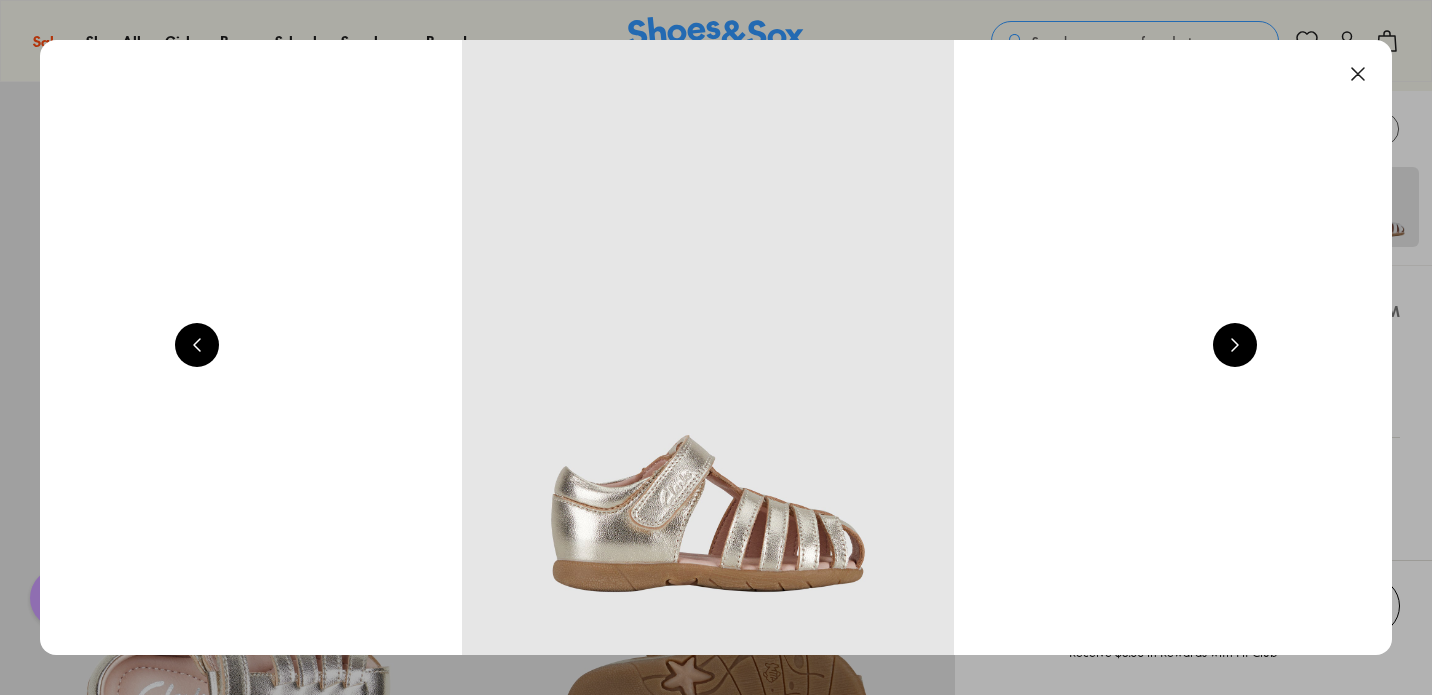 click at bounding box center (1235, 345) 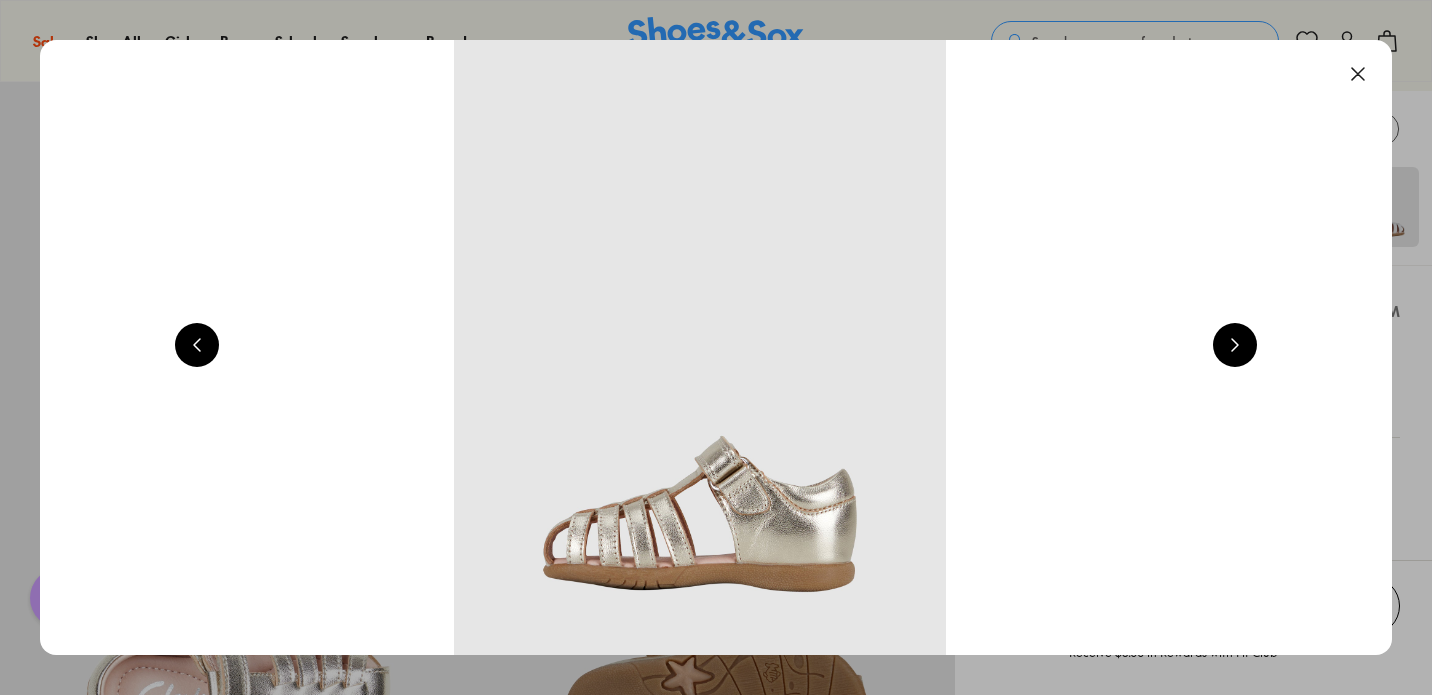 click at bounding box center (1235, 345) 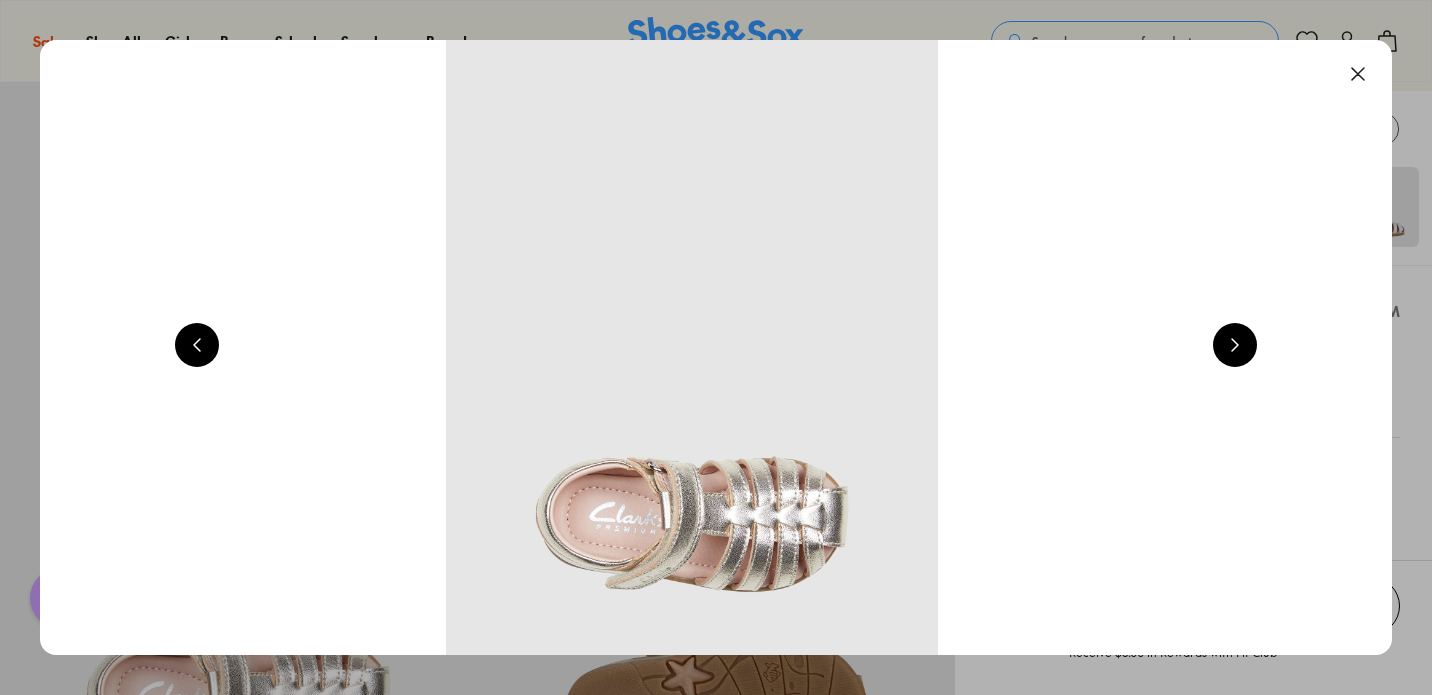 click at bounding box center [1235, 345] 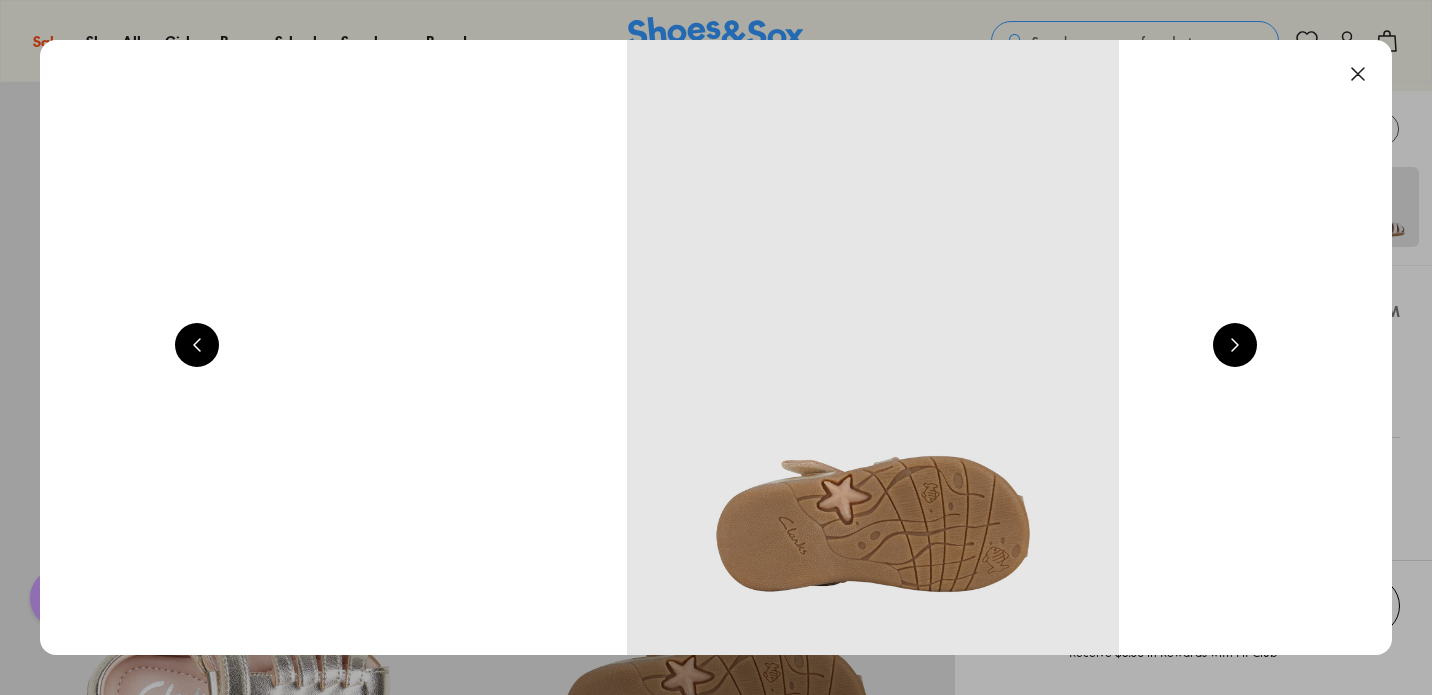 scroll, scrollTop: 0, scrollLeft: 5440, axis: horizontal 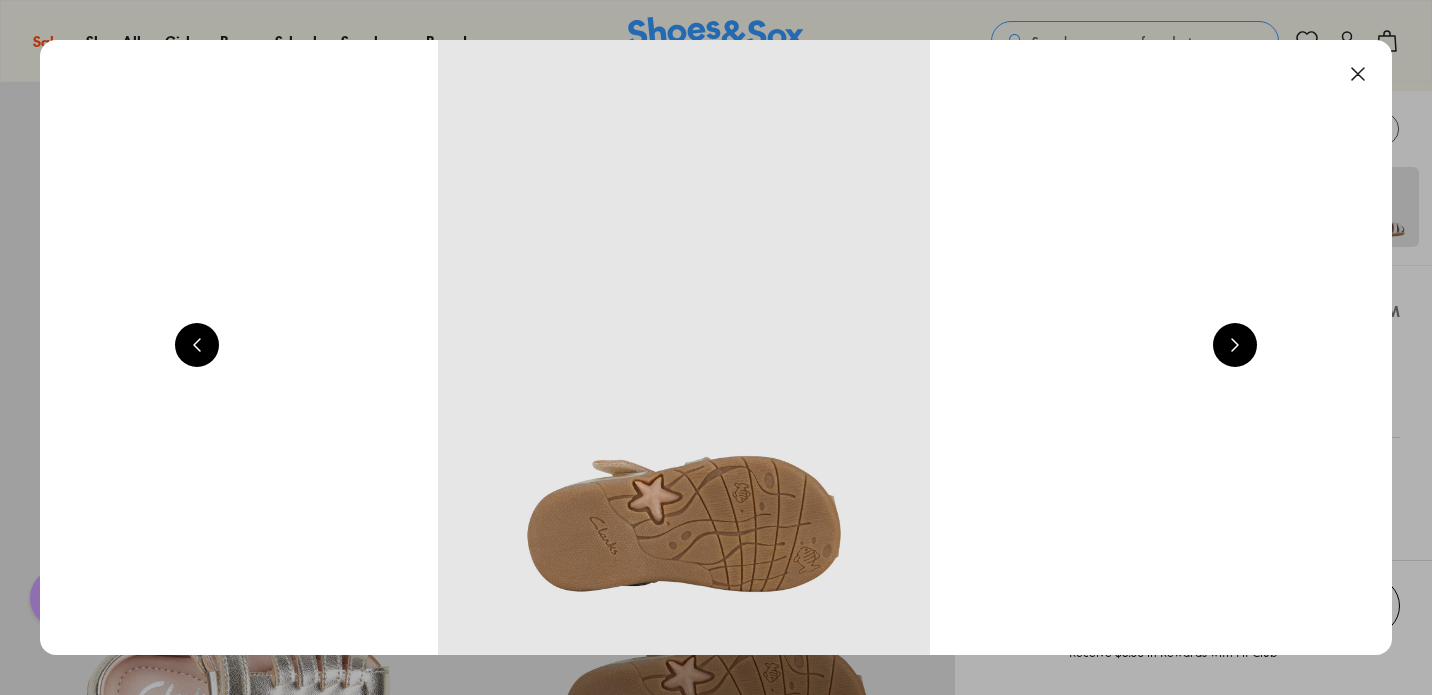 click at bounding box center (1358, 74) 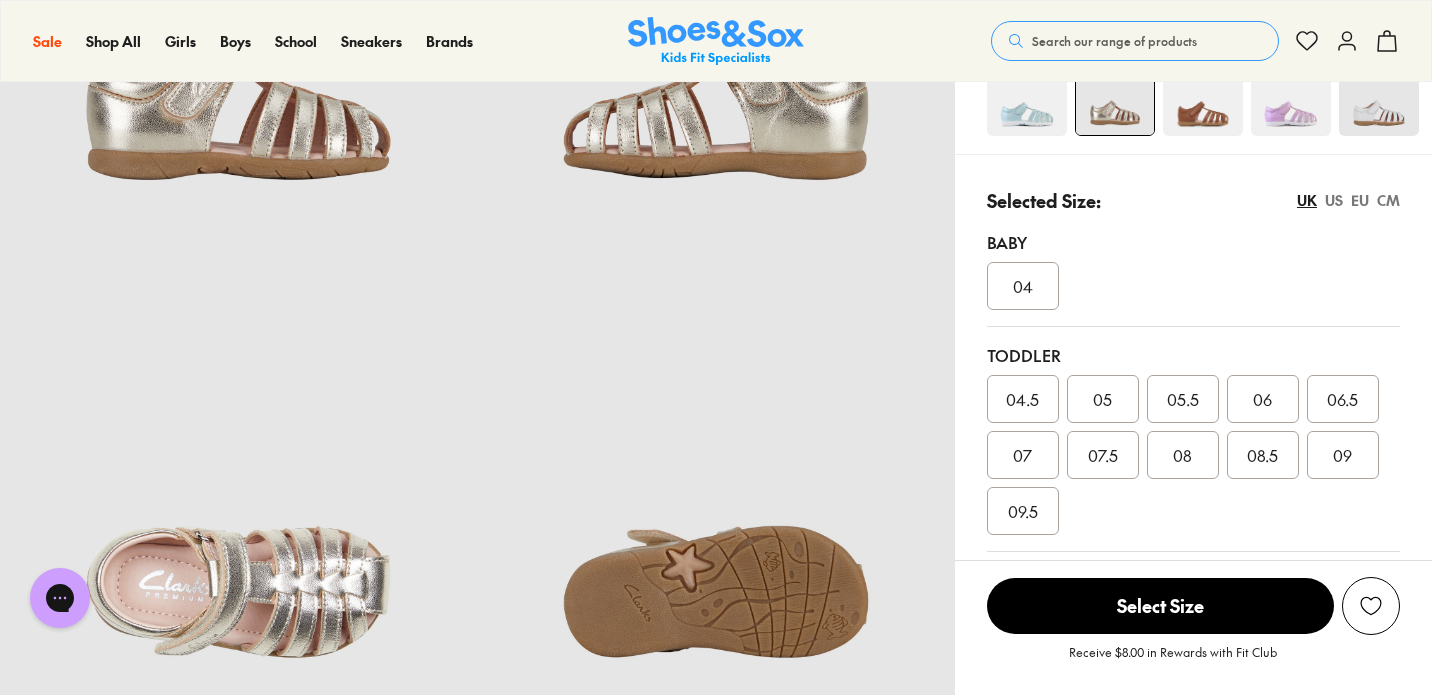 scroll, scrollTop: 368, scrollLeft: 0, axis: vertical 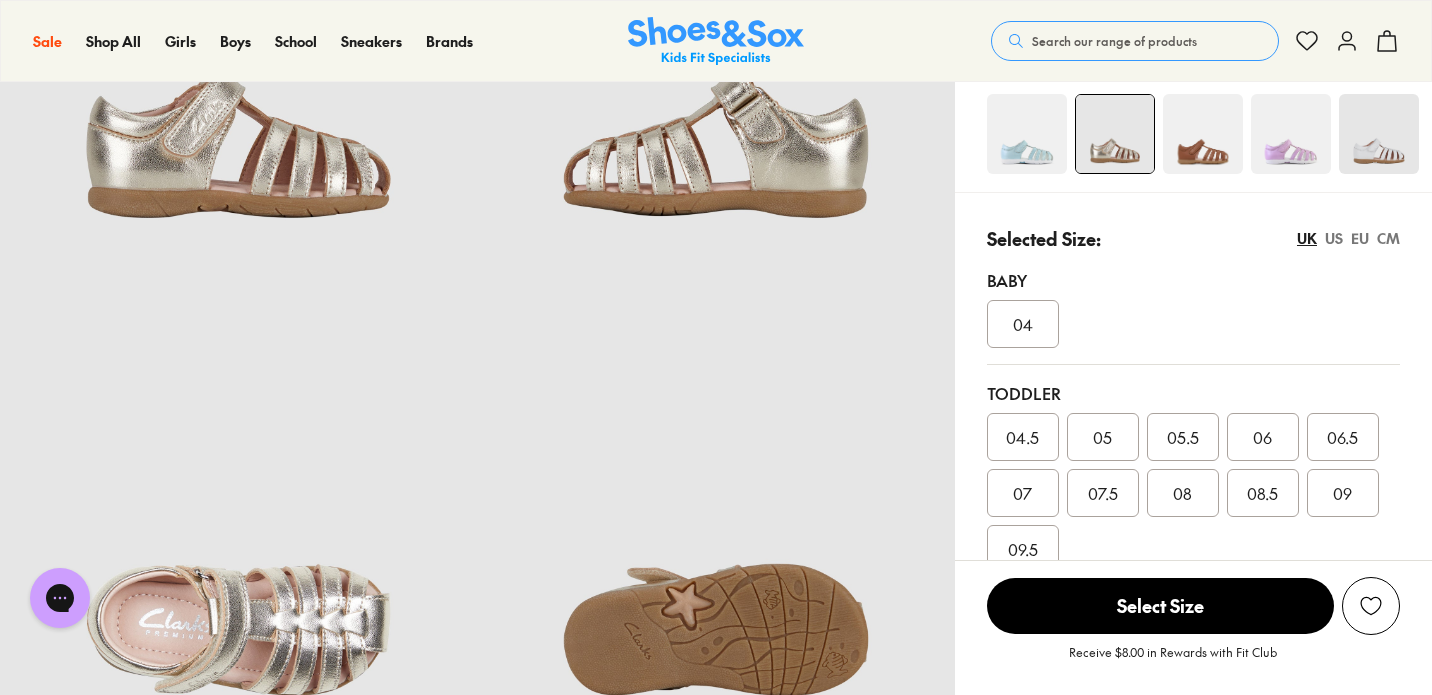 click on "US" at bounding box center (1334, 238) 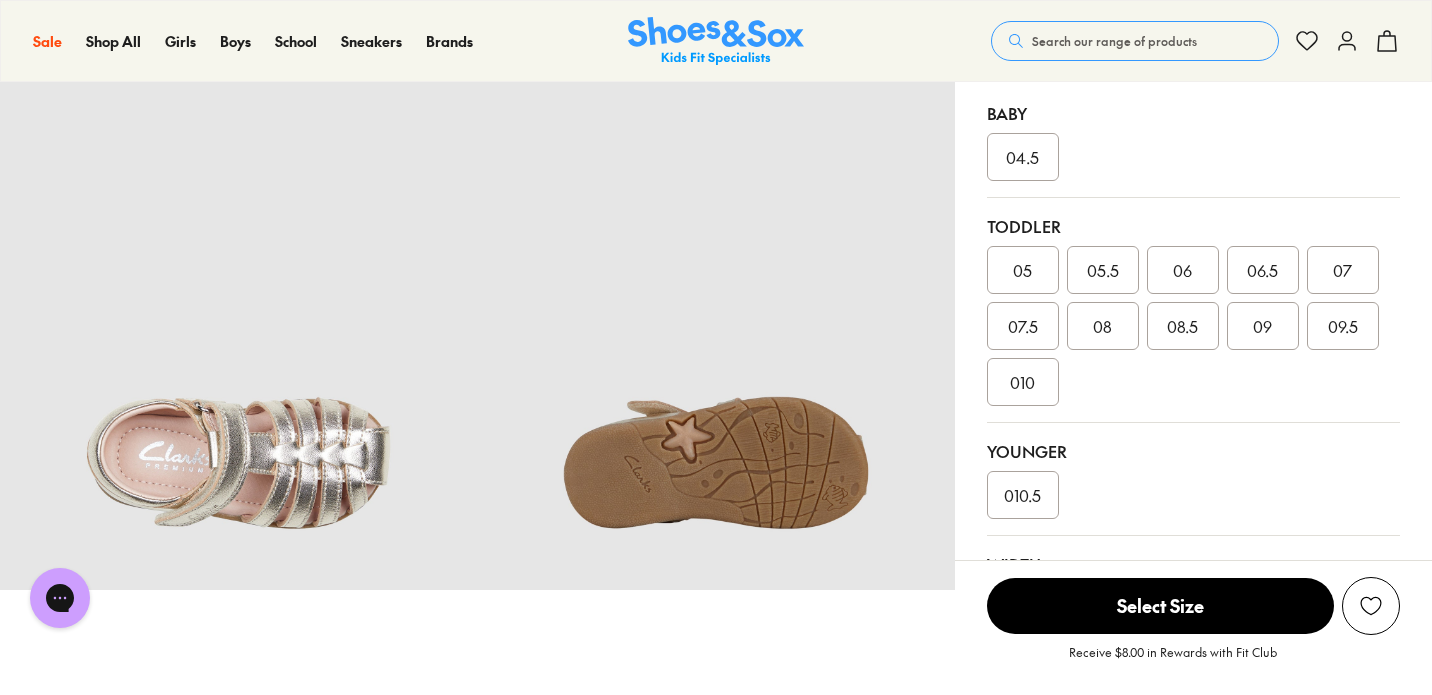 scroll, scrollTop: 489, scrollLeft: 0, axis: vertical 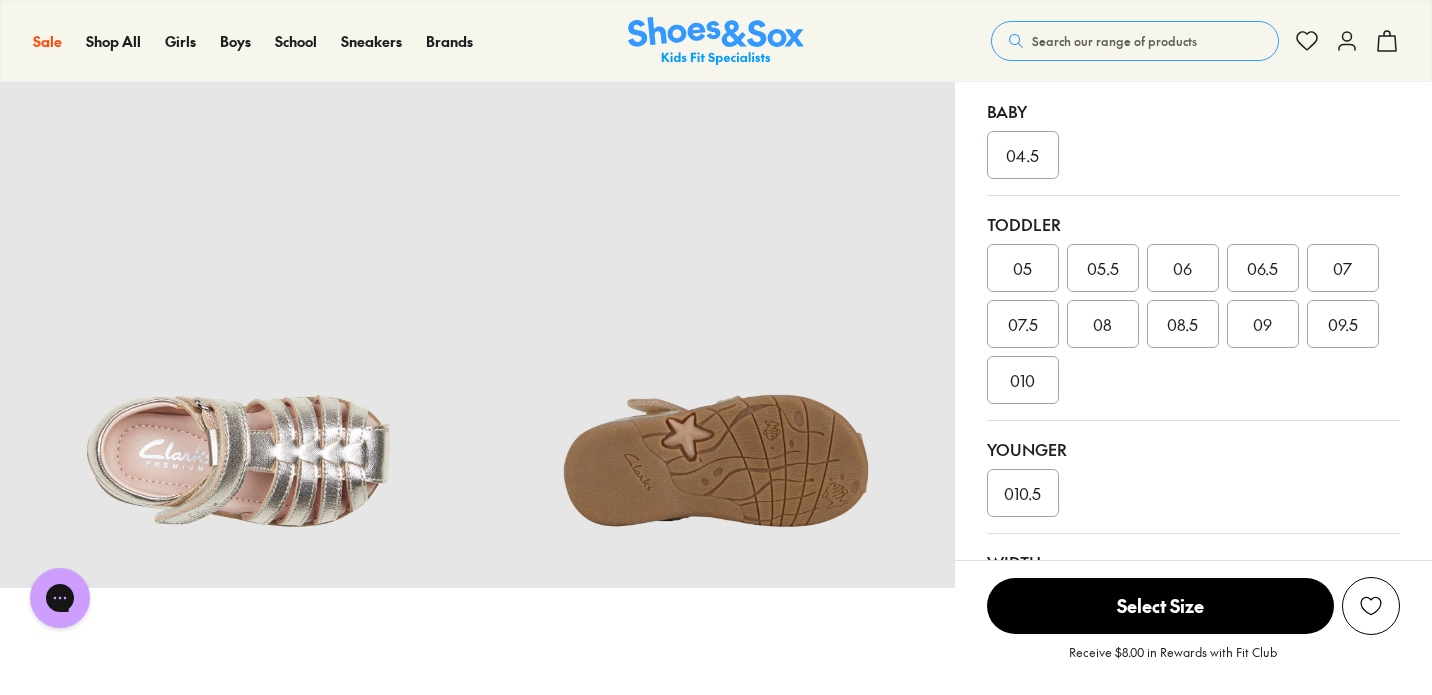 click on "010.5" at bounding box center [1022, 493] 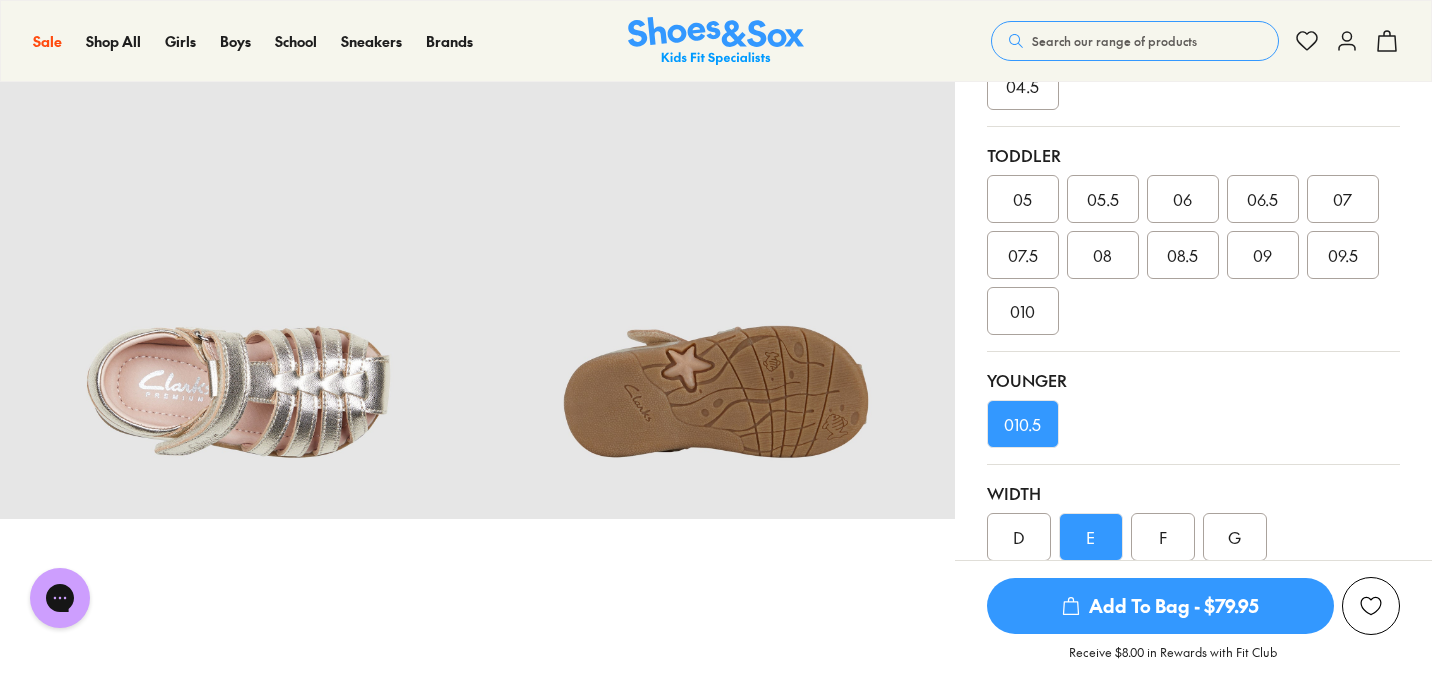 scroll, scrollTop: 563, scrollLeft: 0, axis: vertical 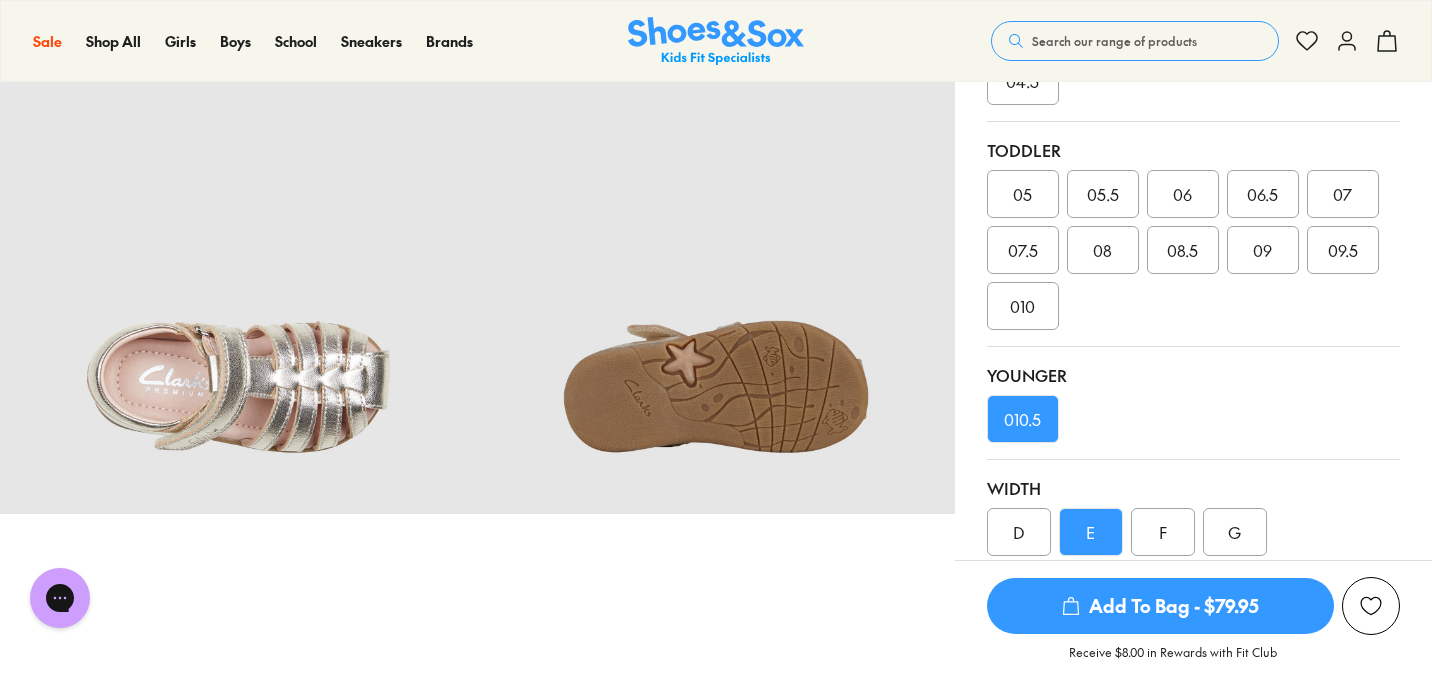 click on "Add To Bag - $79.95" at bounding box center (1160, 606) 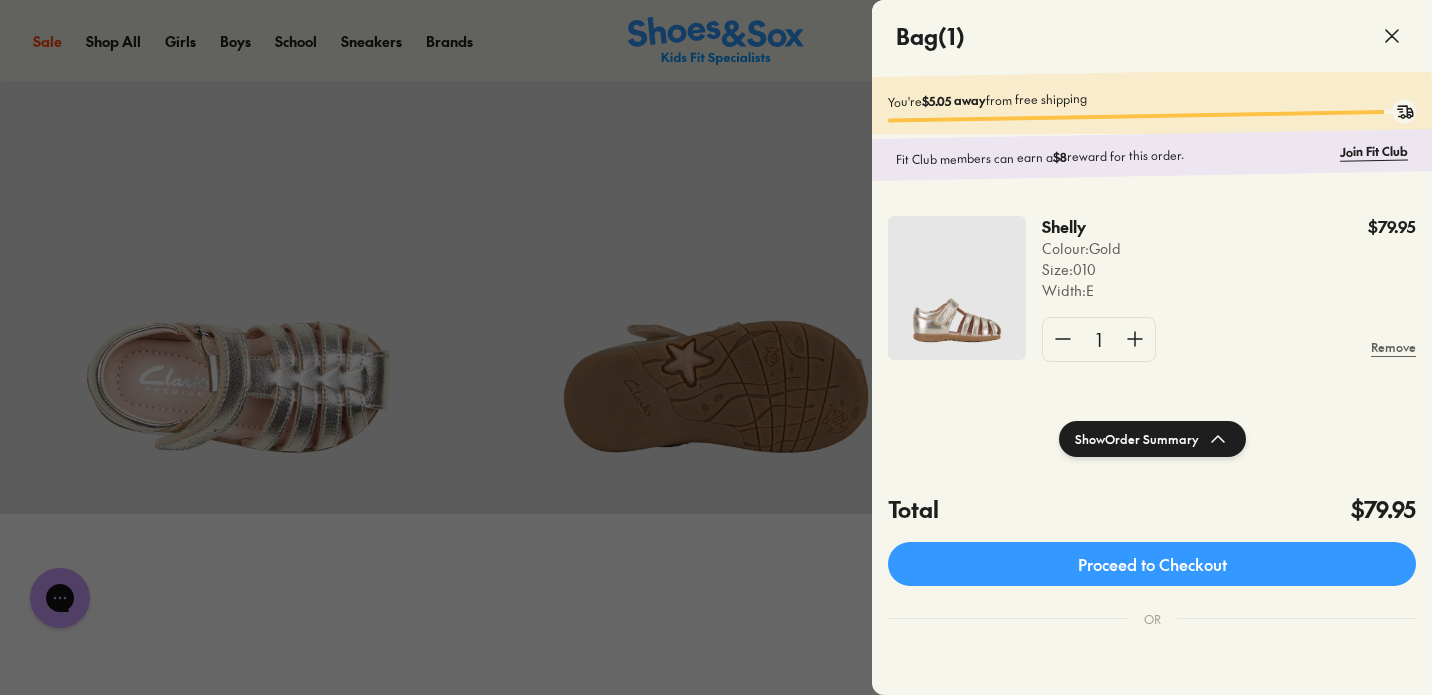 click 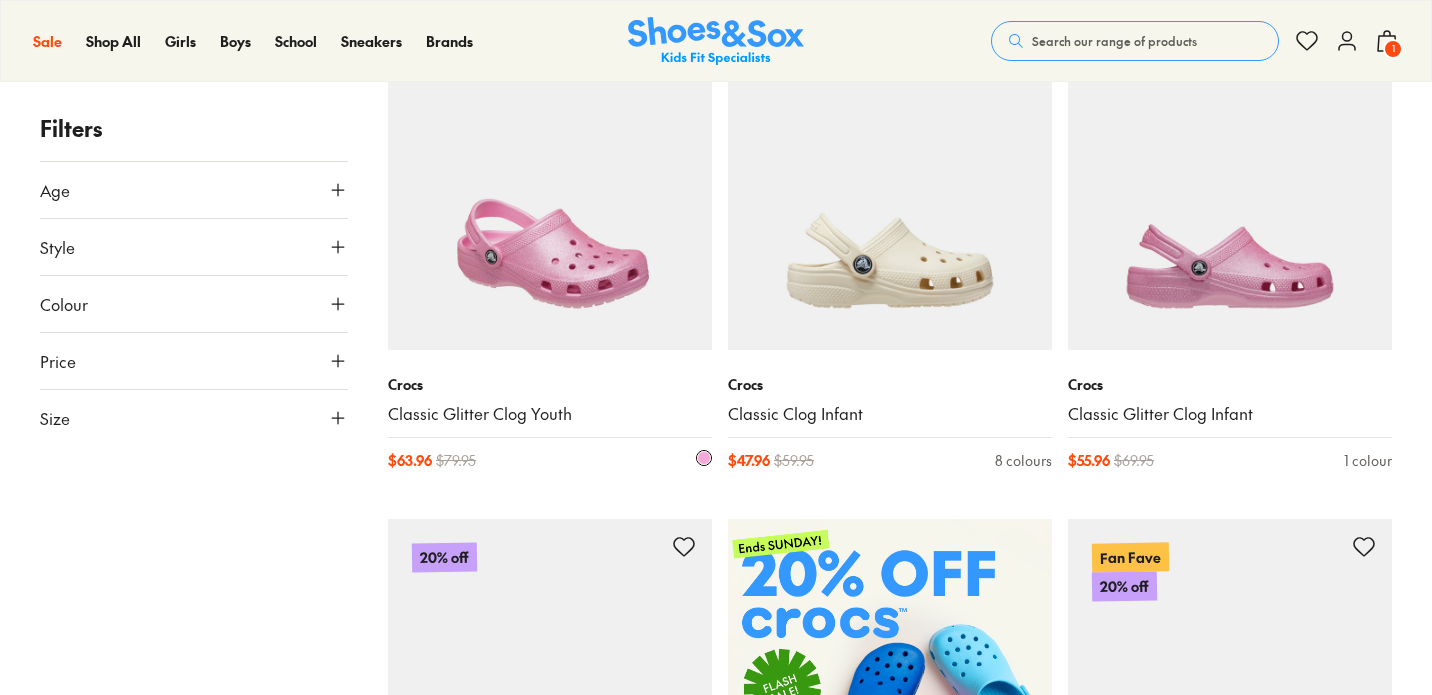scroll, scrollTop: 0, scrollLeft: 0, axis: both 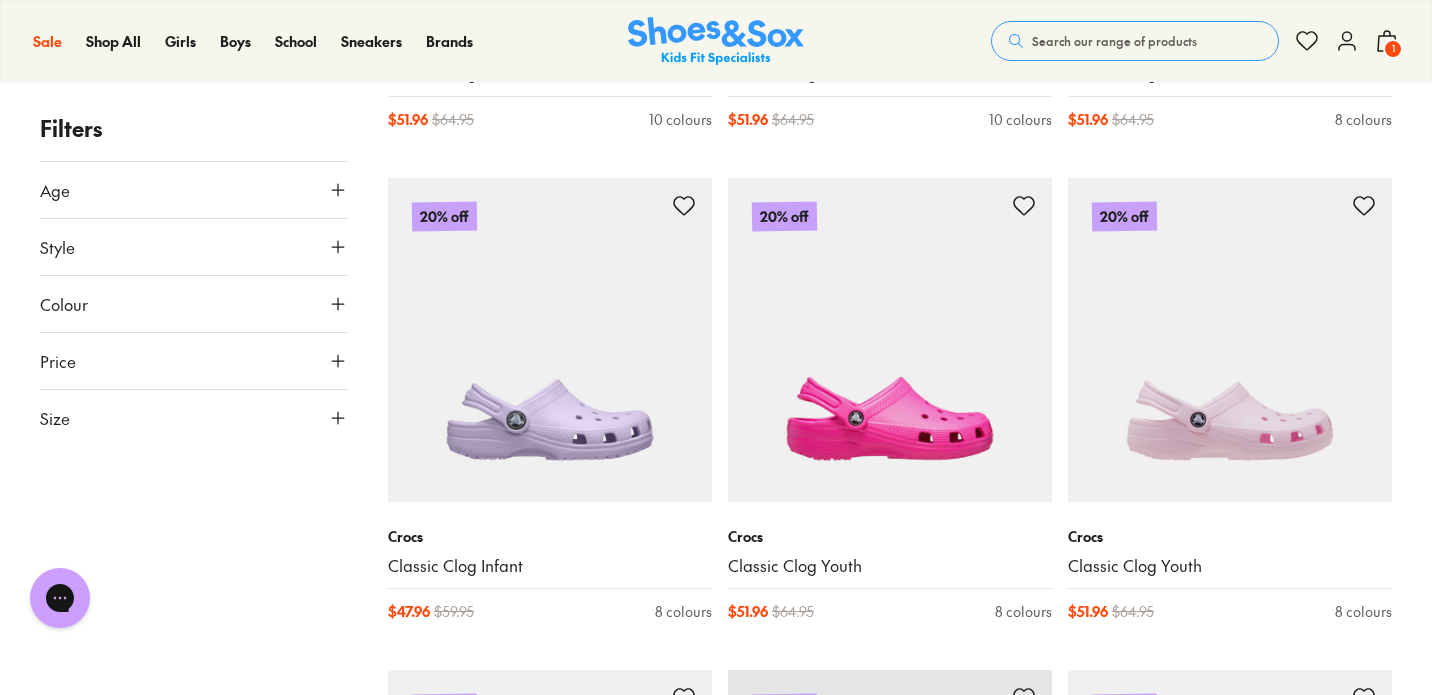click on "Sale
Sale
Shop All
20% Off Crocs
School on Sale
Up to 40% Off Sale
25% Off Waterbottles
$5 Toys
Shop All Sale
Girls
Girls
Shop All
Sneakers
School" at bounding box center [716, 41] 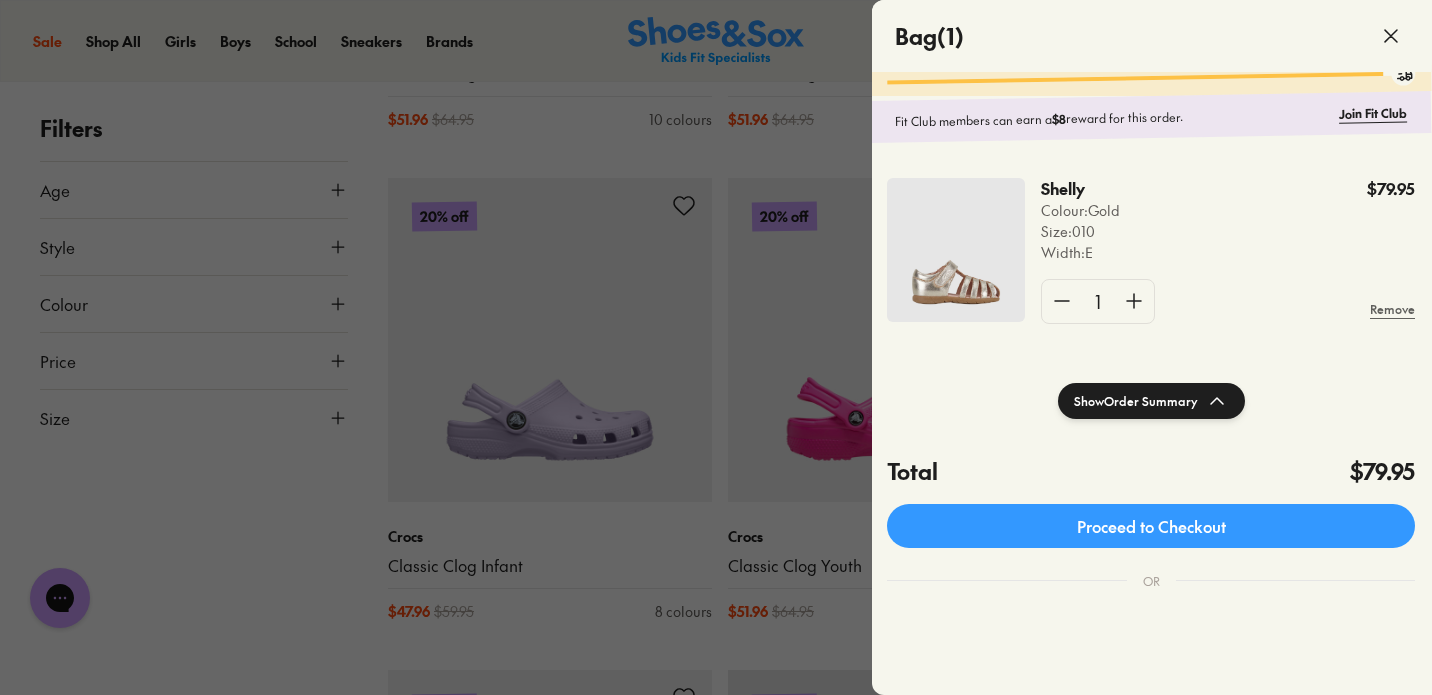 scroll, scrollTop: 29, scrollLeft: 1, axis: both 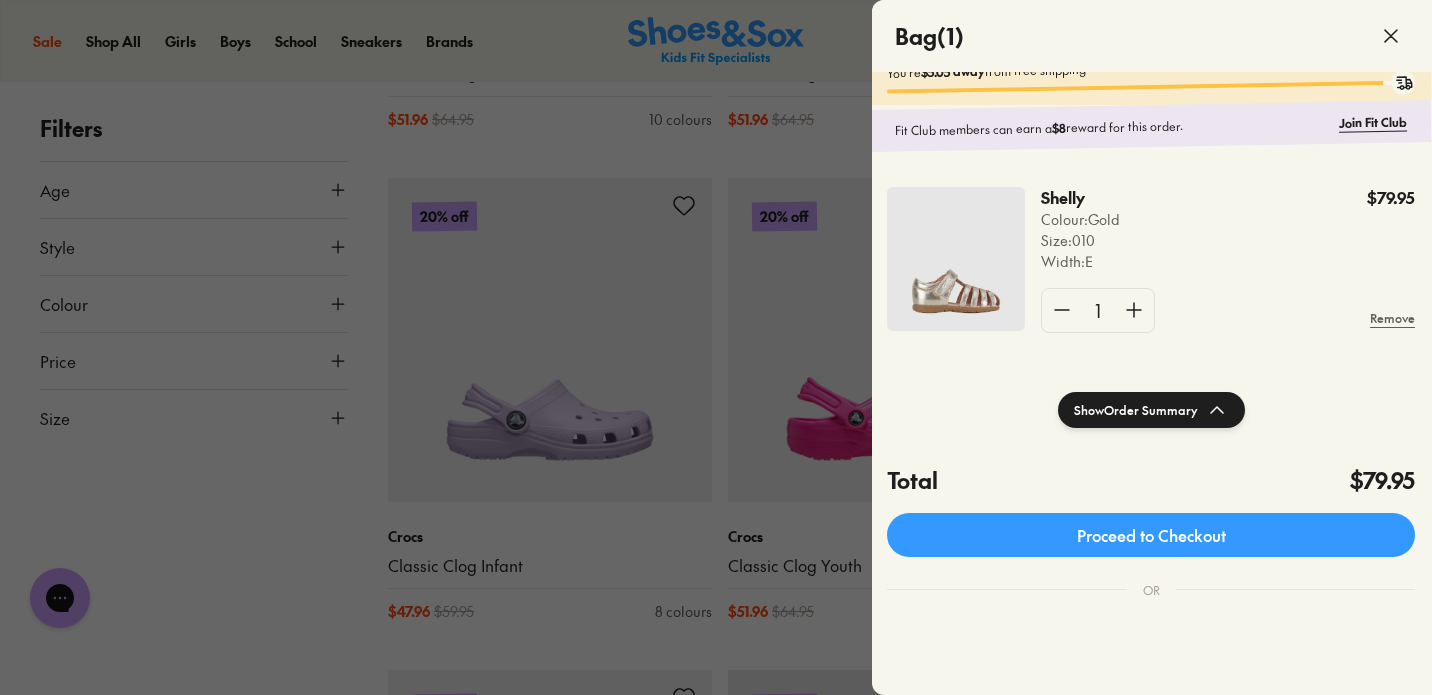 click 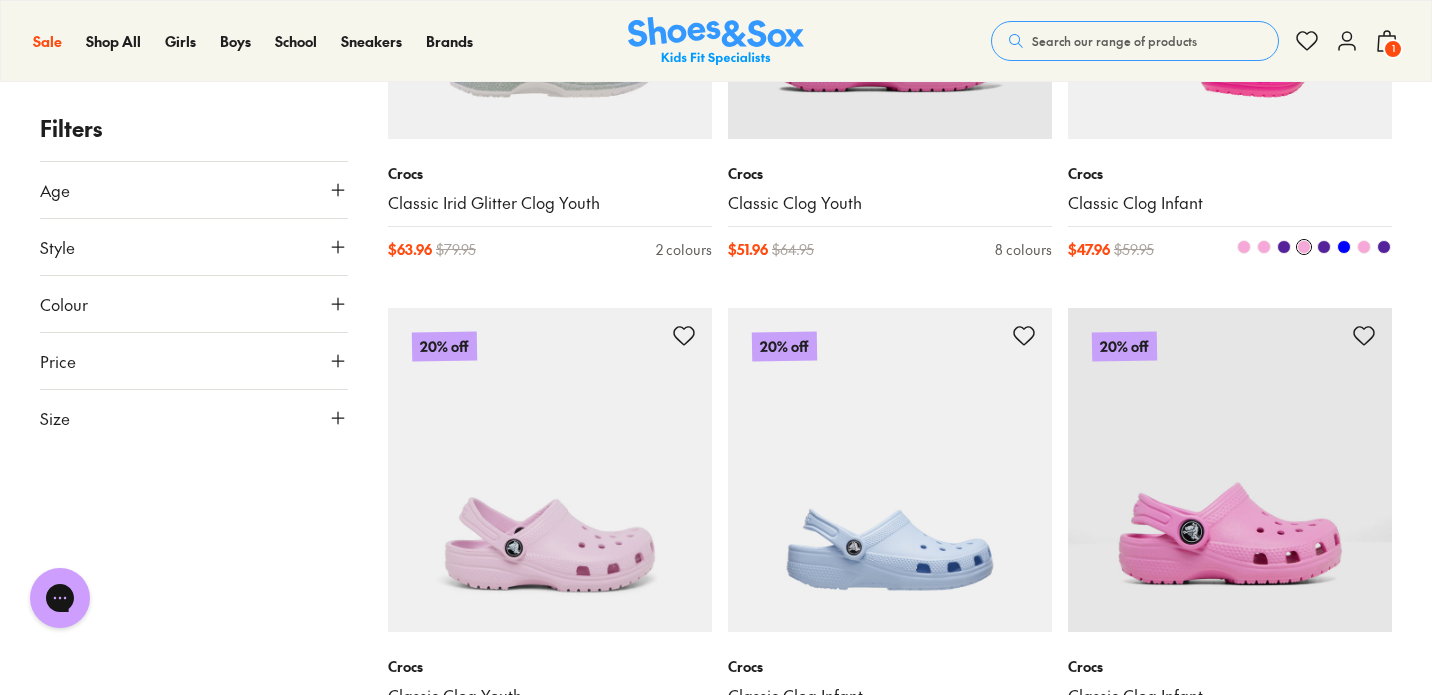 scroll, scrollTop: 2668, scrollLeft: 0, axis: vertical 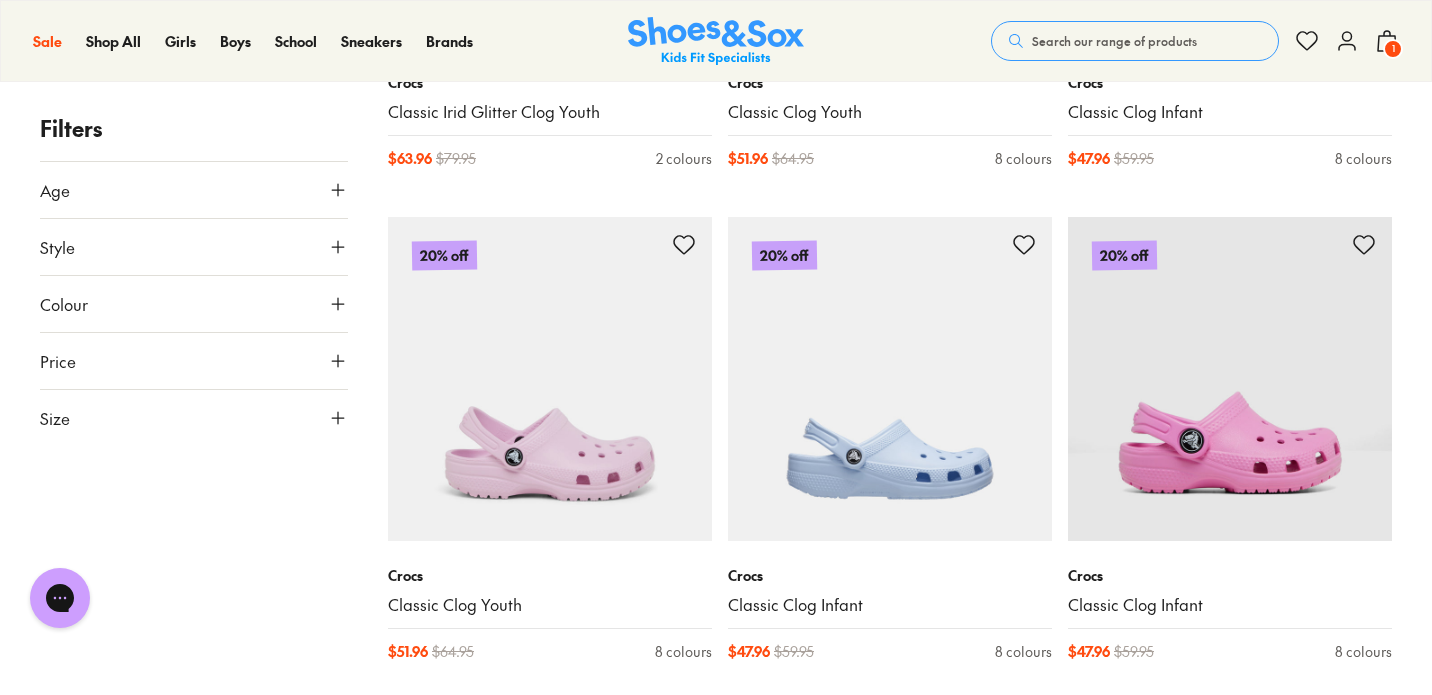click 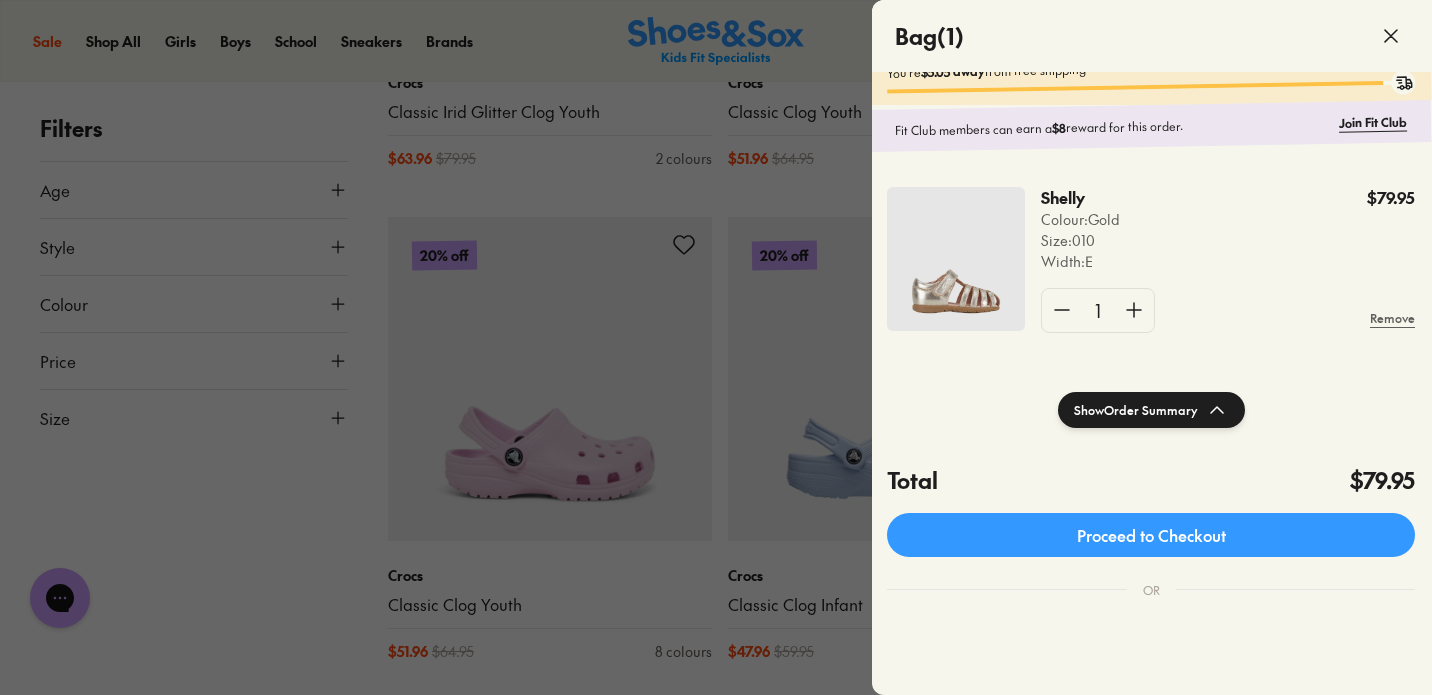 click on "Shelly" 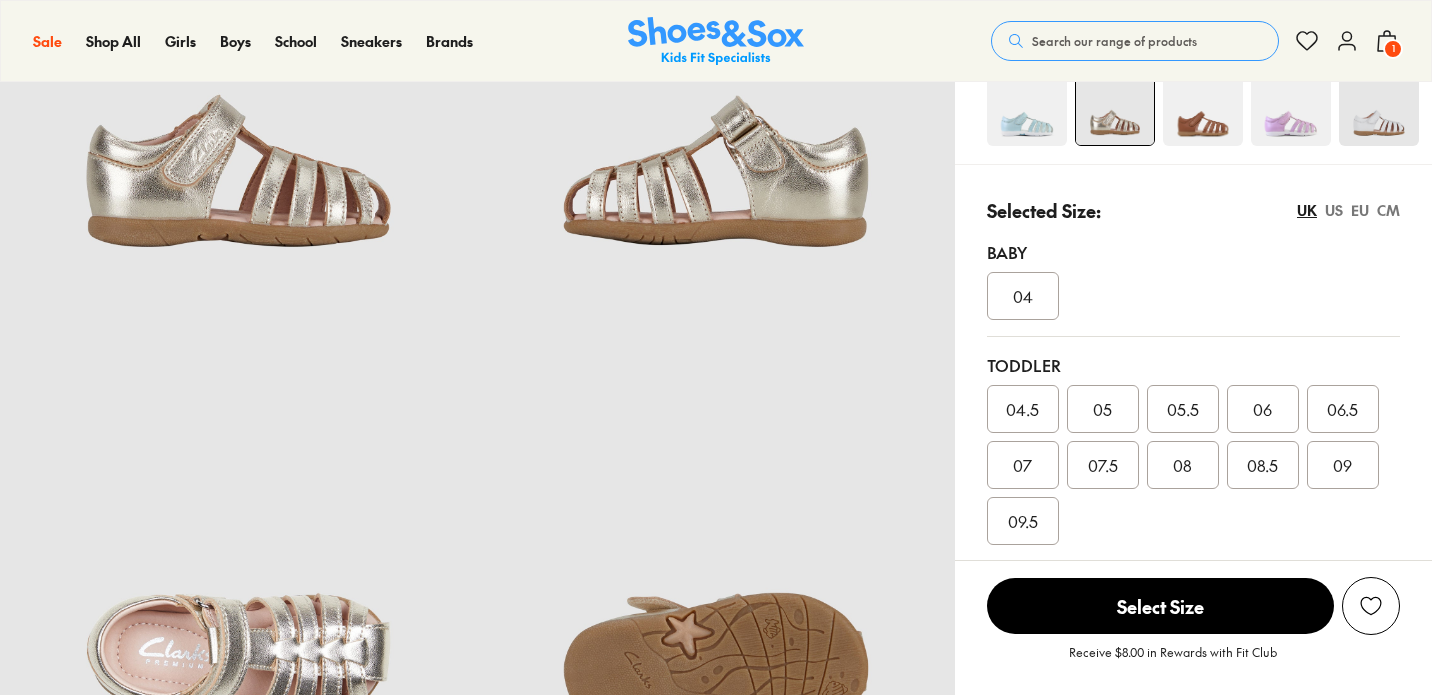 click on "US" at bounding box center [1334, 210] 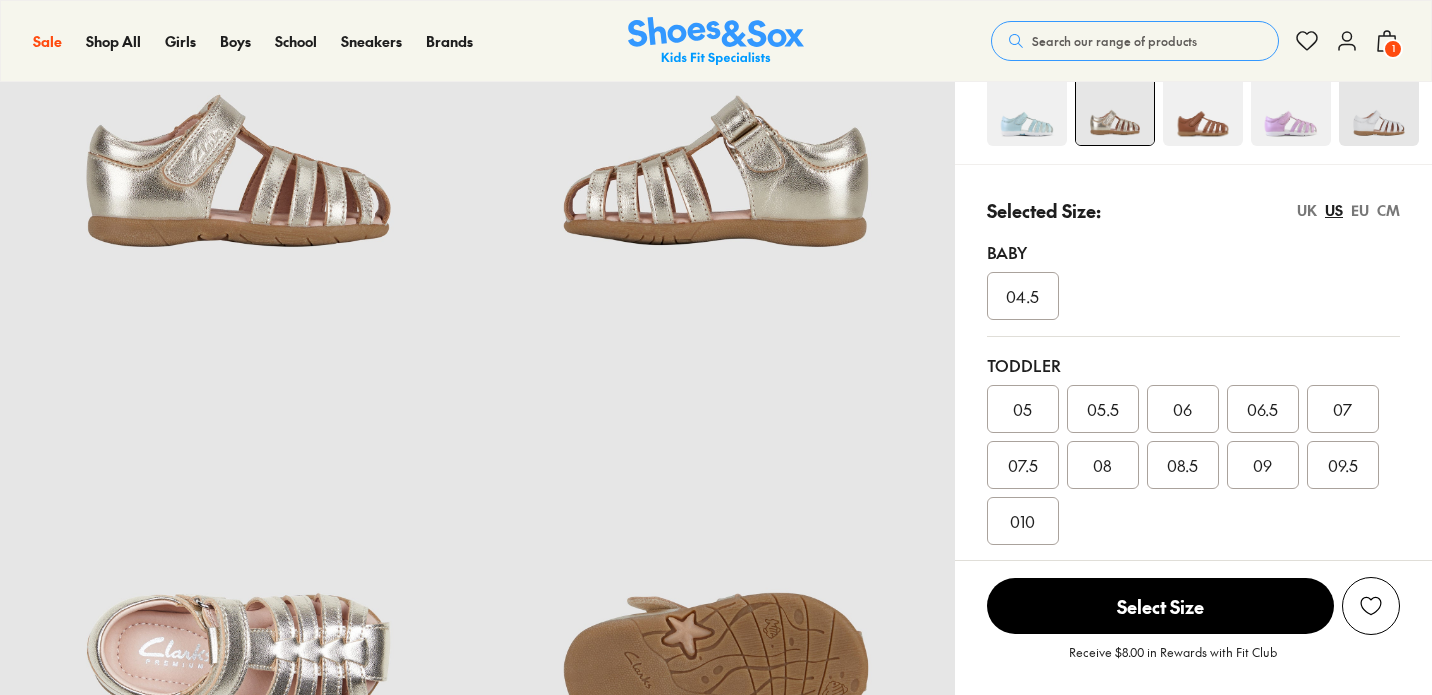 select on "*" 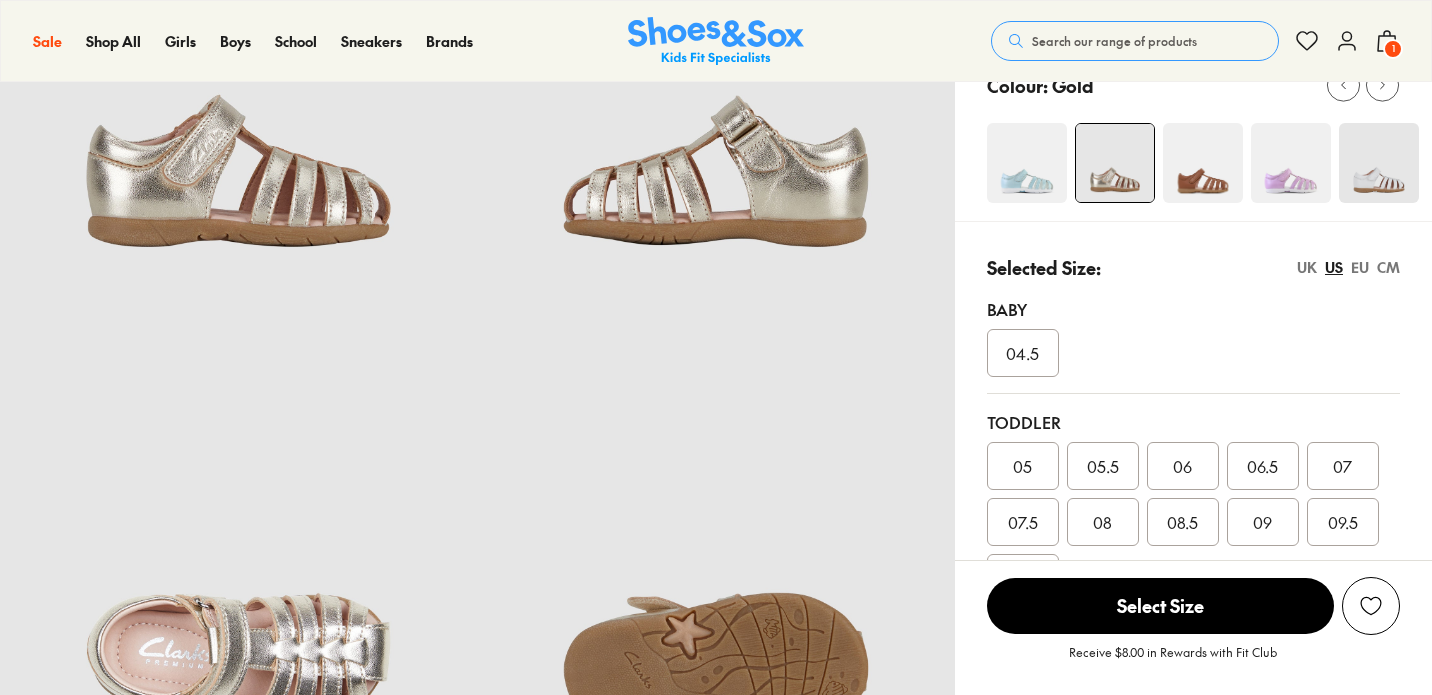 scroll, scrollTop: 701, scrollLeft: 0, axis: vertical 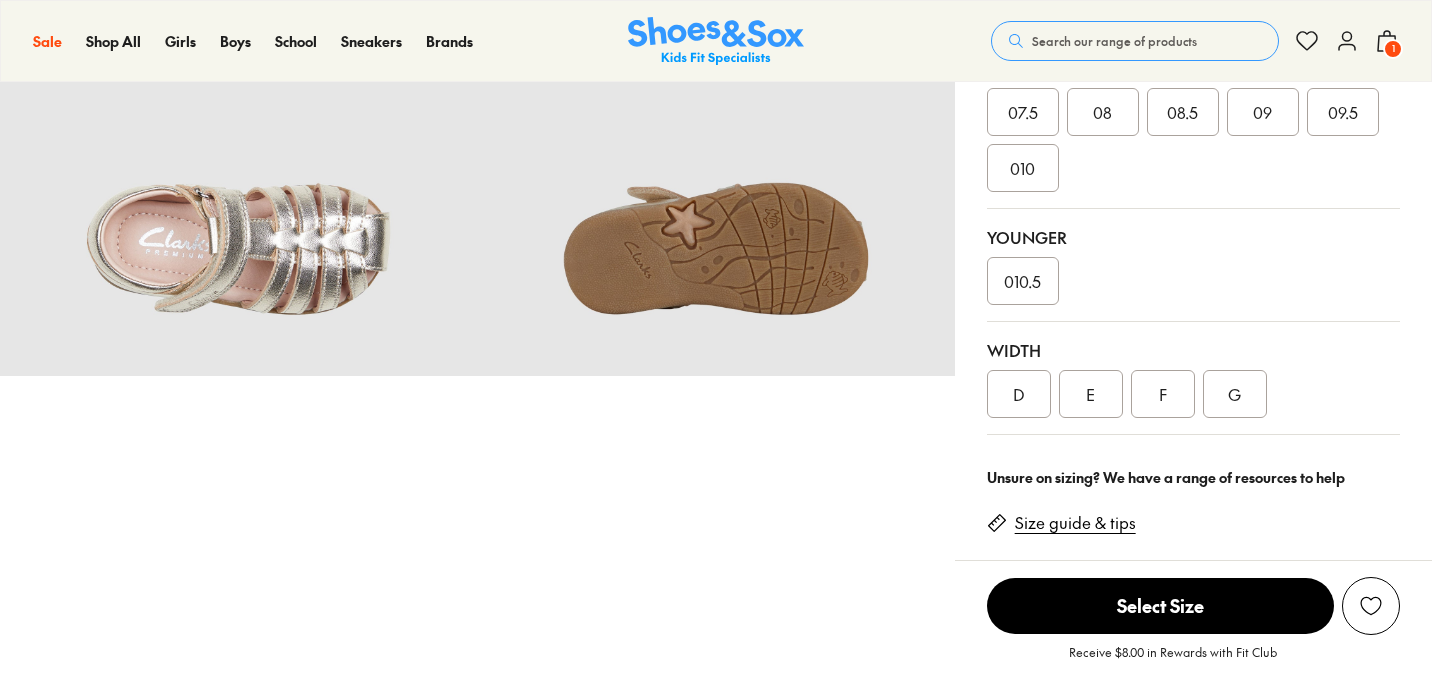 click on "010.5" at bounding box center (1022, 281) 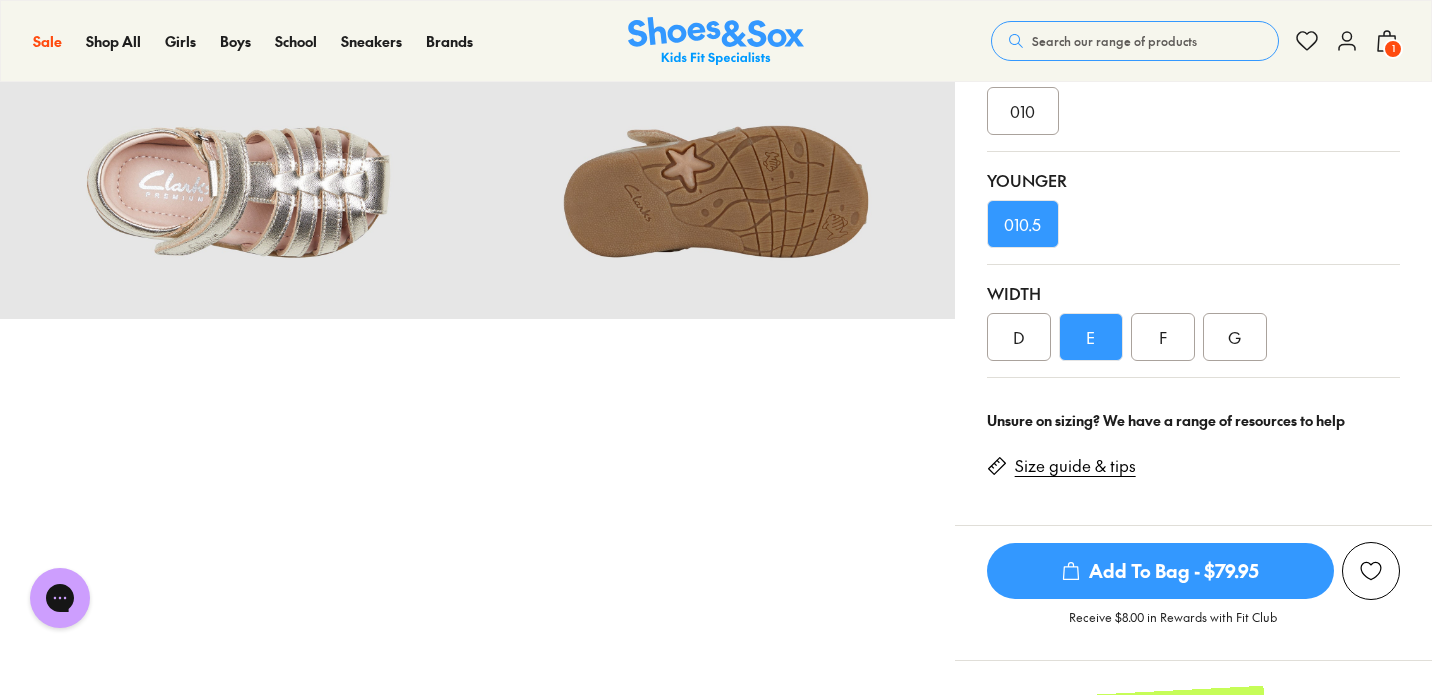 scroll, scrollTop: 752, scrollLeft: 0, axis: vertical 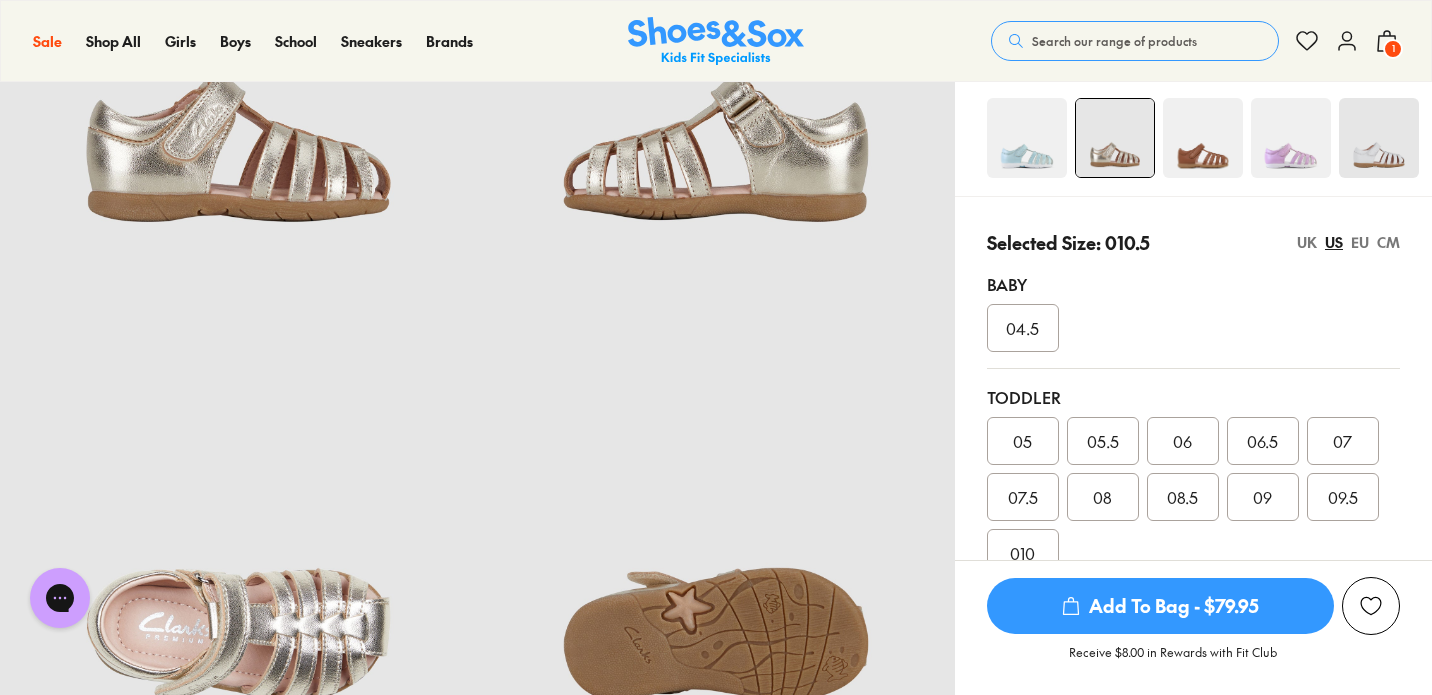 click on "EU" at bounding box center (1360, 242) 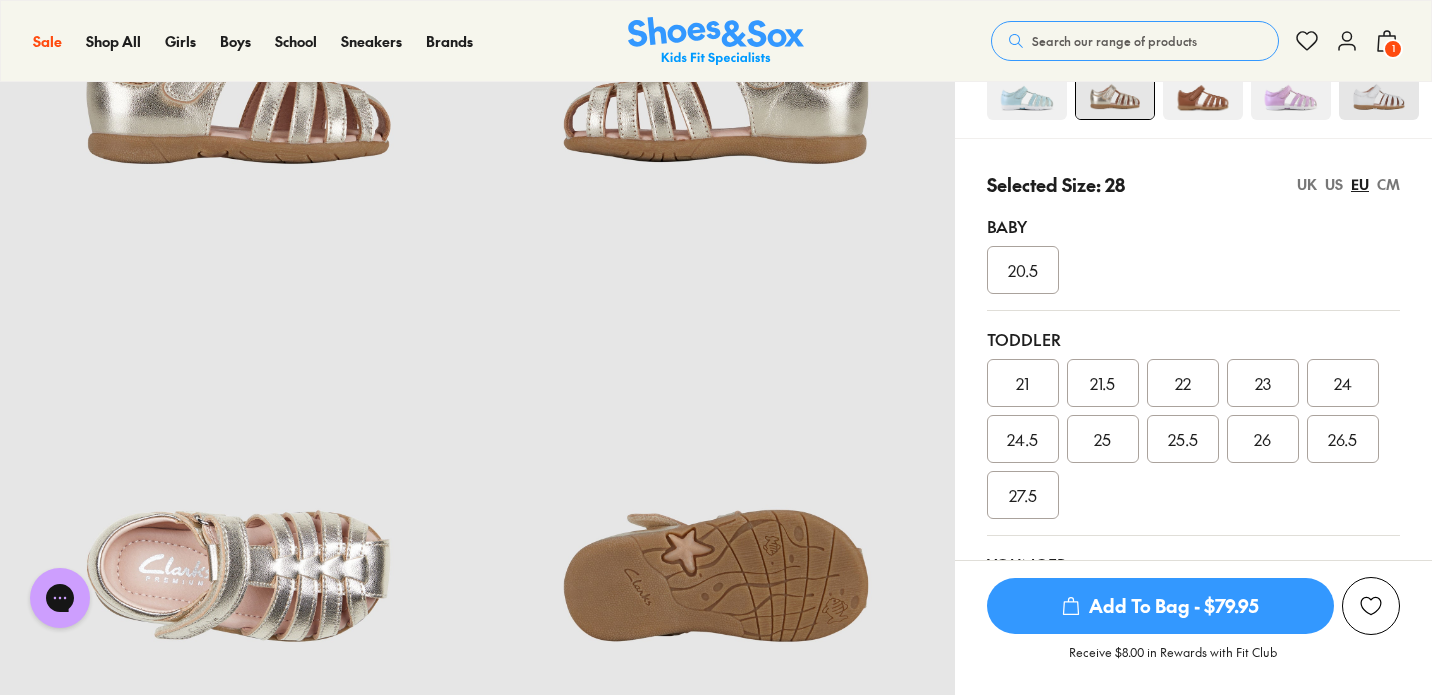 scroll, scrollTop: 375, scrollLeft: 0, axis: vertical 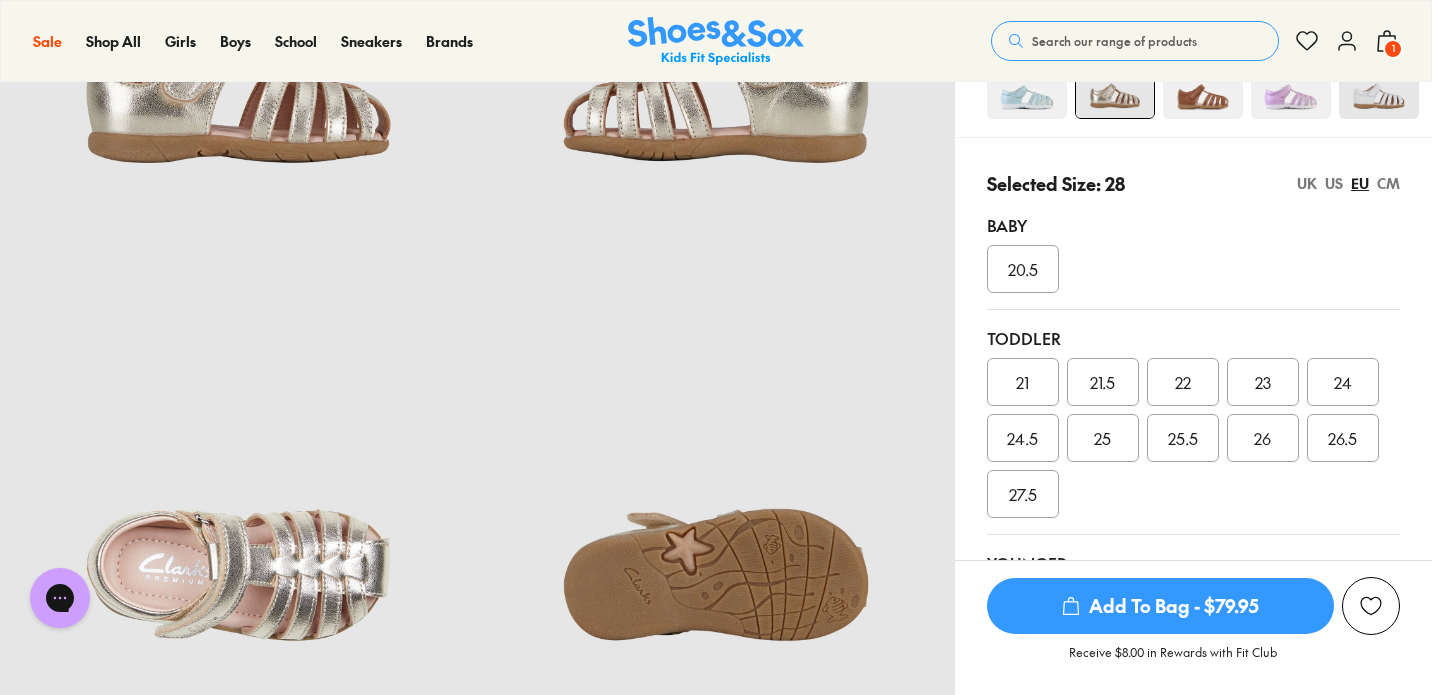 click on "27.5" at bounding box center [1023, 494] 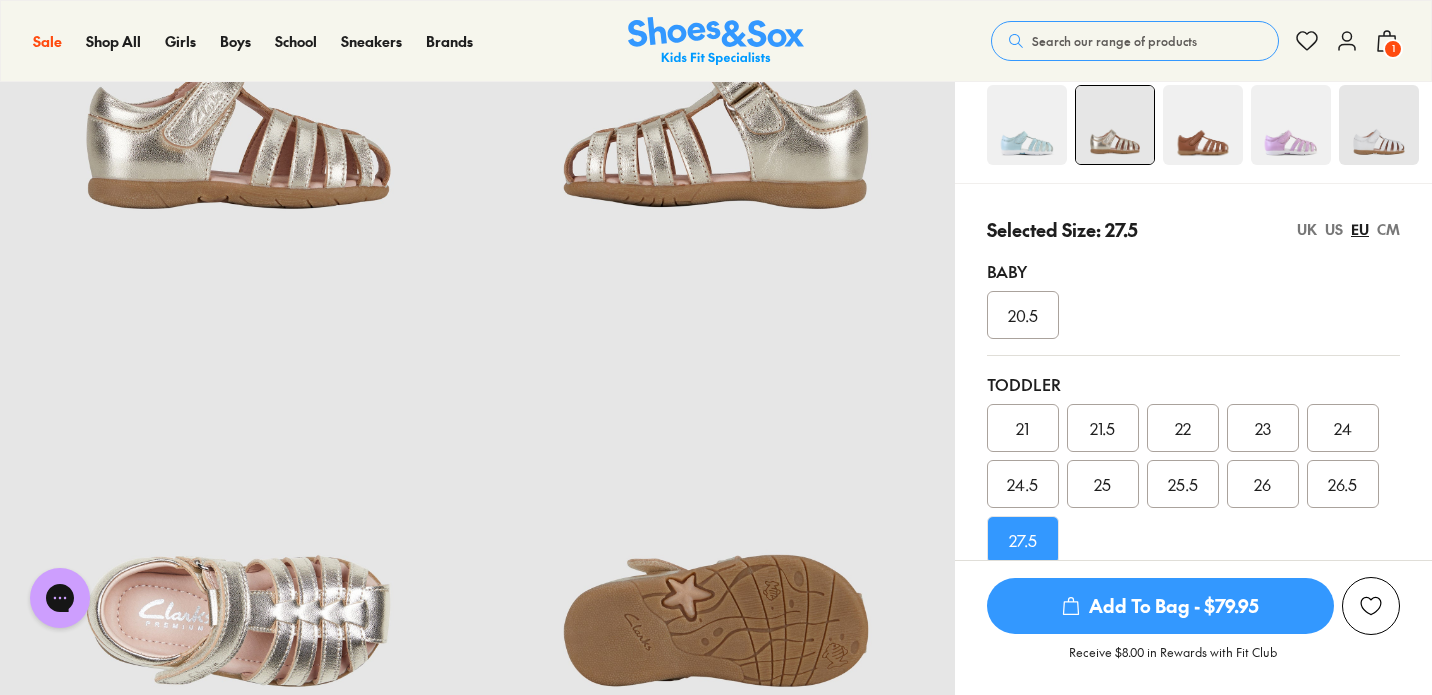 scroll, scrollTop: 331, scrollLeft: 0, axis: vertical 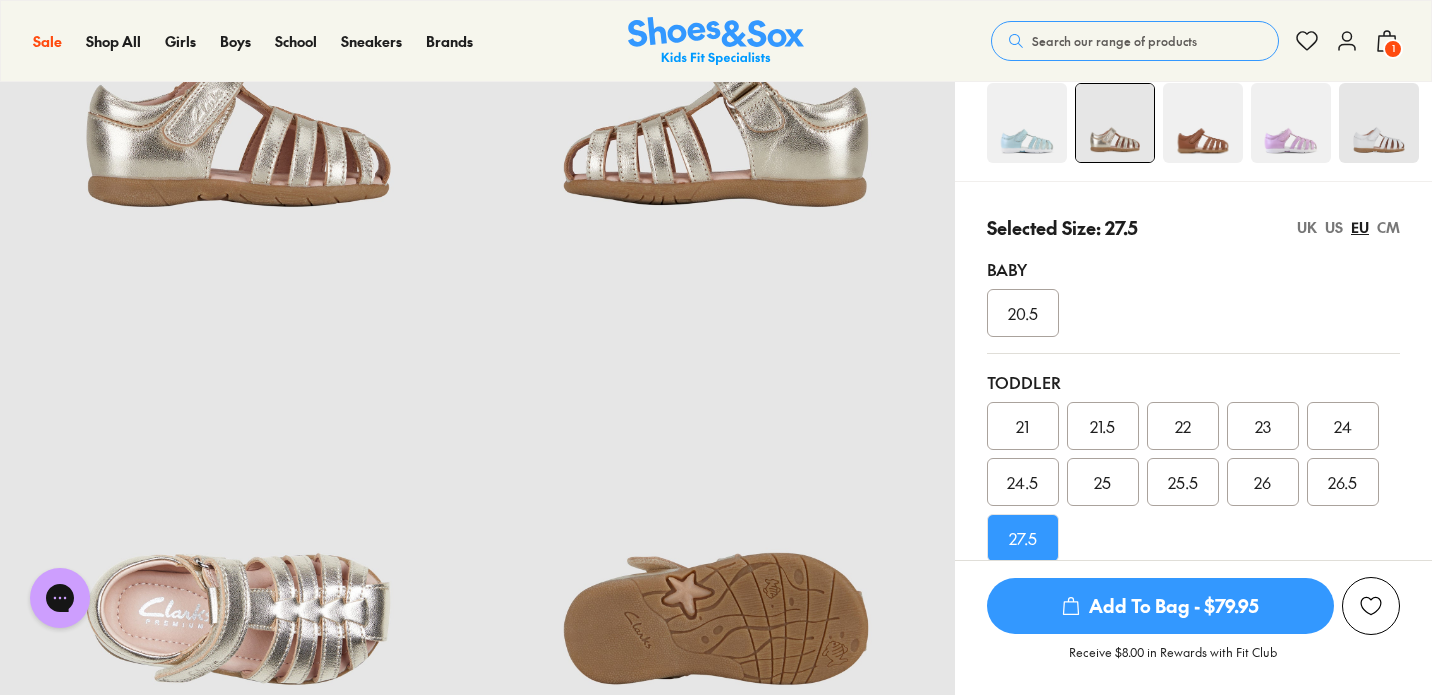 click on "US" at bounding box center [1334, 227] 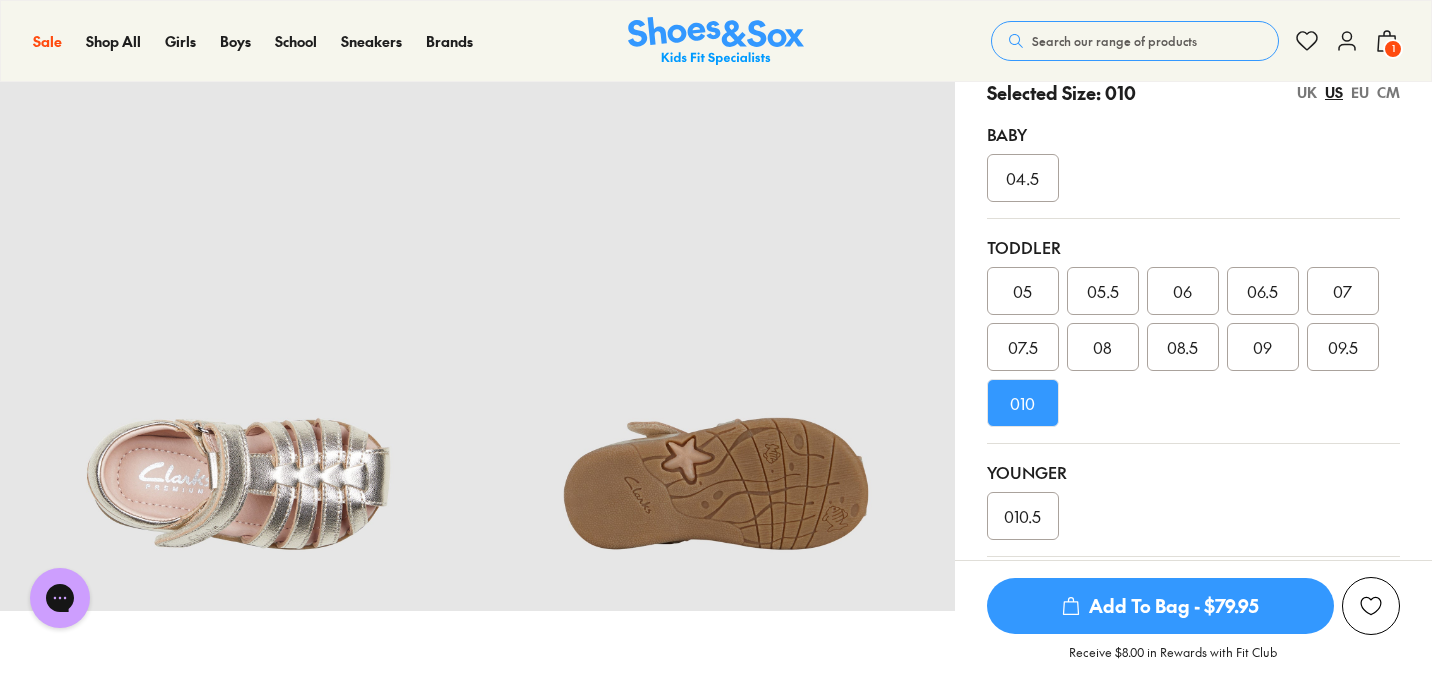 scroll, scrollTop: 479, scrollLeft: 0, axis: vertical 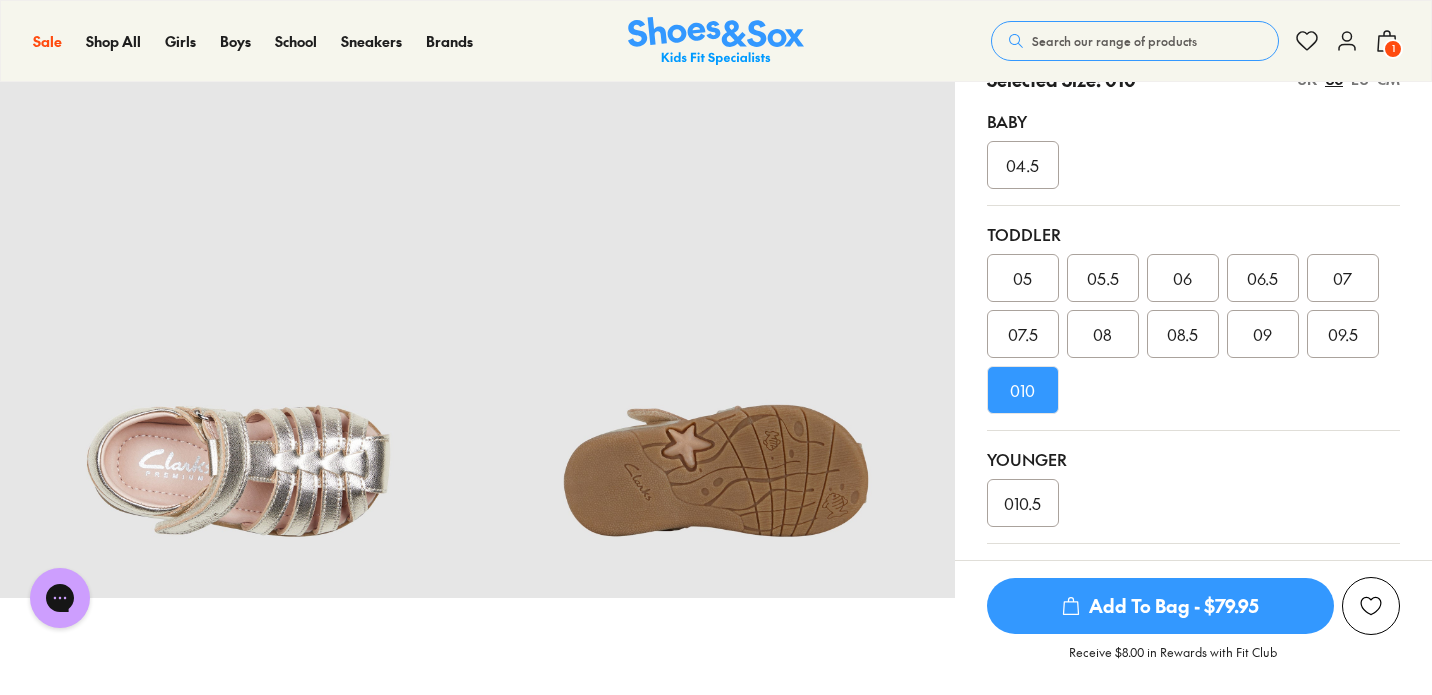 click on "010.5" at bounding box center (1023, 503) 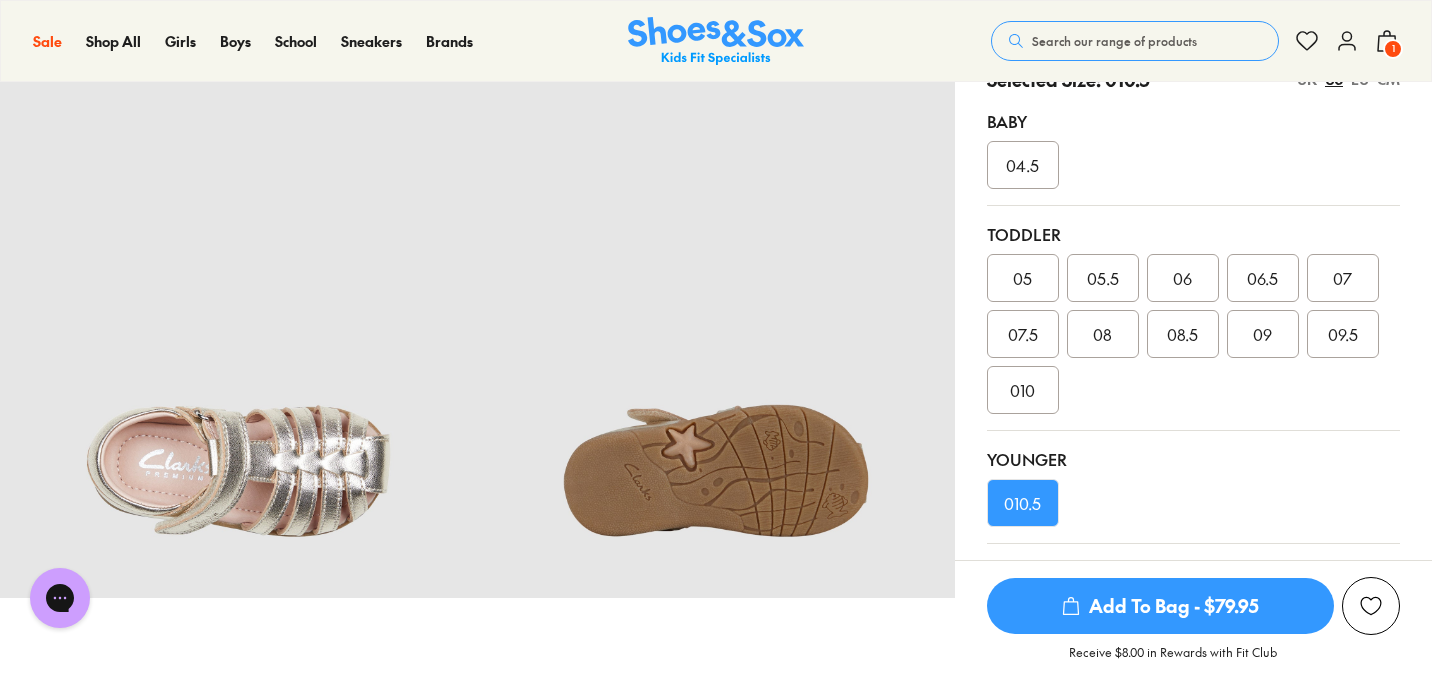 click on "010.5" at bounding box center [1023, 503] 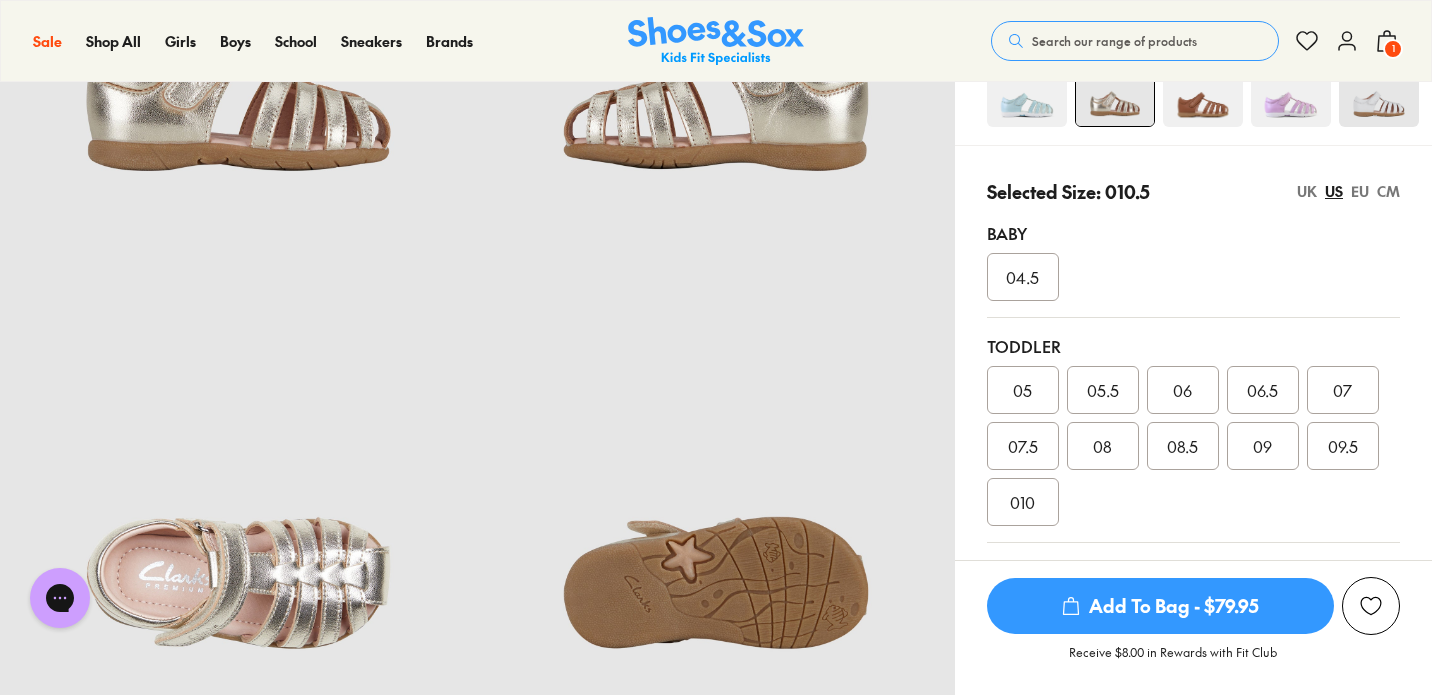 scroll, scrollTop: 367, scrollLeft: 0, axis: vertical 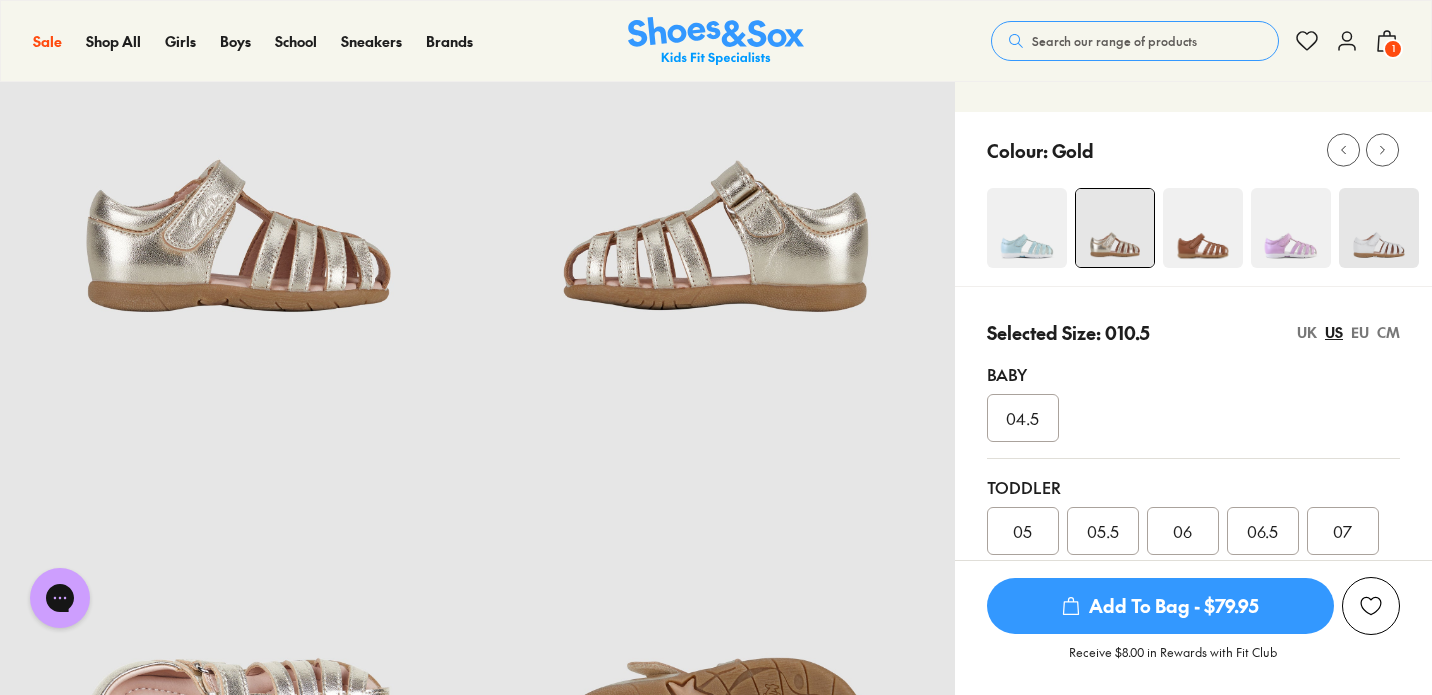 click on "1" at bounding box center (1393, 49) 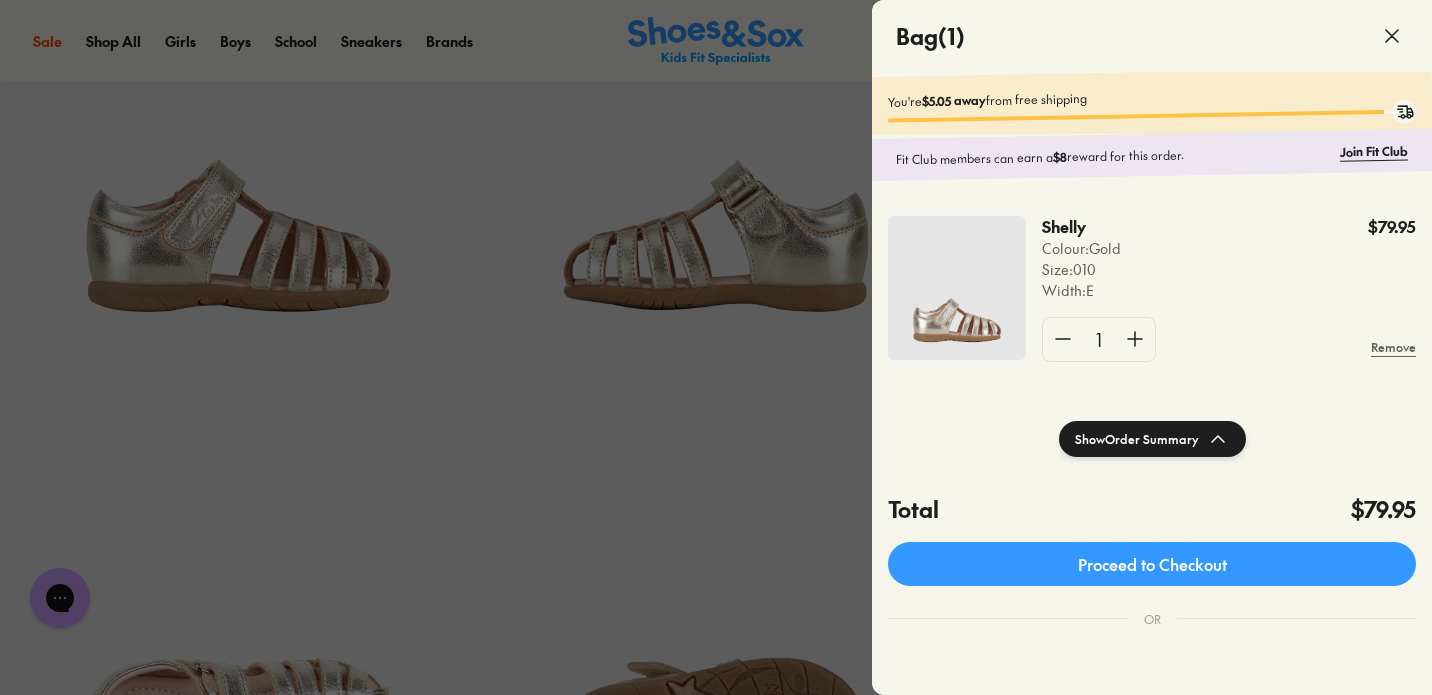 scroll, scrollTop: 0, scrollLeft: 0, axis: both 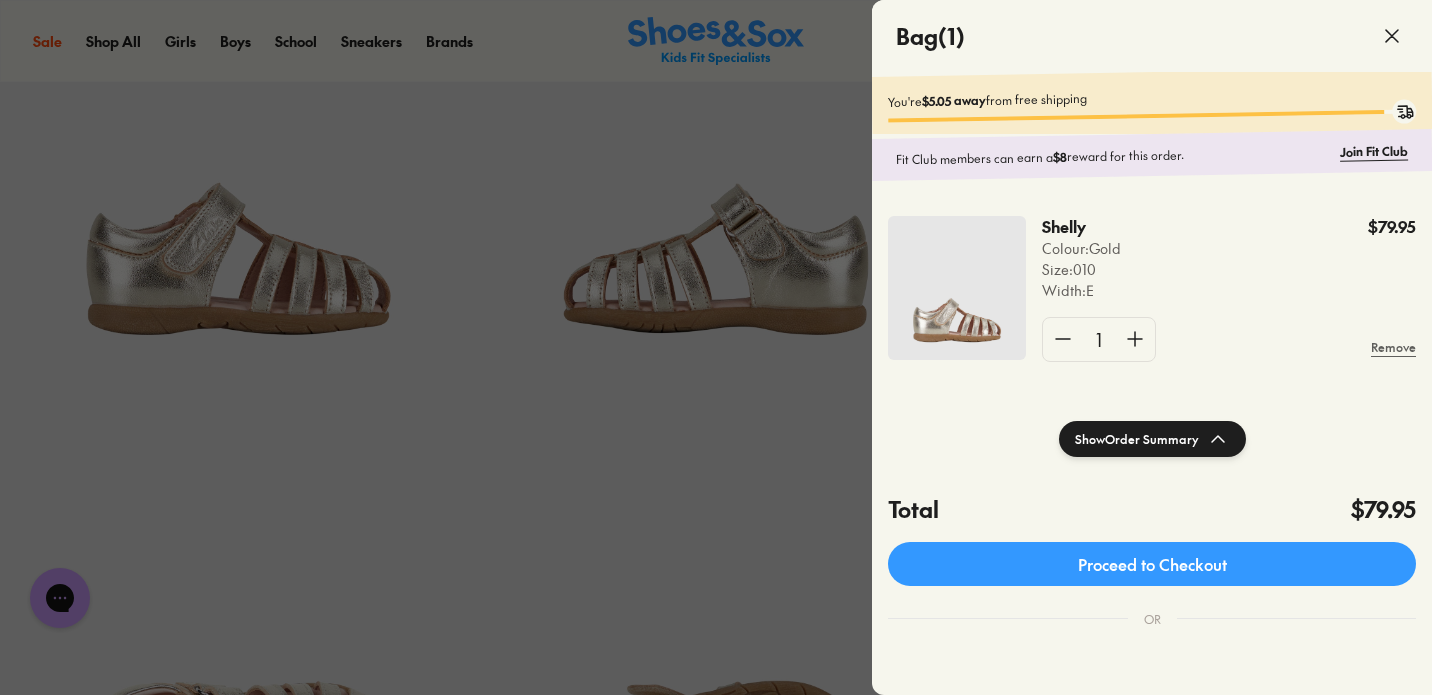 click 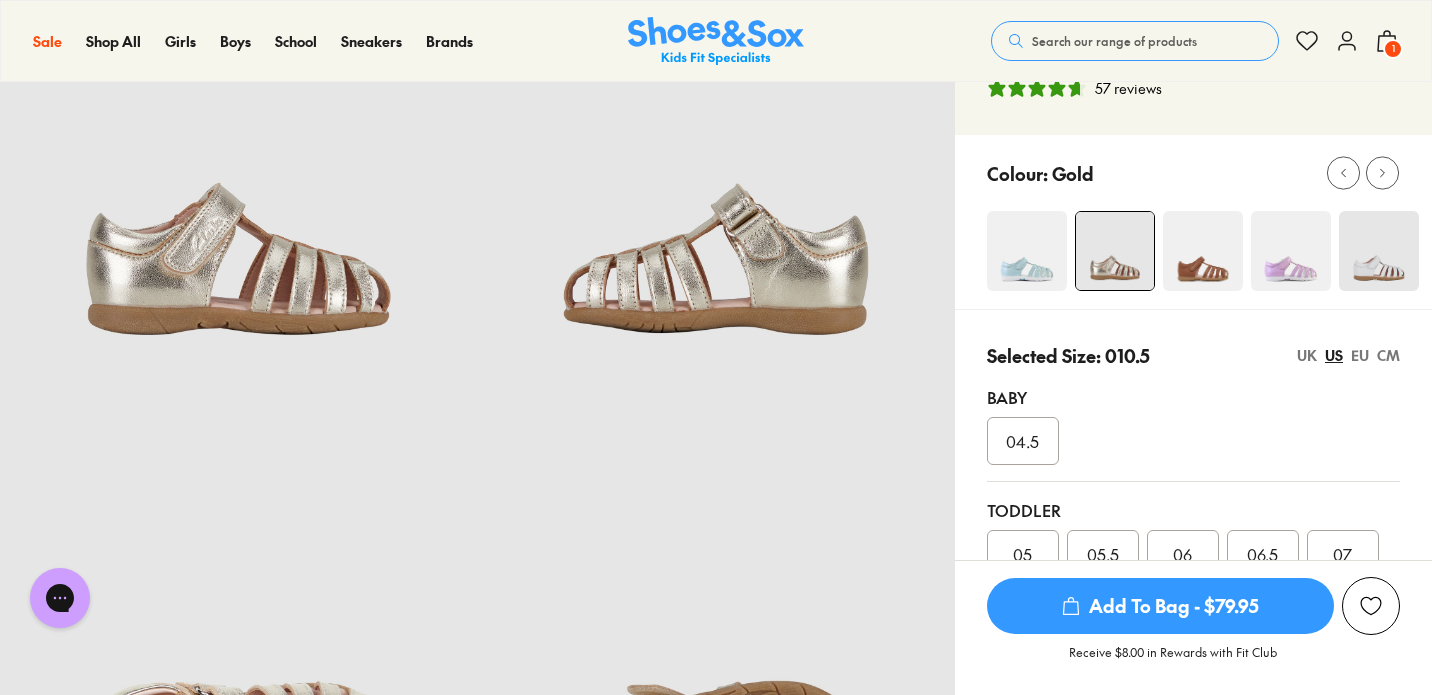 click 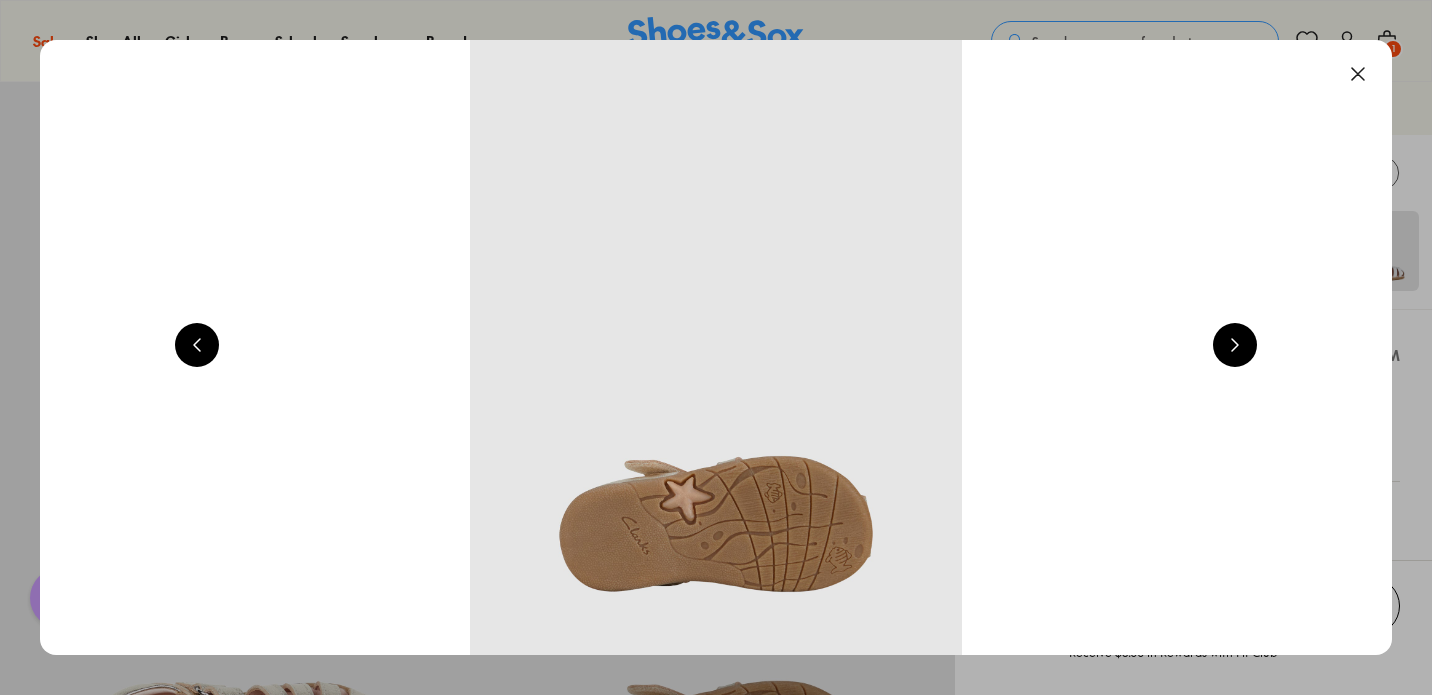 scroll, scrollTop: 0, scrollLeft: 2720, axis: horizontal 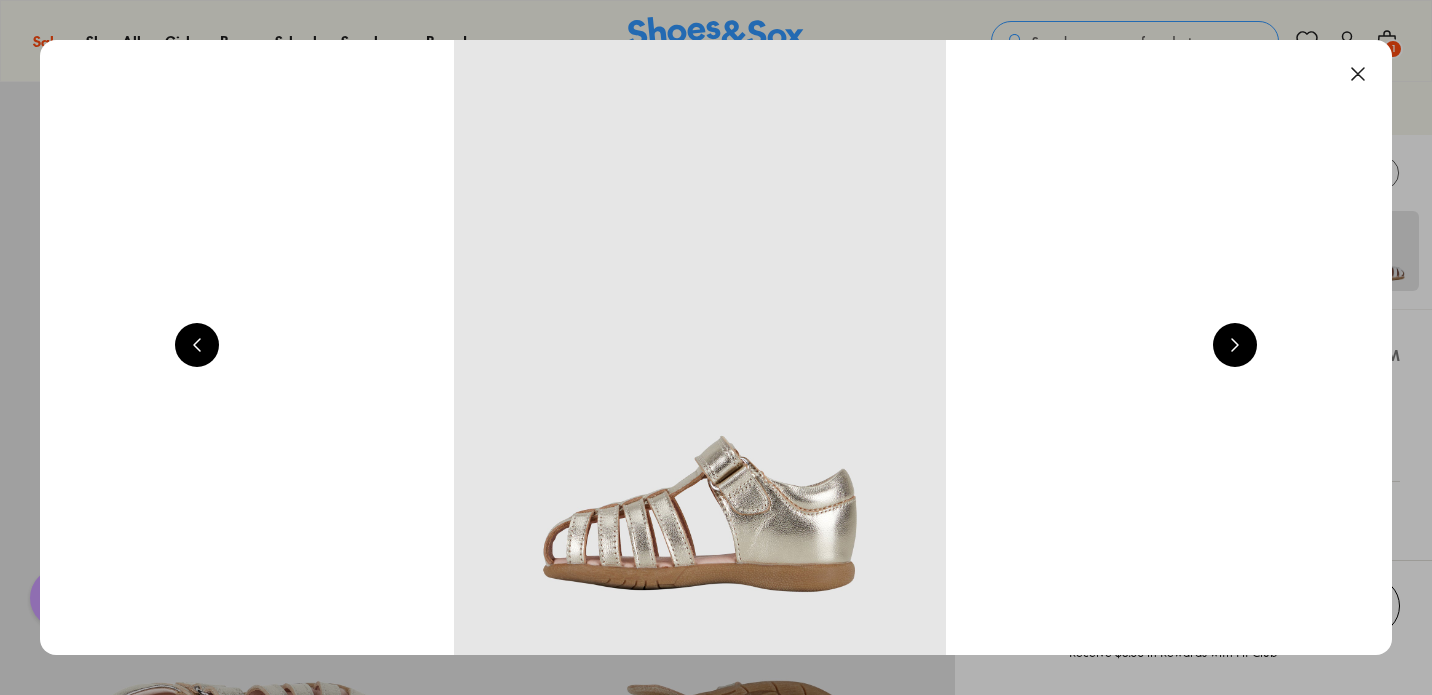 click at bounding box center [1358, 74] 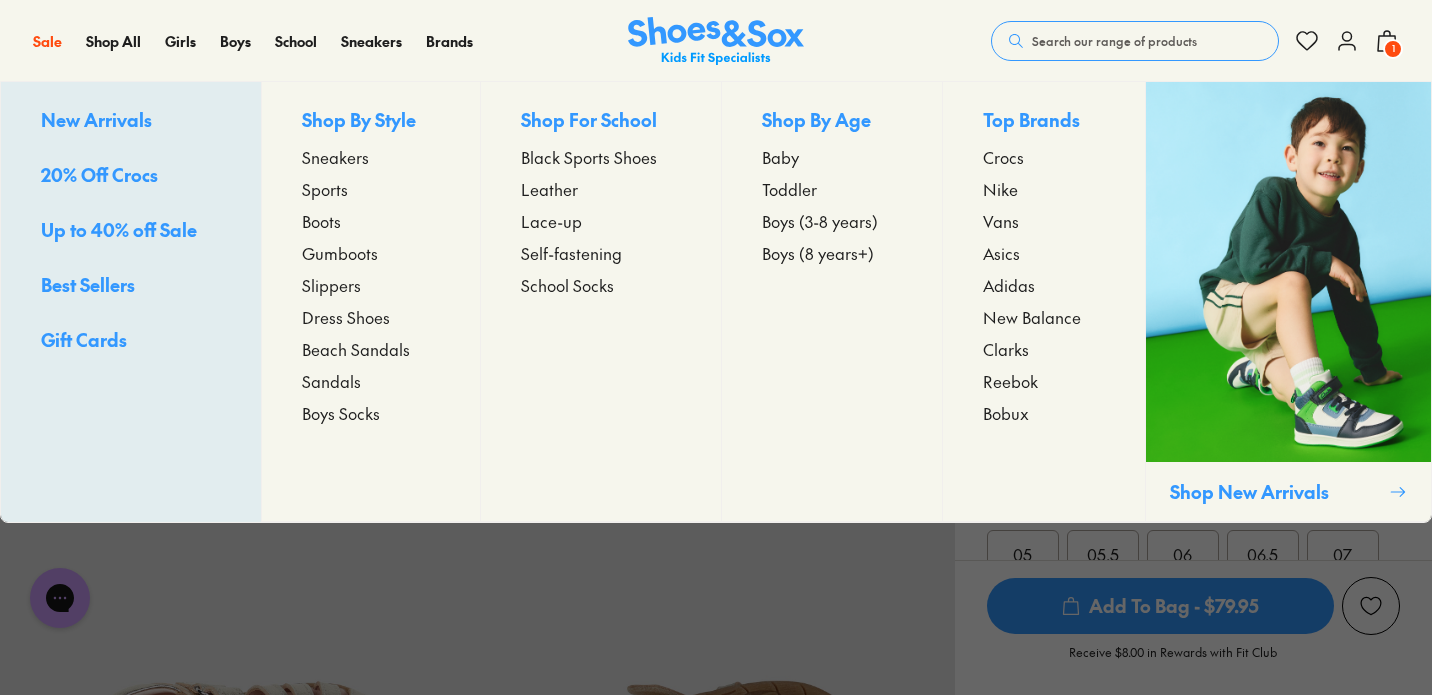 click on "20% Off Crocs" at bounding box center (99, 174) 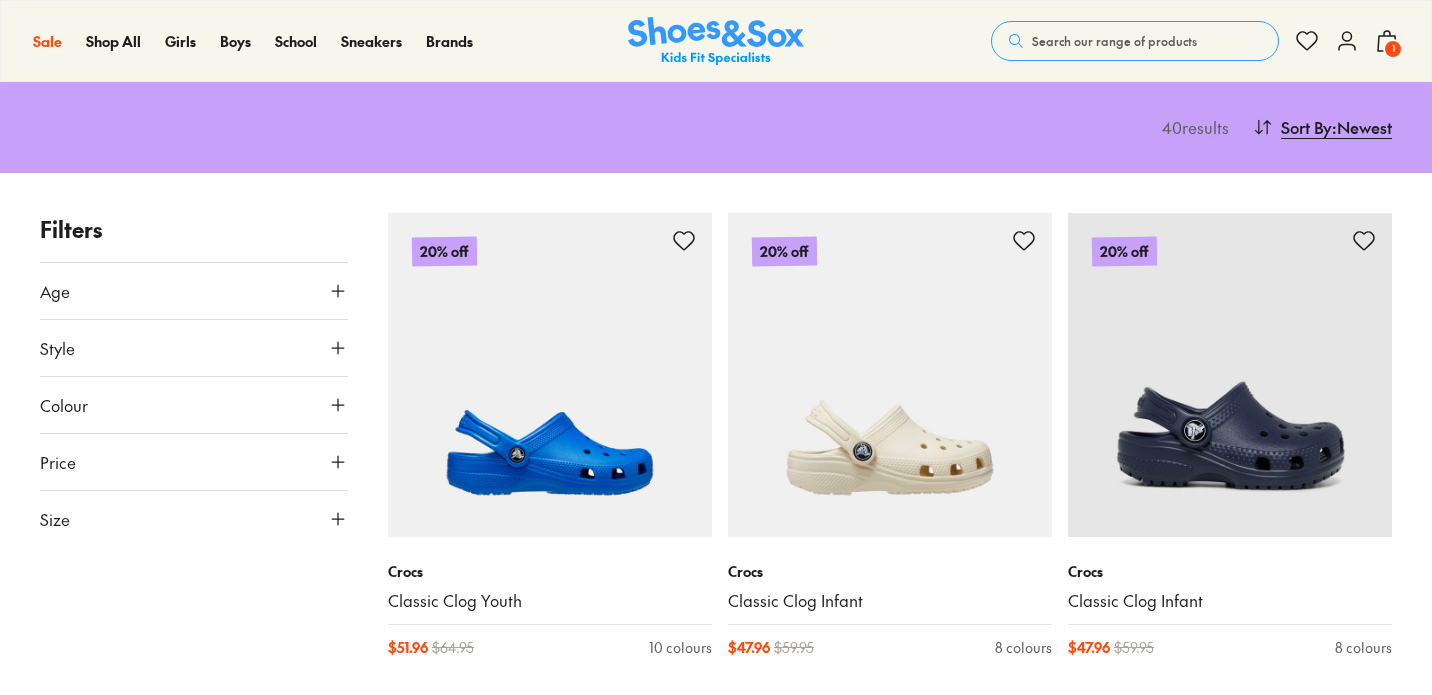 scroll, scrollTop: 230, scrollLeft: 0, axis: vertical 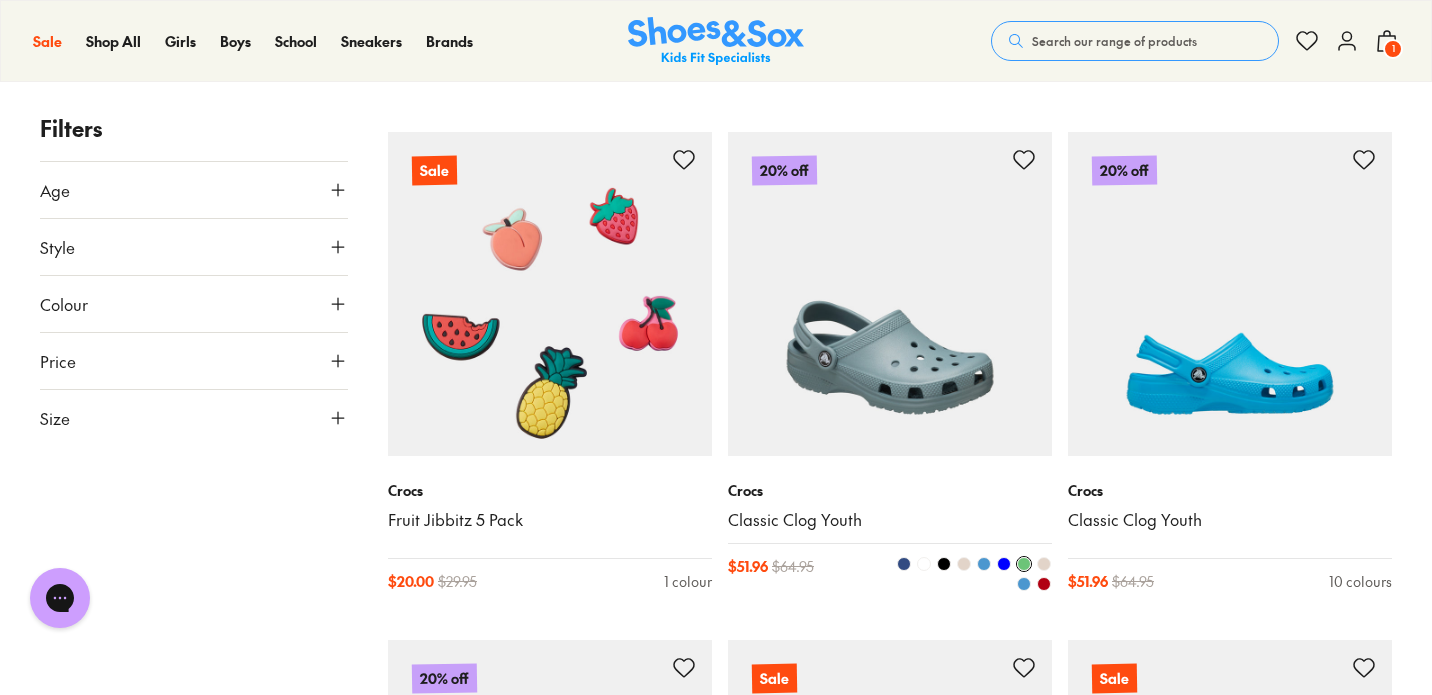click at bounding box center [890, 294] 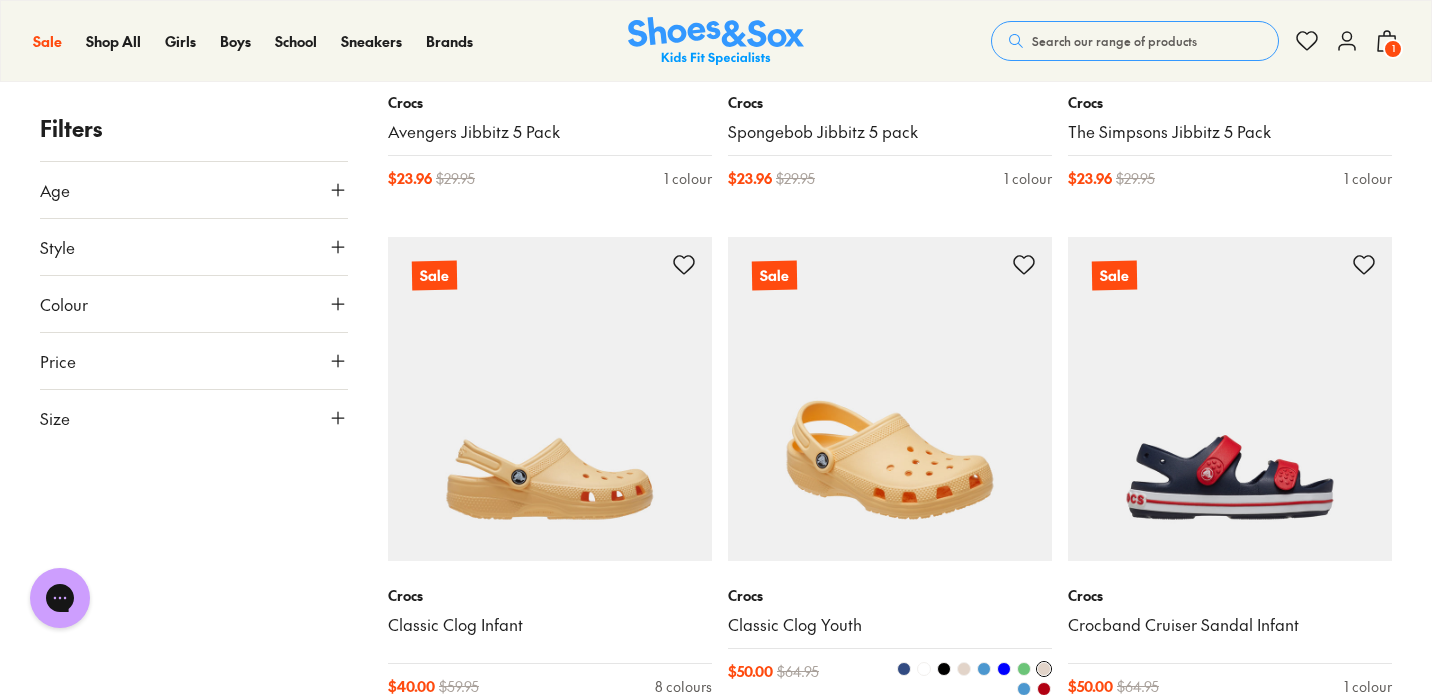 scroll, scrollTop: 3657, scrollLeft: 0, axis: vertical 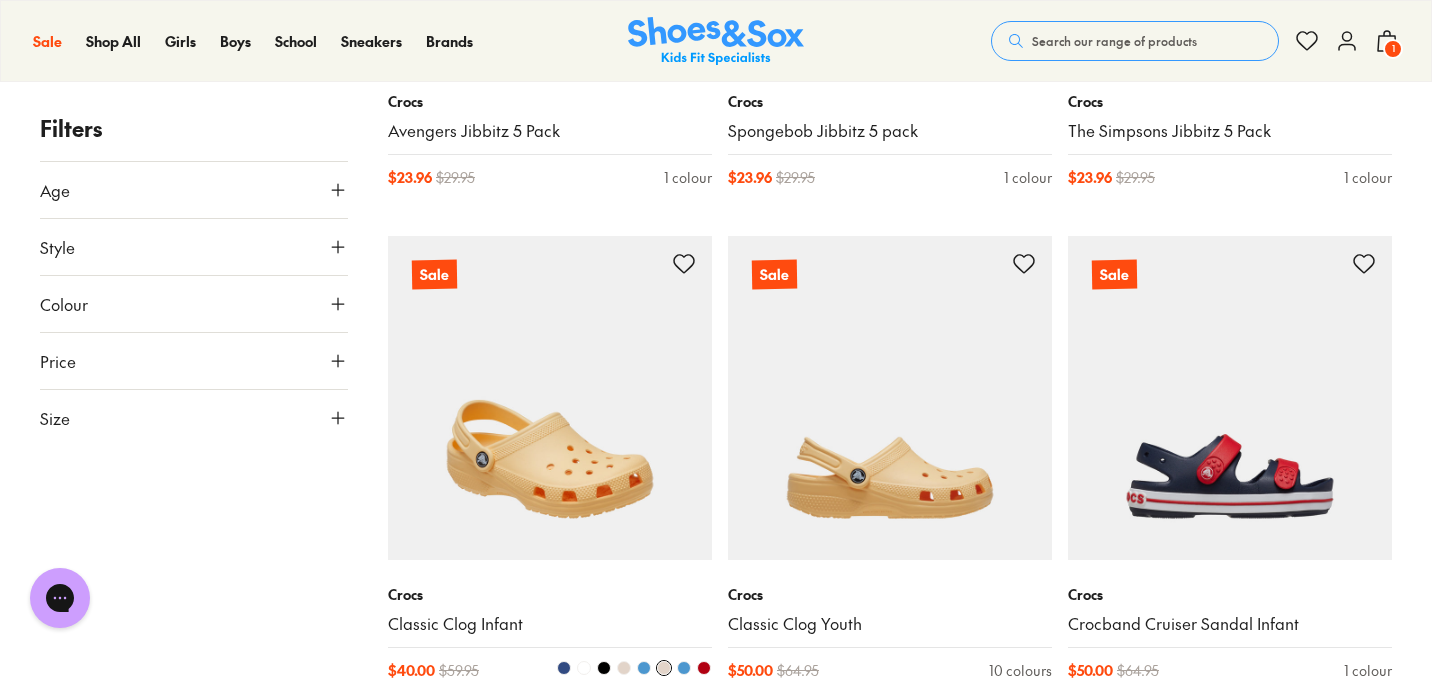 click at bounding box center (550, 398) 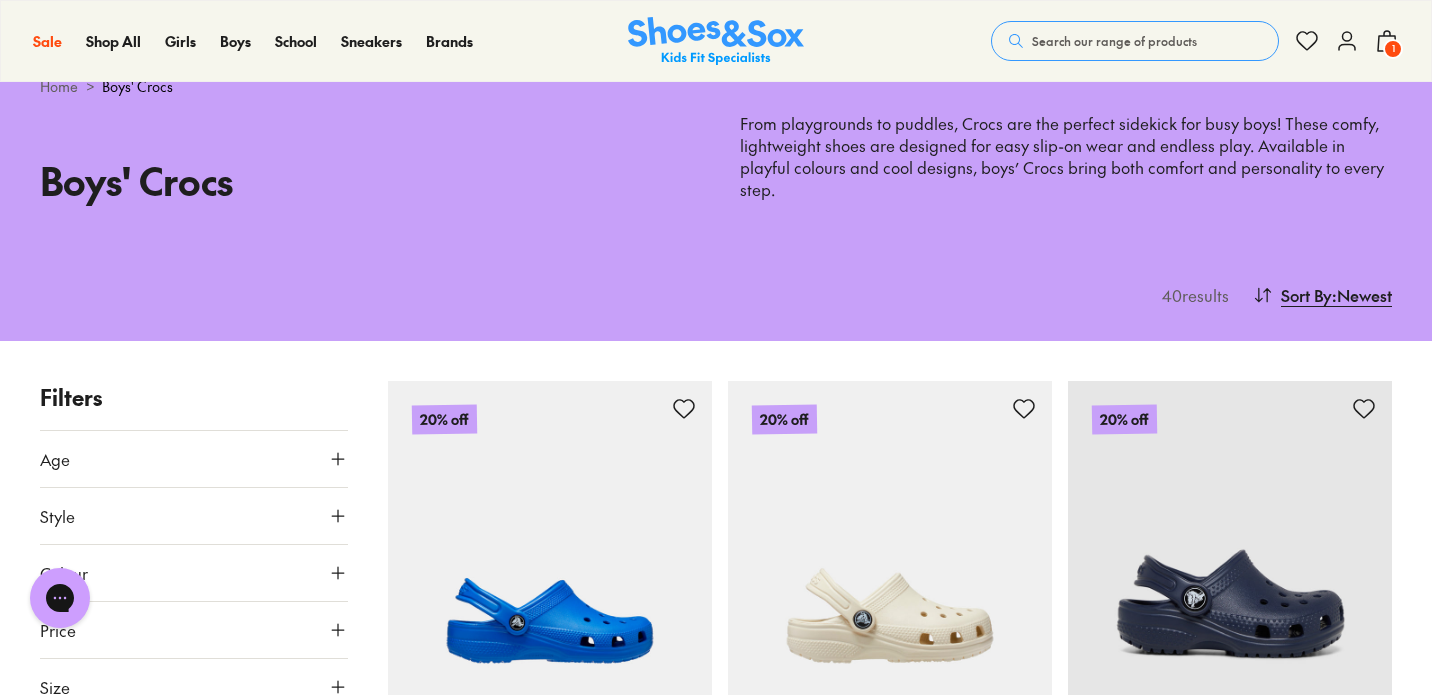 scroll, scrollTop: 49, scrollLeft: 0, axis: vertical 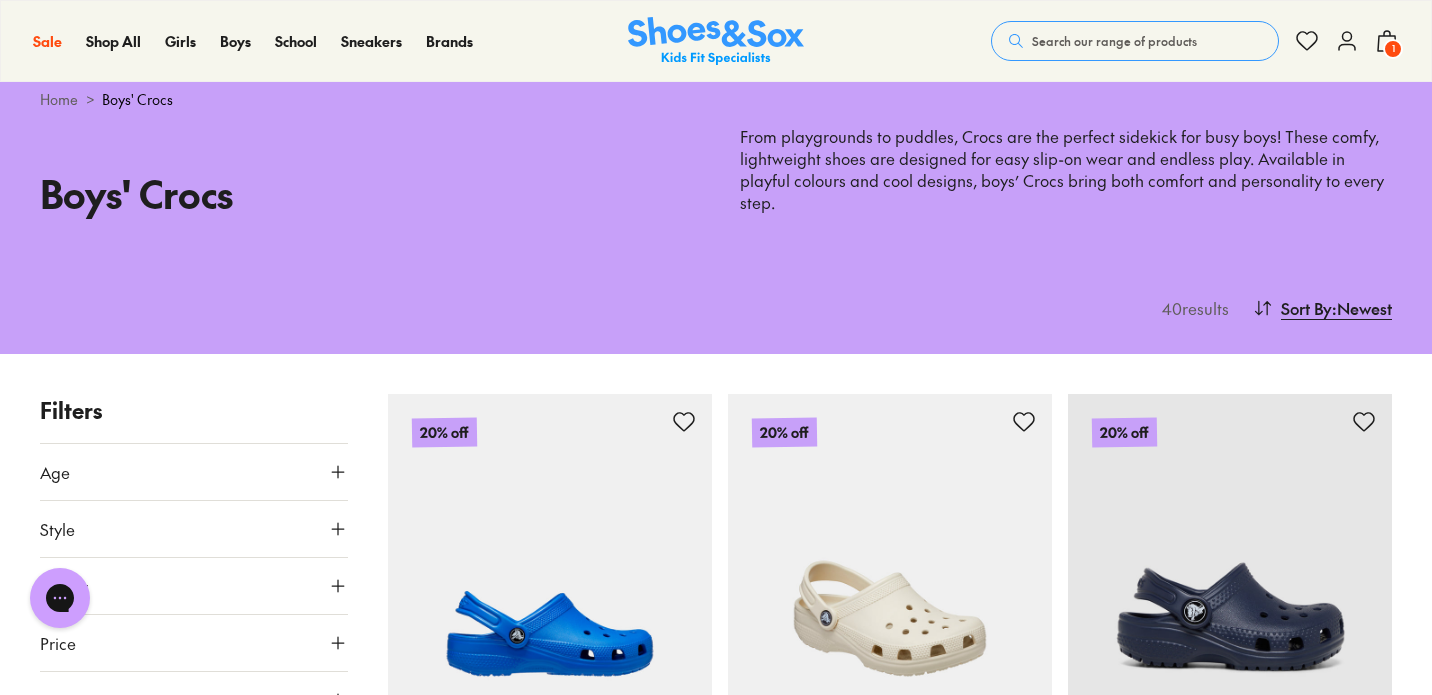 click at bounding box center (890, 556) 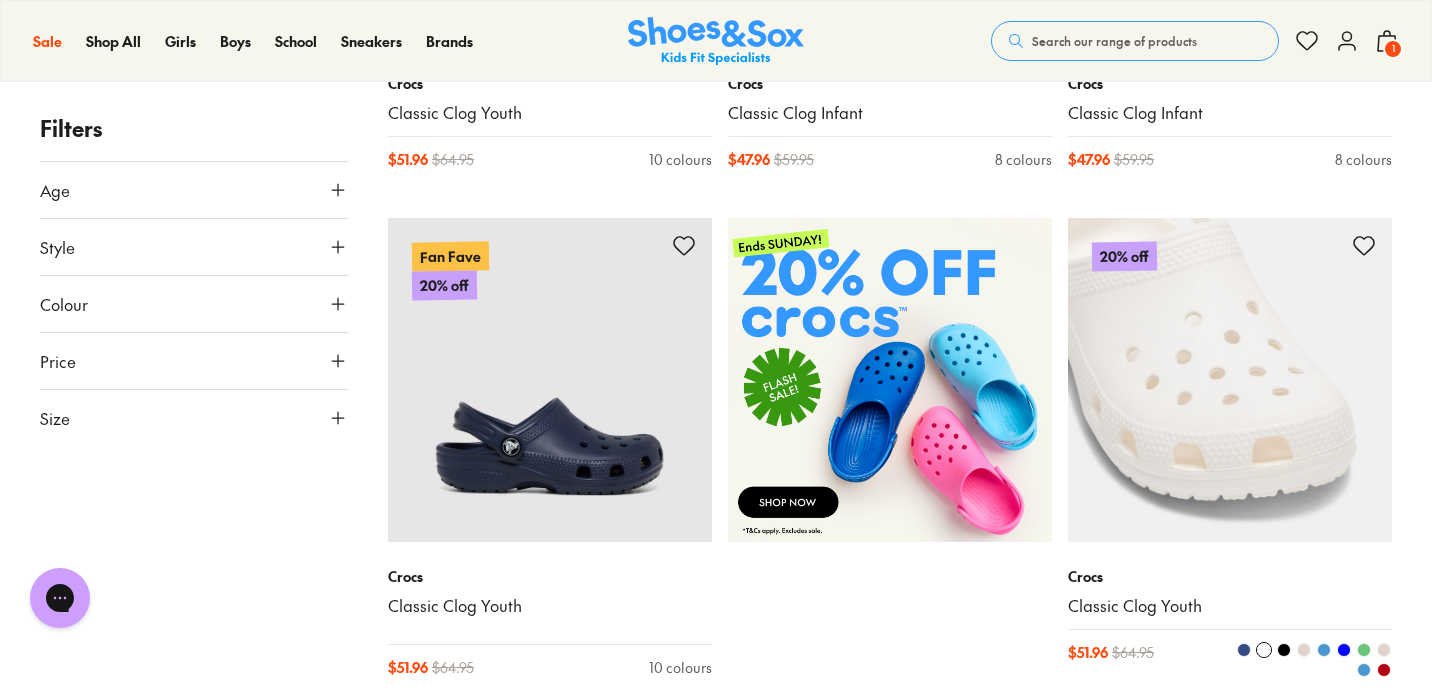 scroll, scrollTop: 822, scrollLeft: 0, axis: vertical 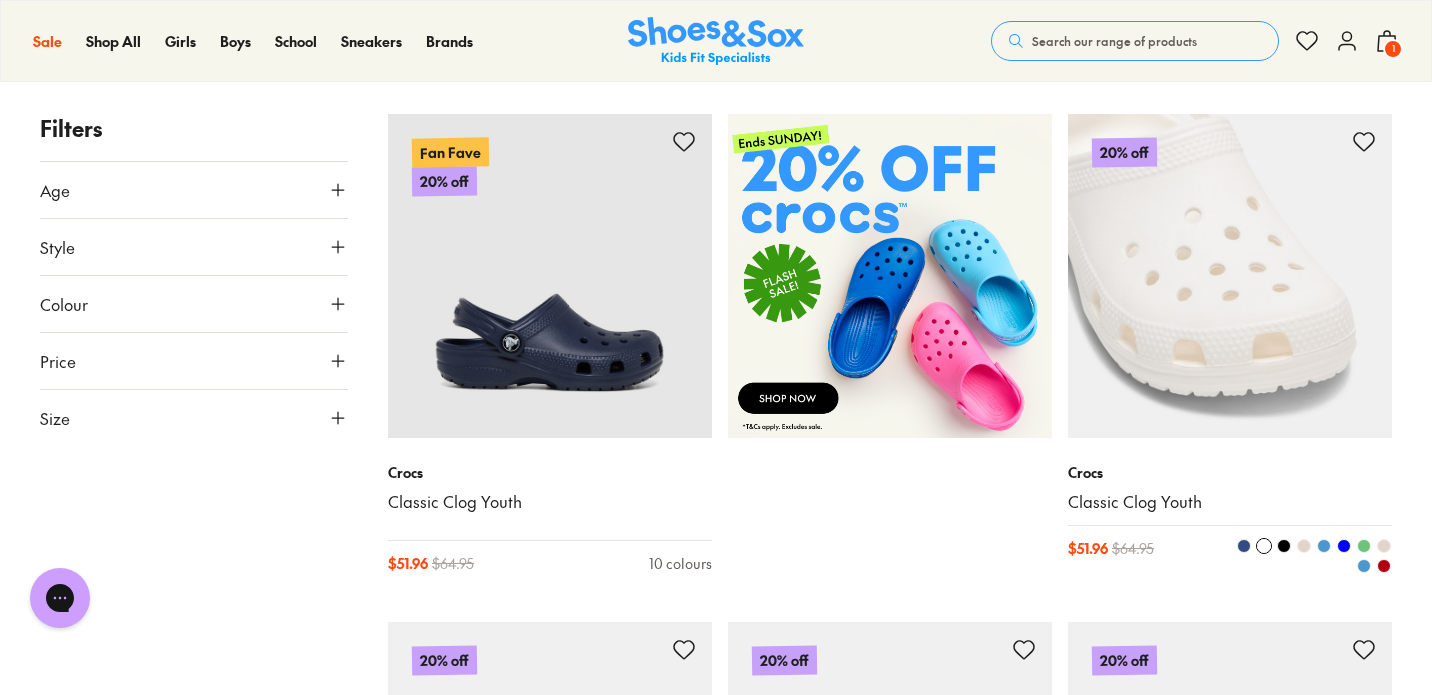 click at bounding box center [1364, 546] 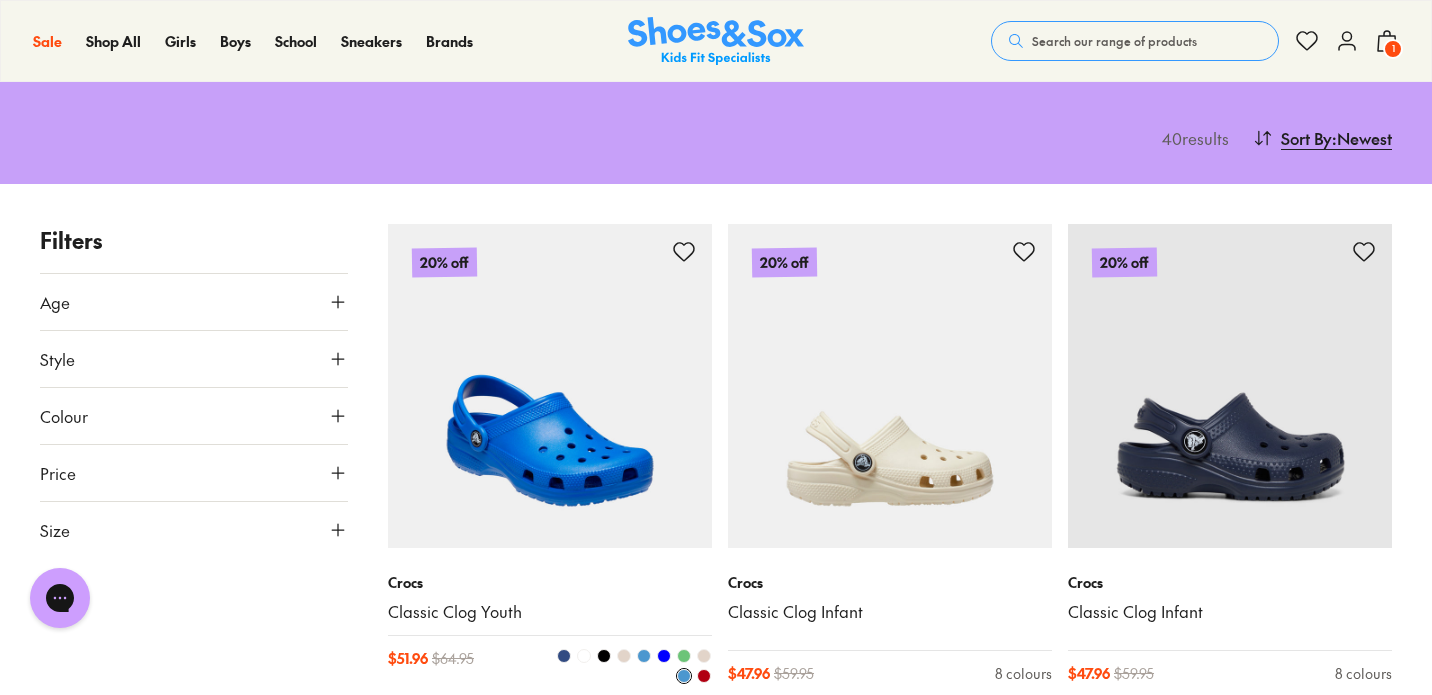 scroll, scrollTop: 226, scrollLeft: 0, axis: vertical 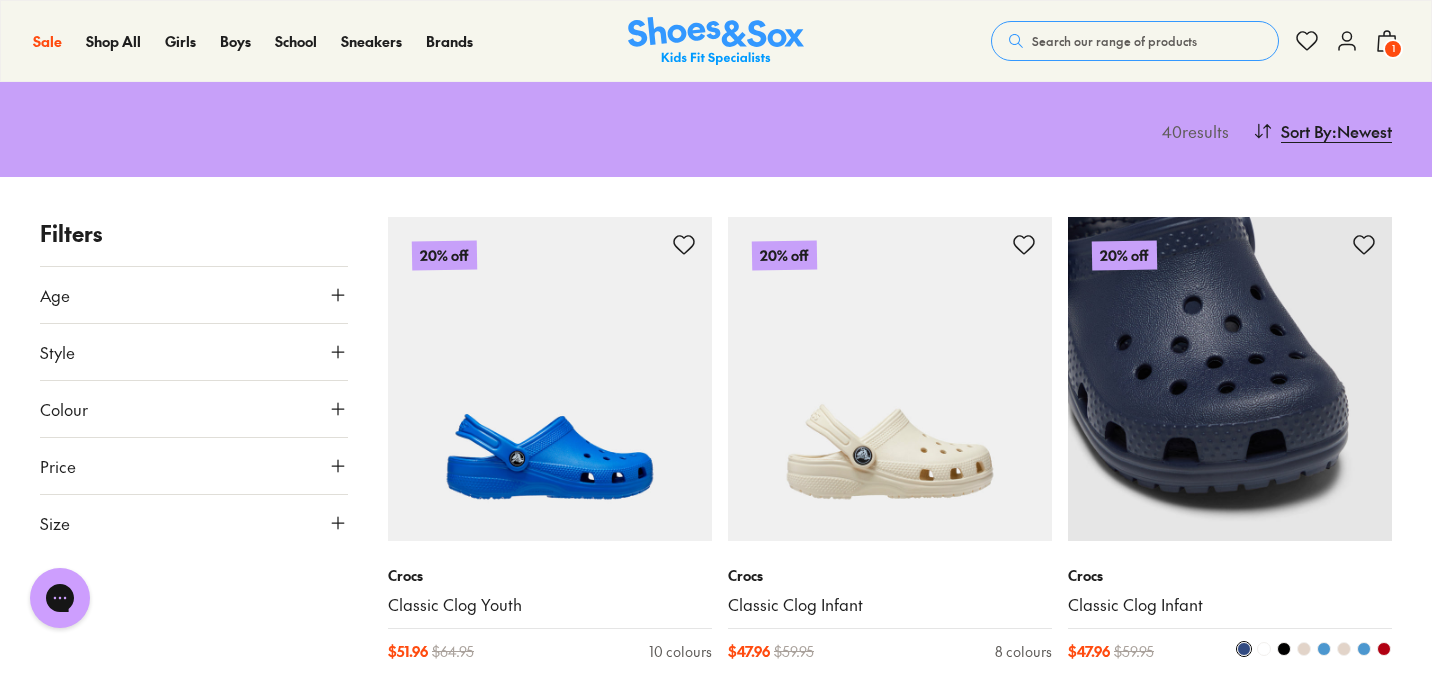 click at bounding box center (1230, 379) 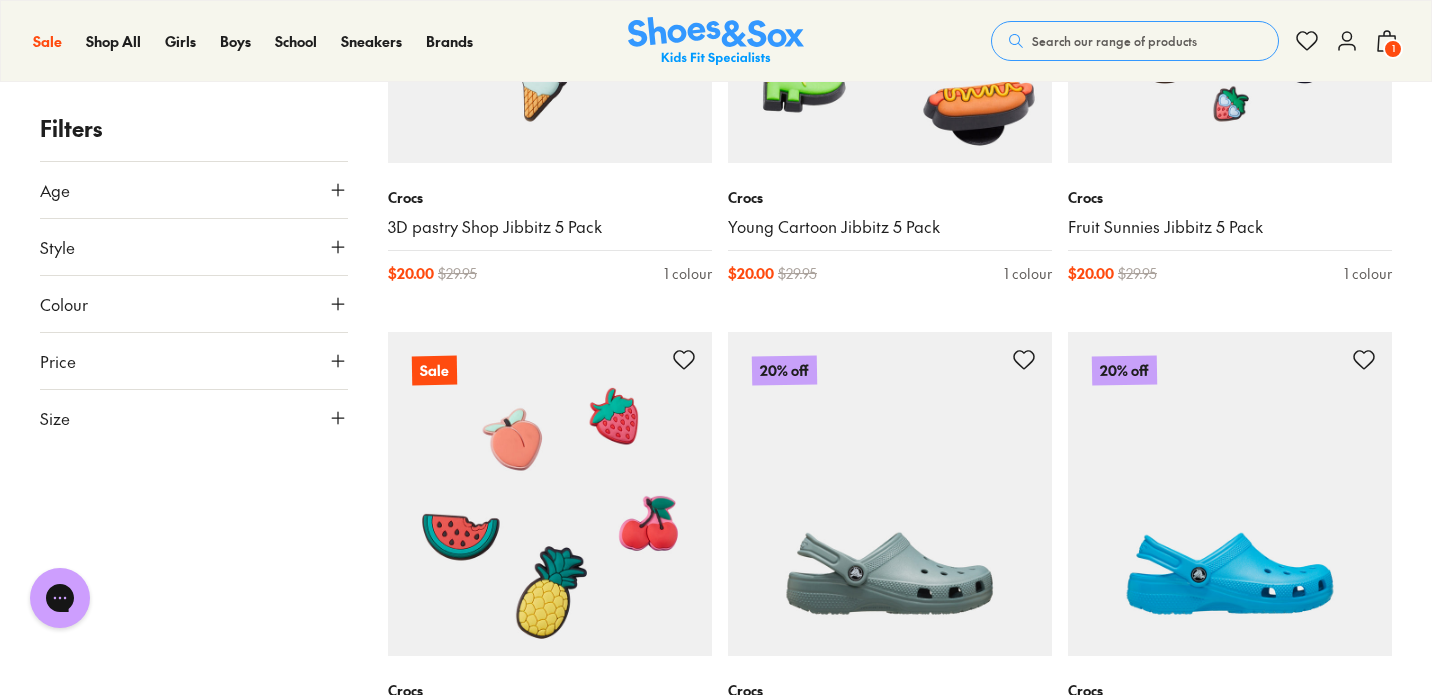 scroll, scrollTop: 5037, scrollLeft: 0, axis: vertical 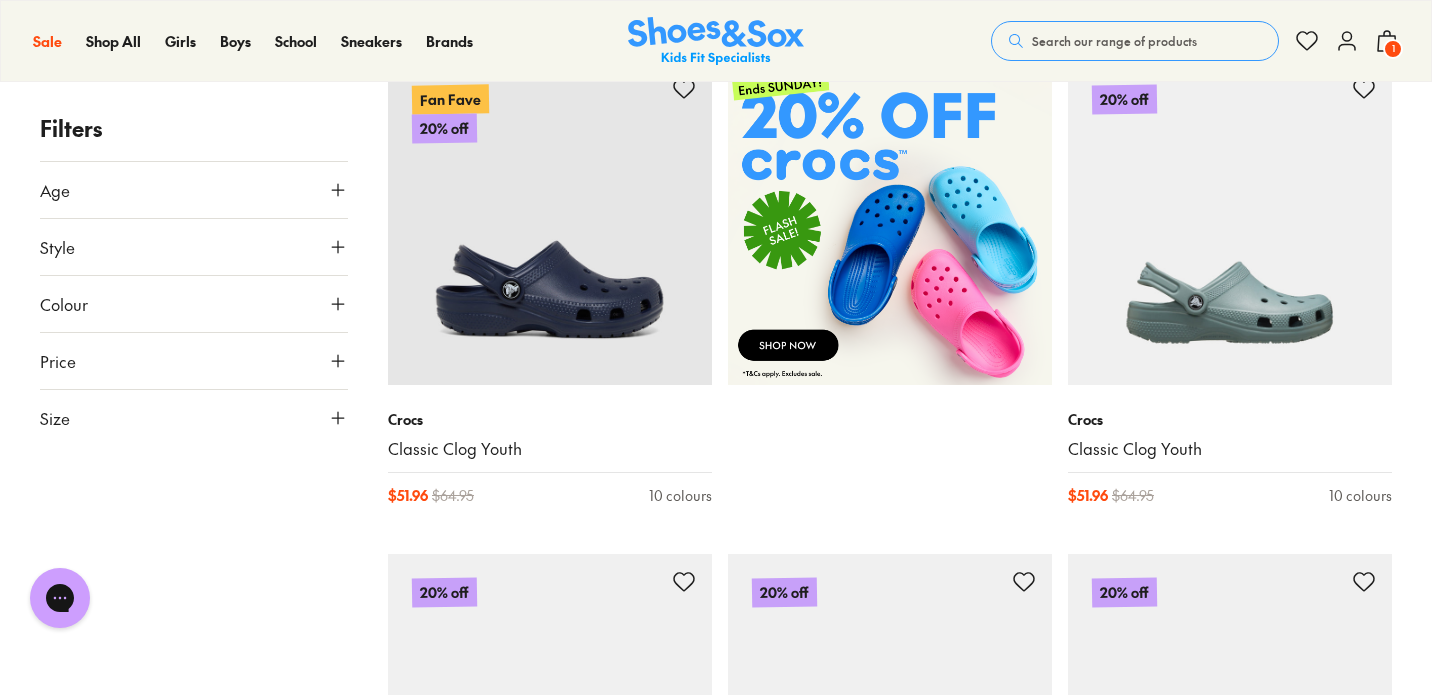 type on "****" 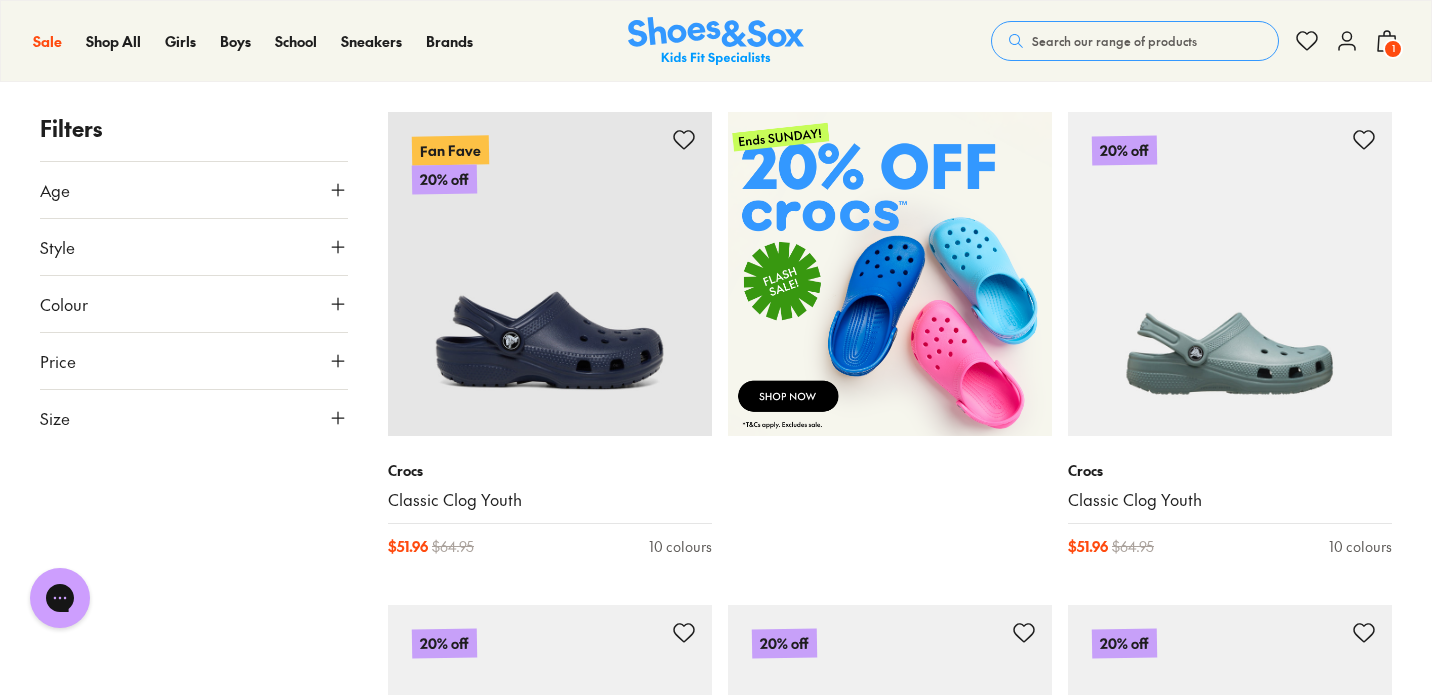 scroll, scrollTop: 821, scrollLeft: 0, axis: vertical 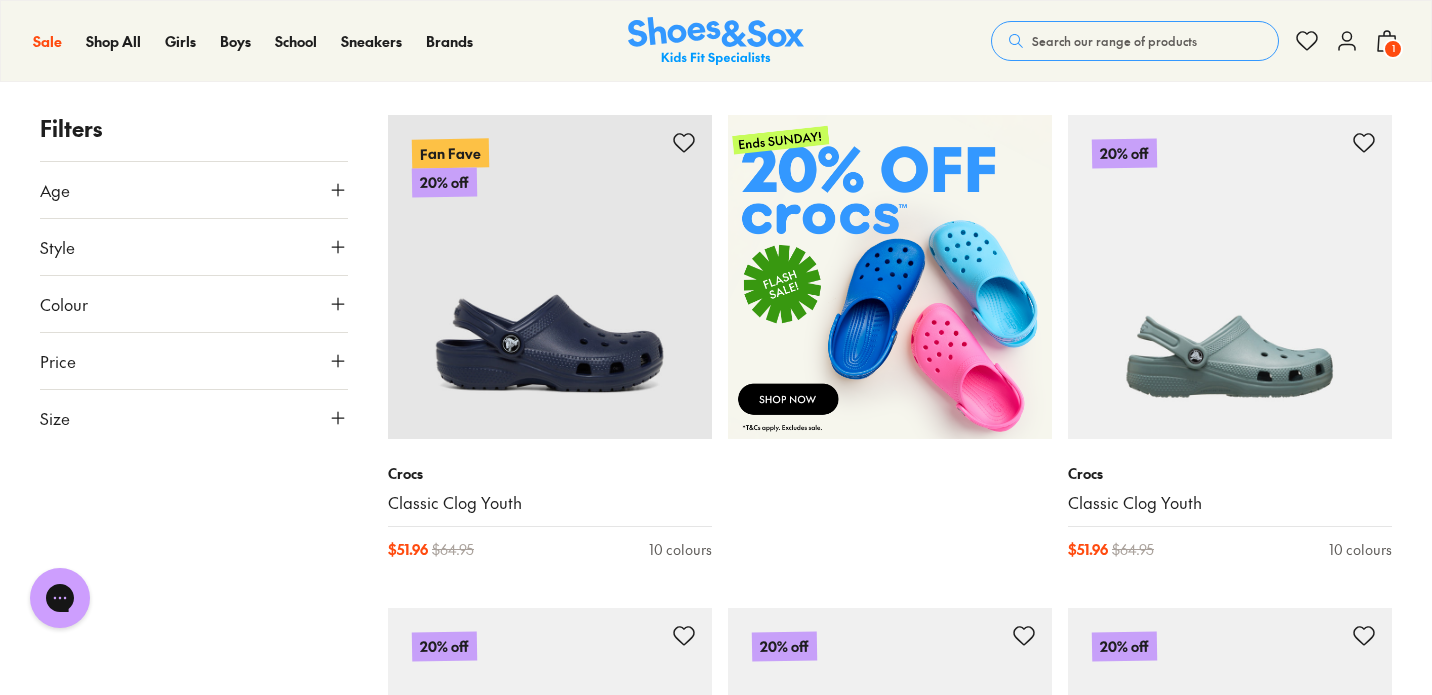 click at bounding box center [890, 277] 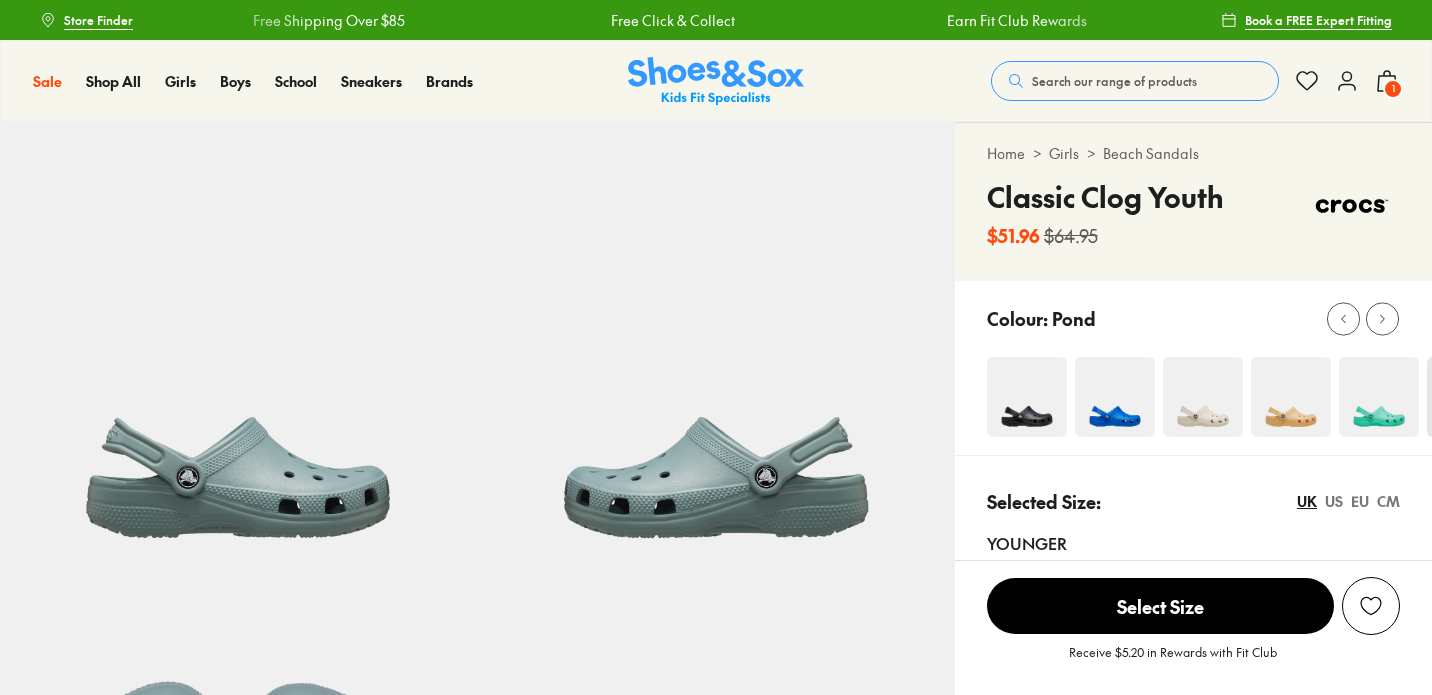 scroll, scrollTop: 249, scrollLeft: 0, axis: vertical 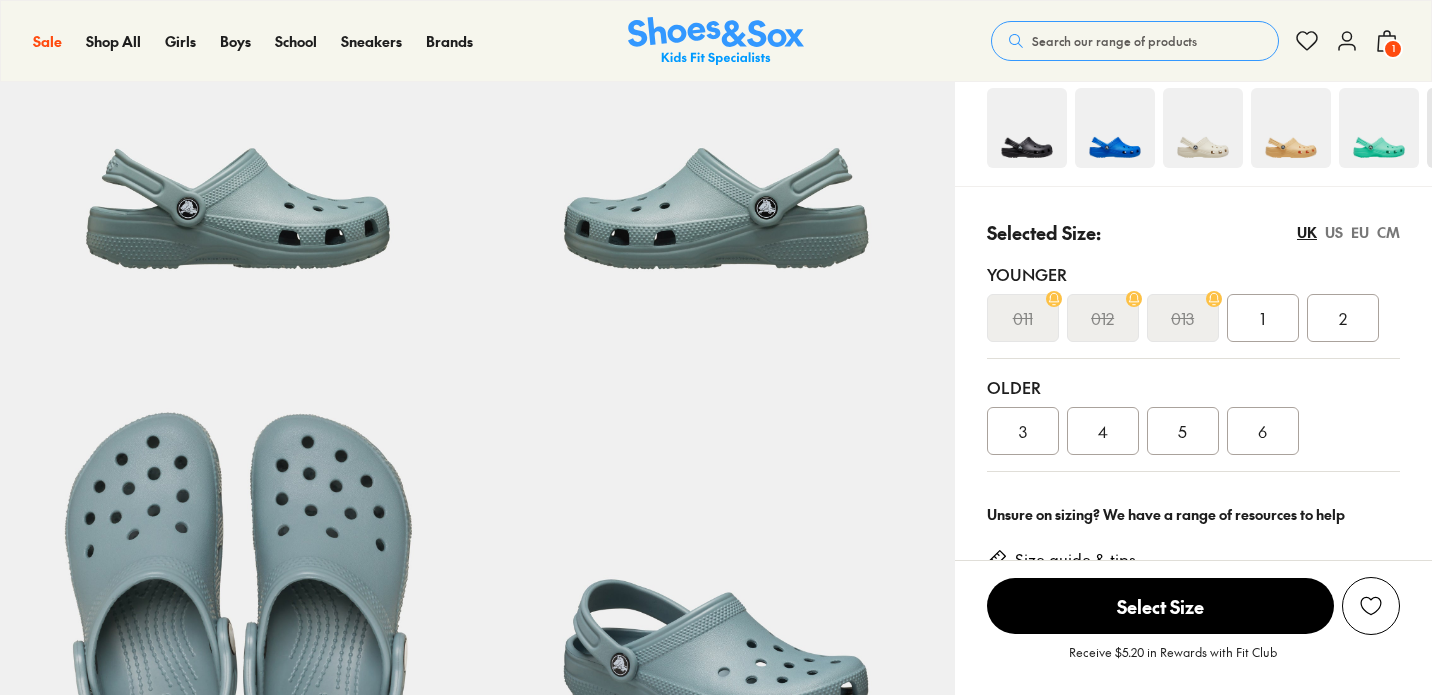 select on "*" 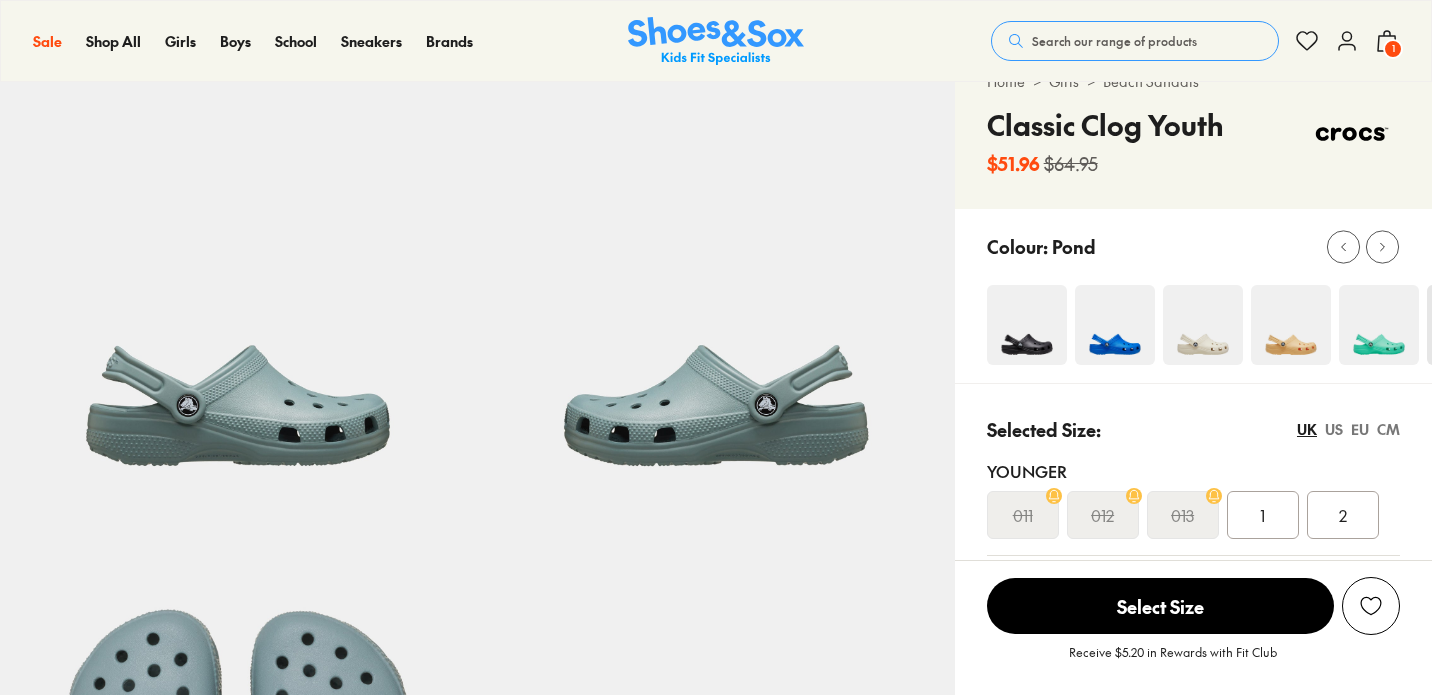 scroll, scrollTop: 0, scrollLeft: 0, axis: both 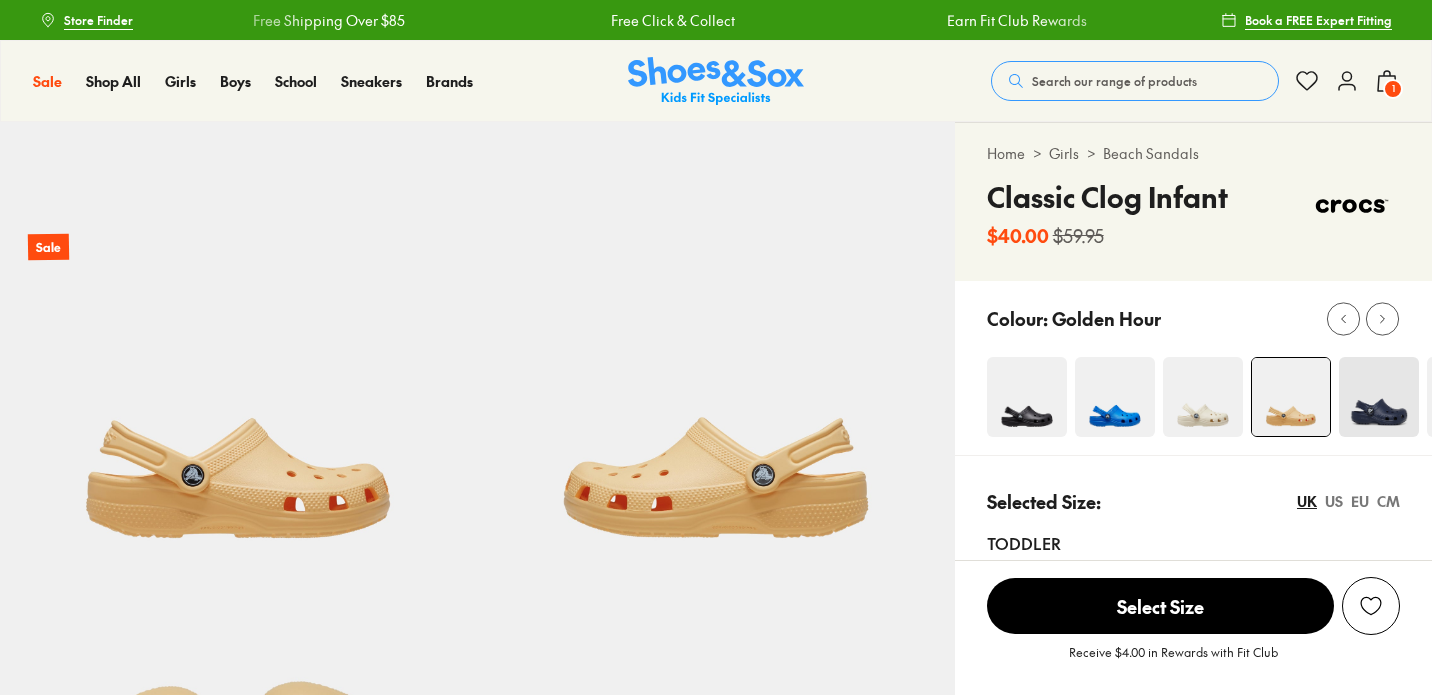 click 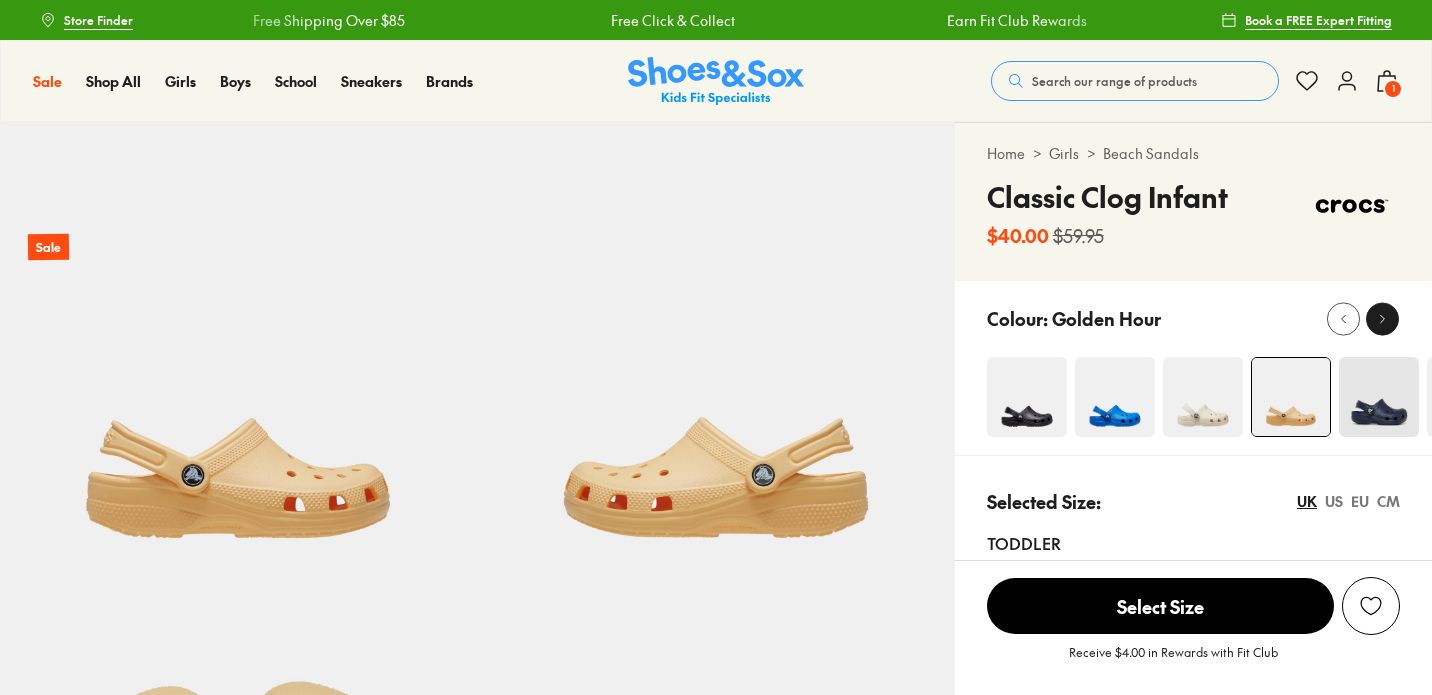 click 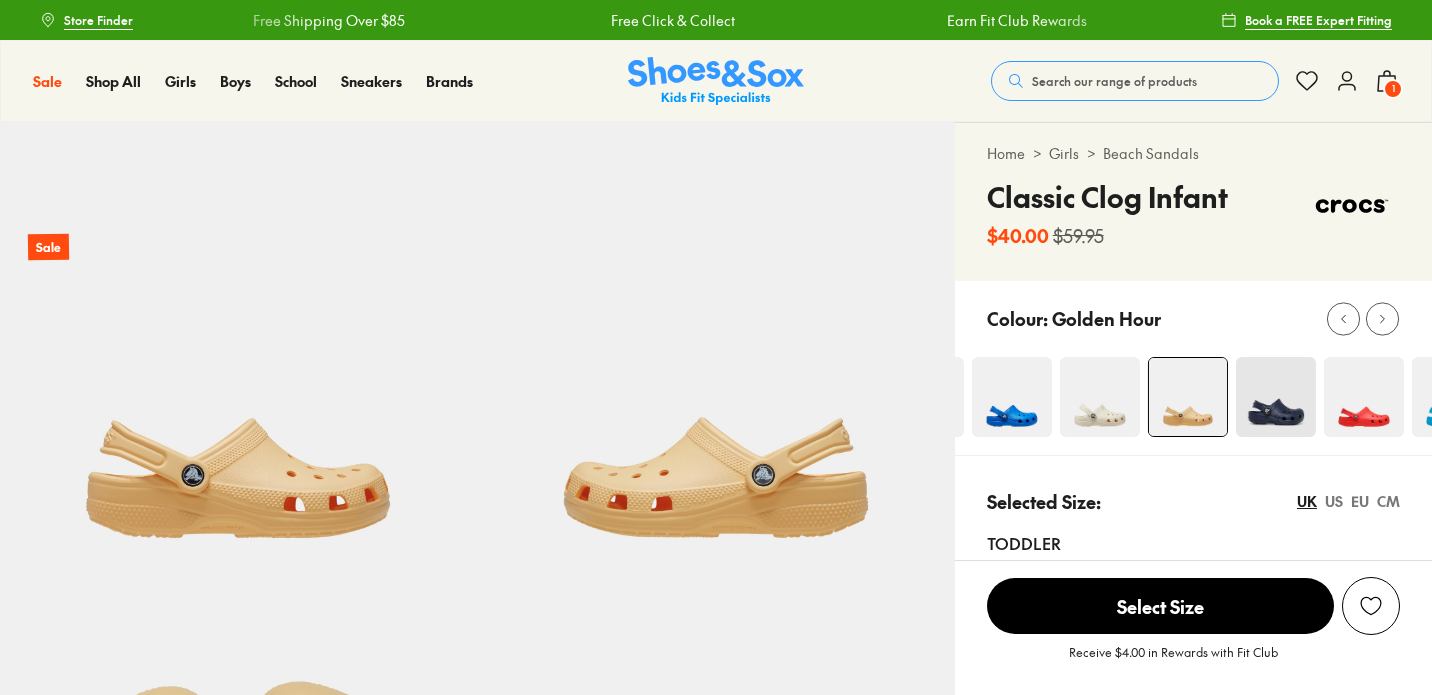select on "*" 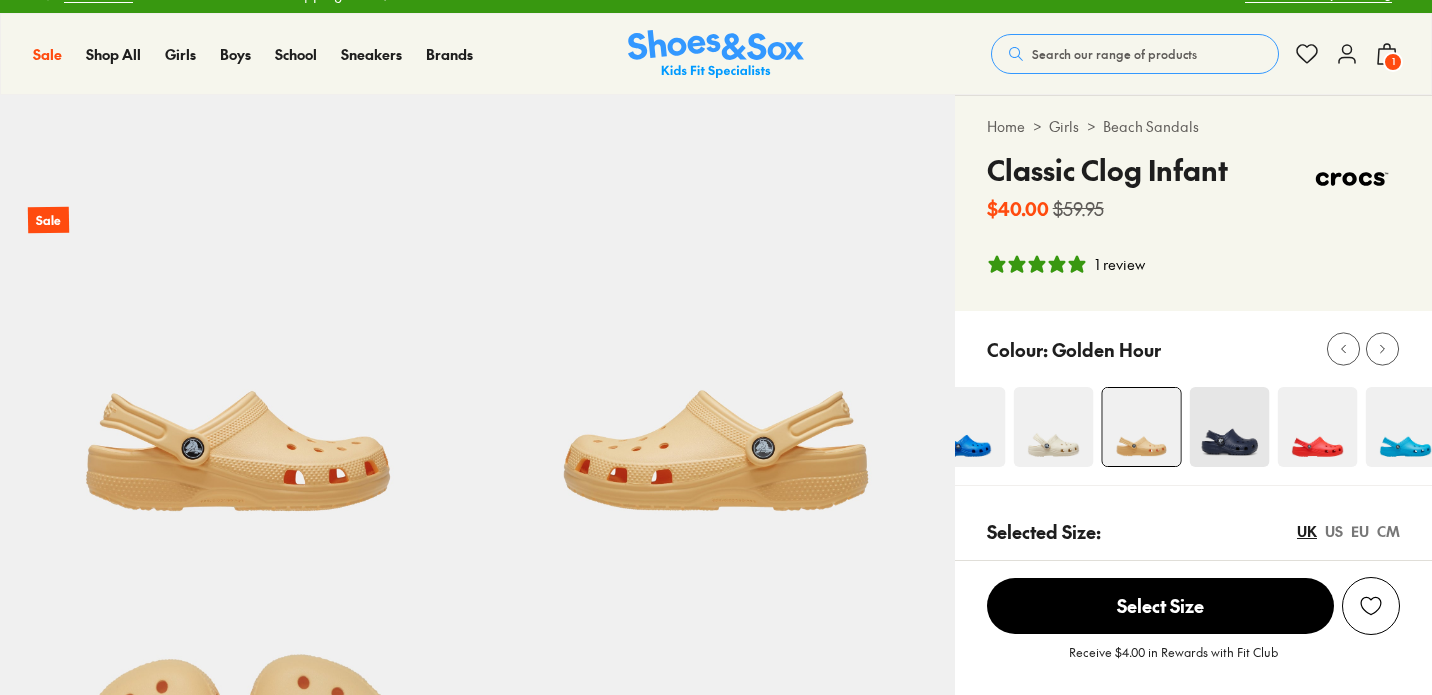scroll, scrollTop: 27, scrollLeft: 0, axis: vertical 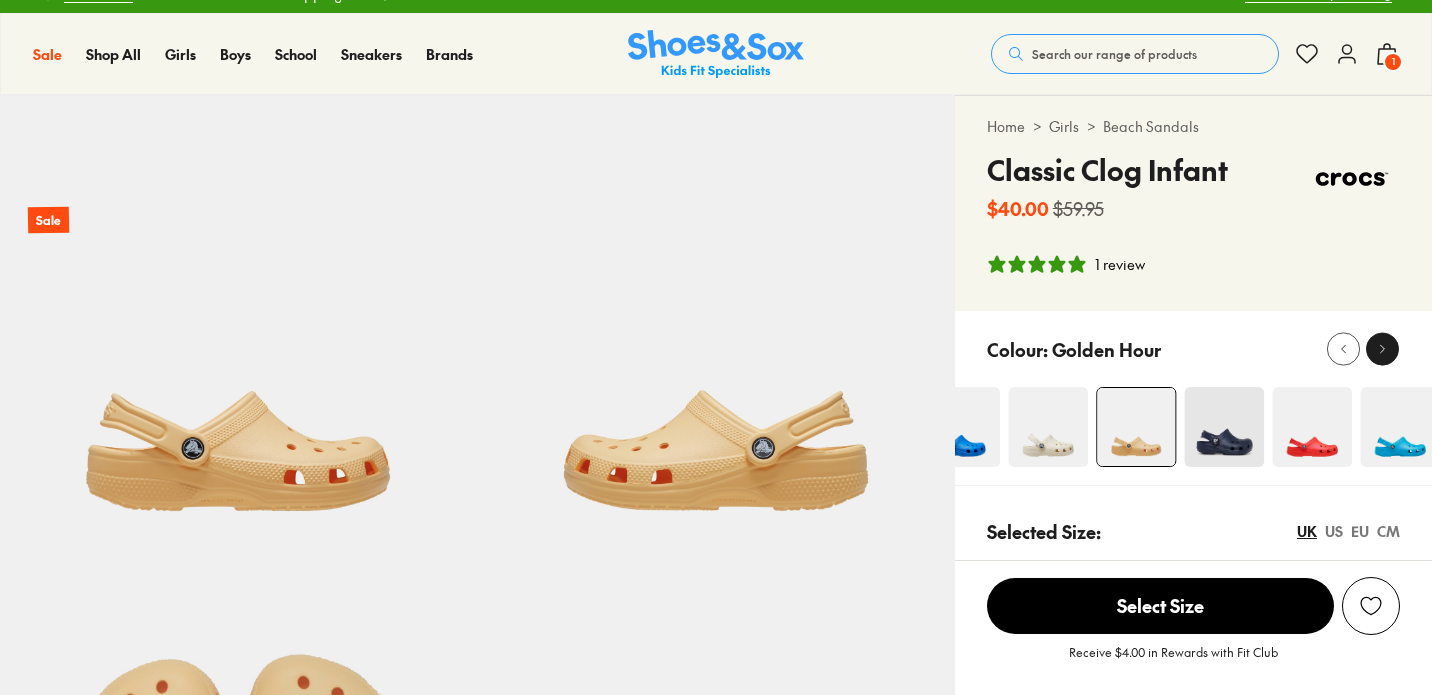 click at bounding box center (1382, 349) 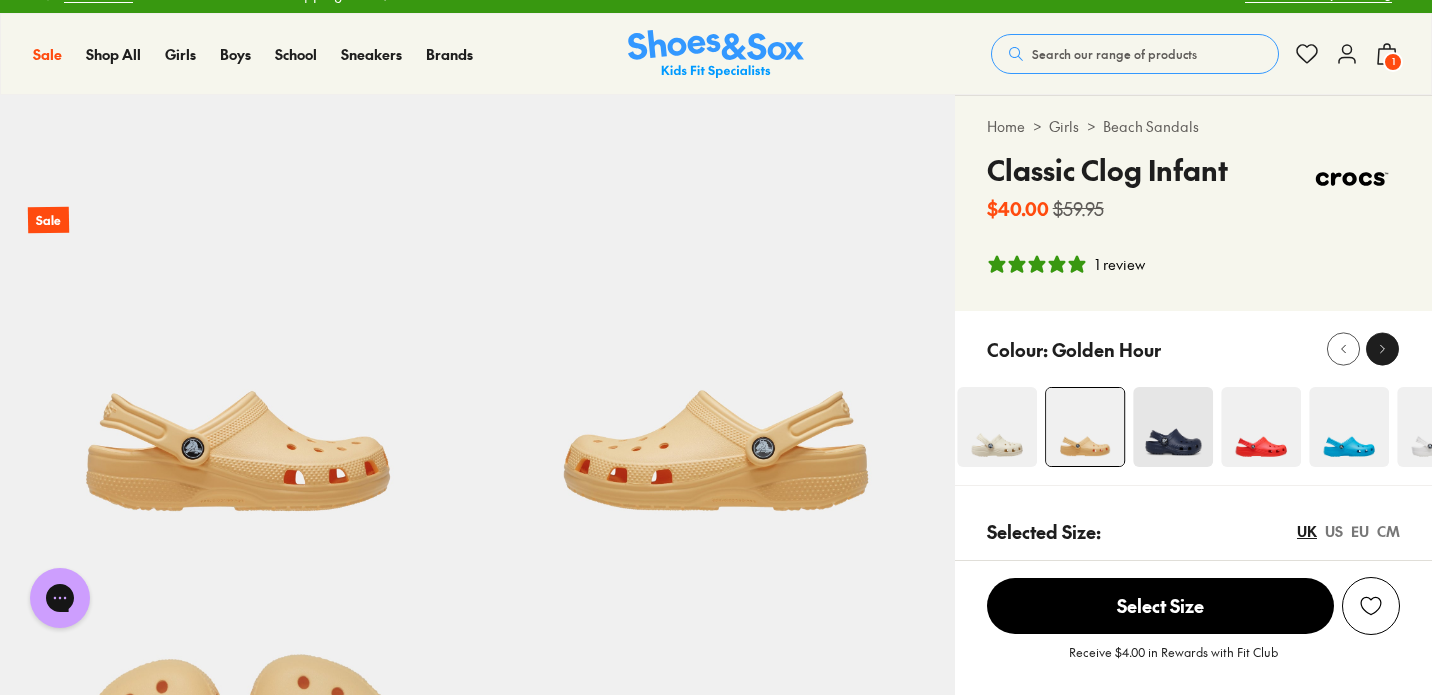 scroll, scrollTop: 0, scrollLeft: 0, axis: both 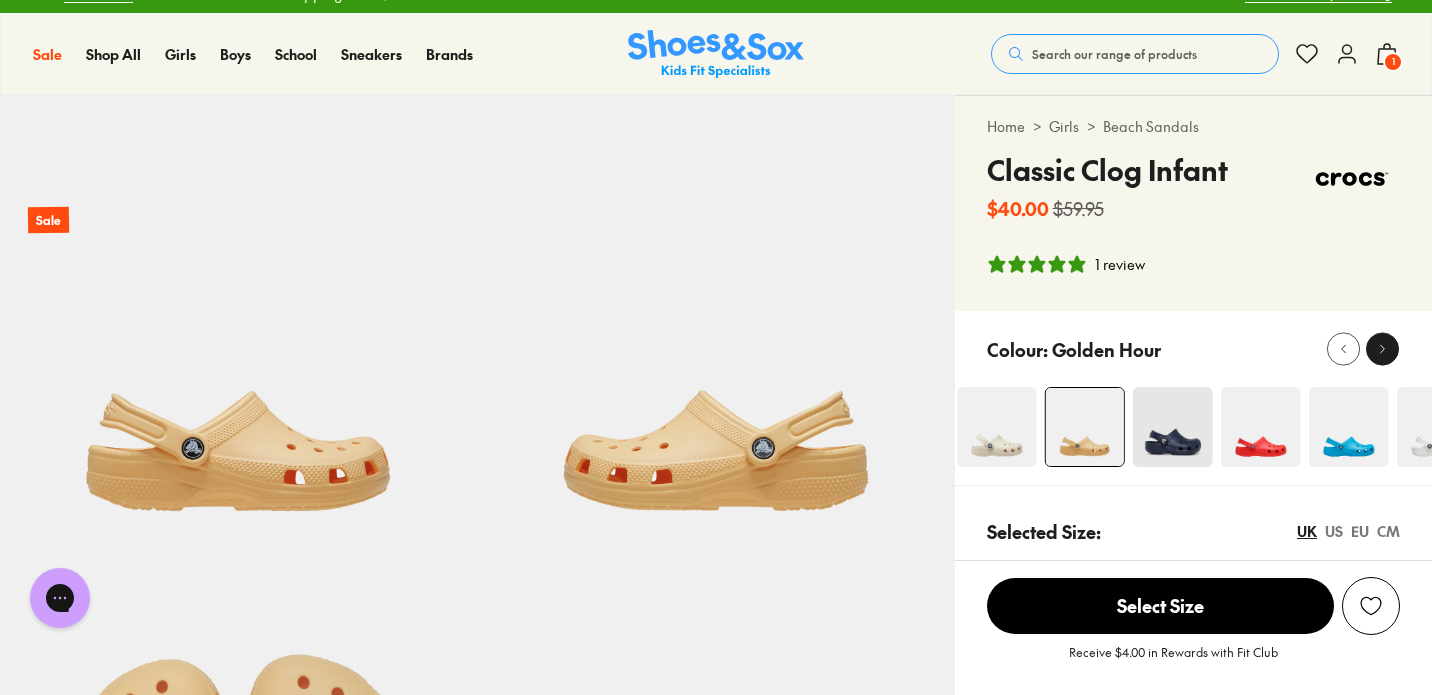 click at bounding box center (1382, 349) 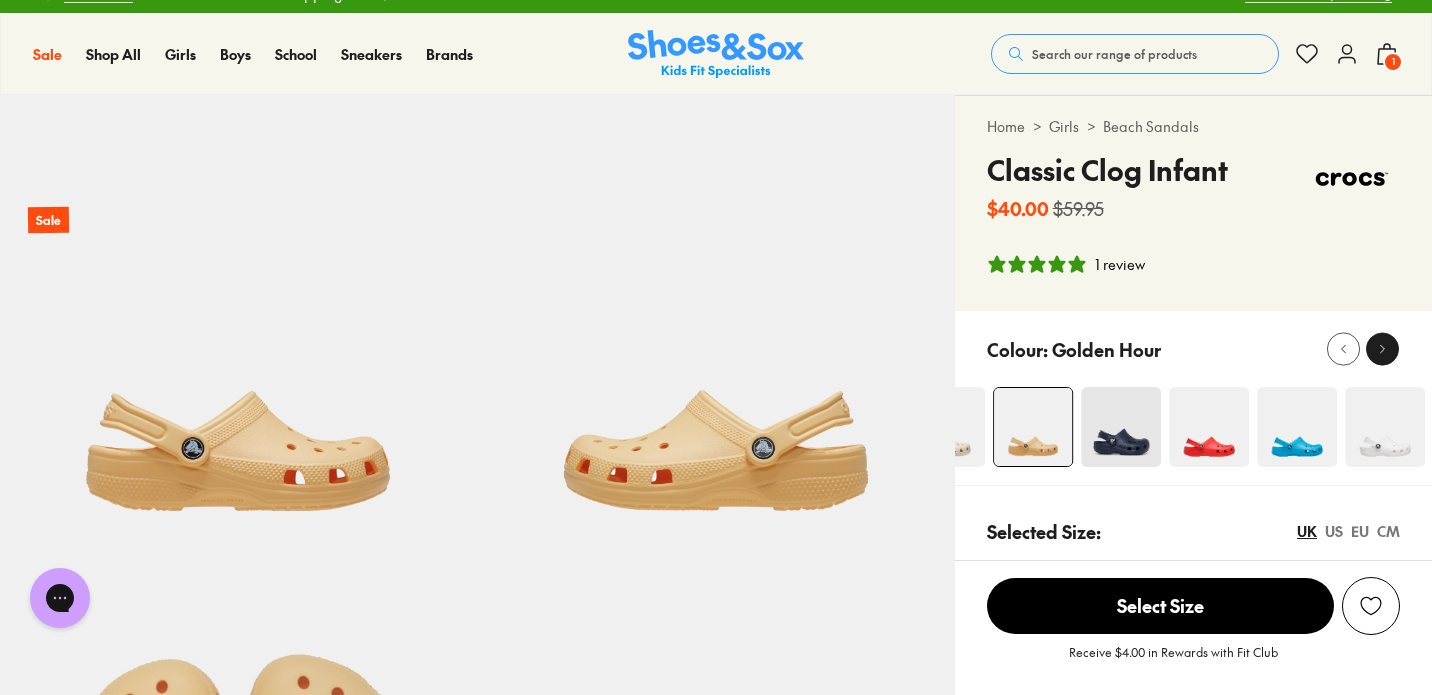 click at bounding box center [1382, 349] 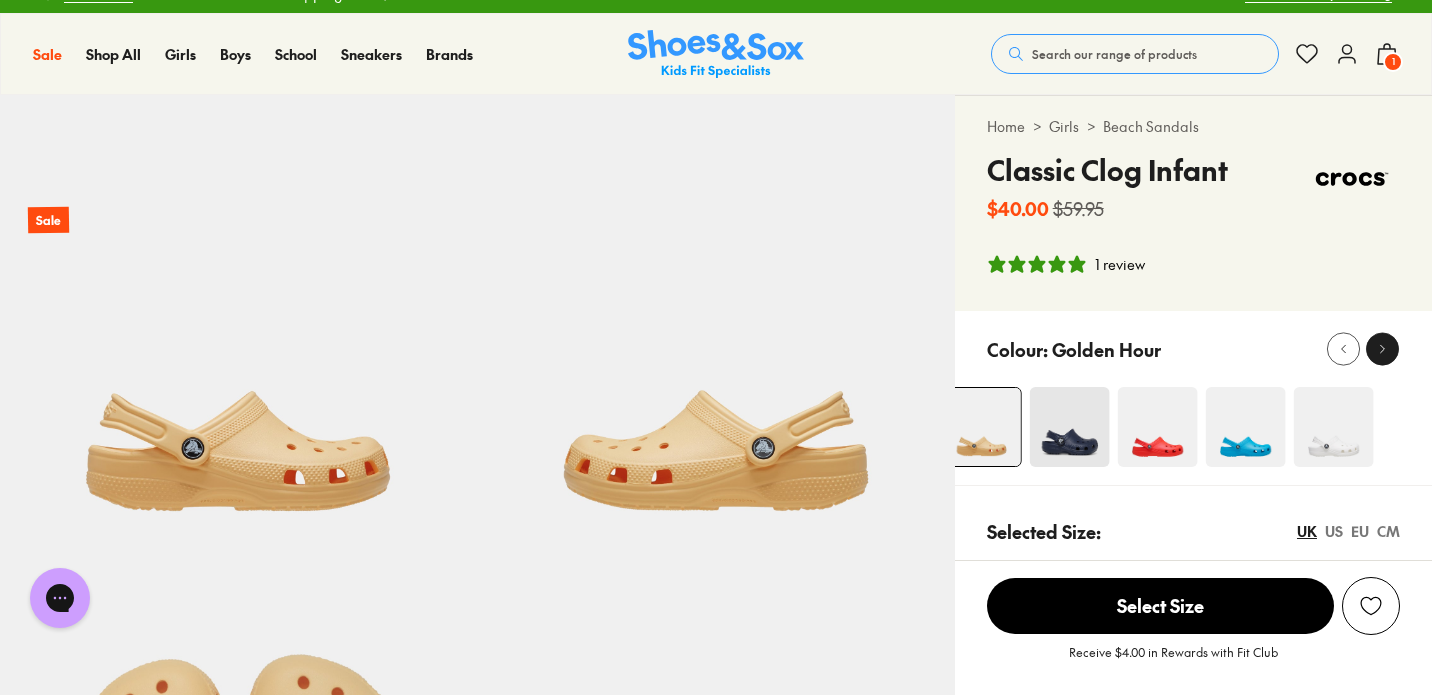 click at bounding box center (1382, 349) 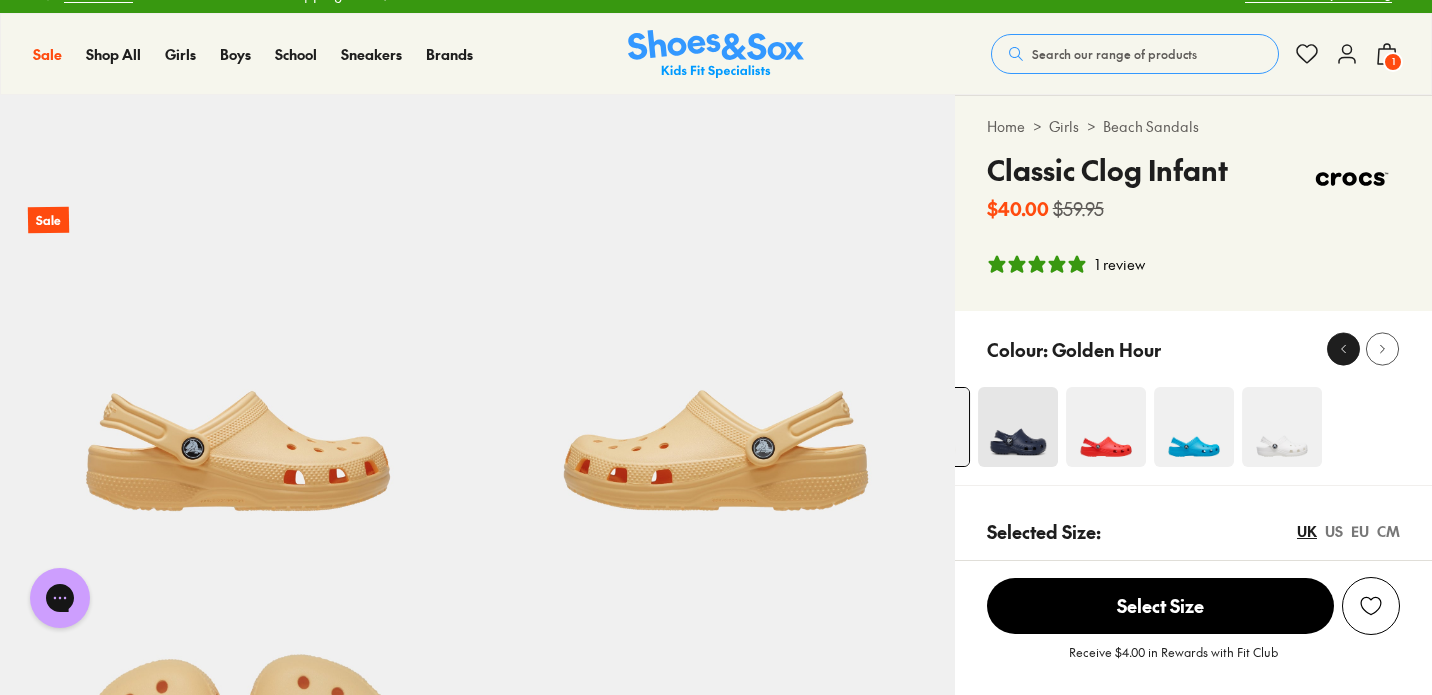 click 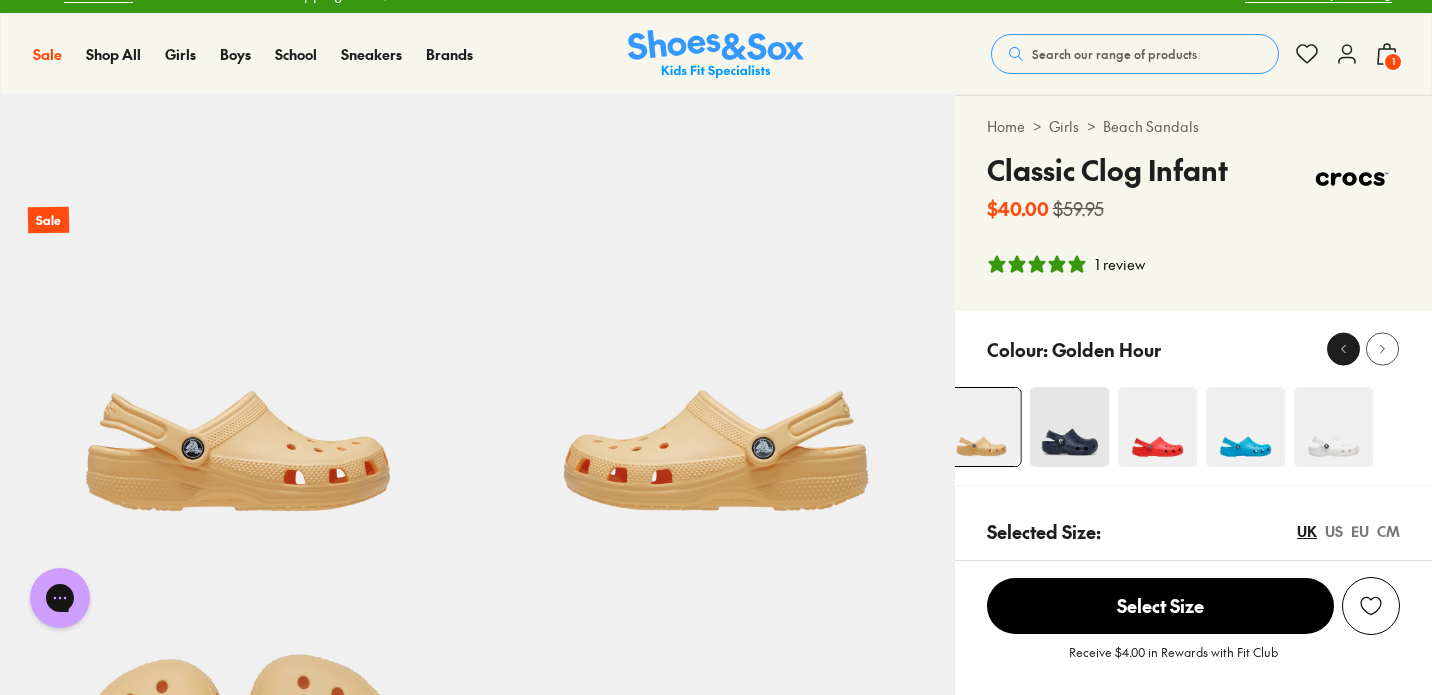 click 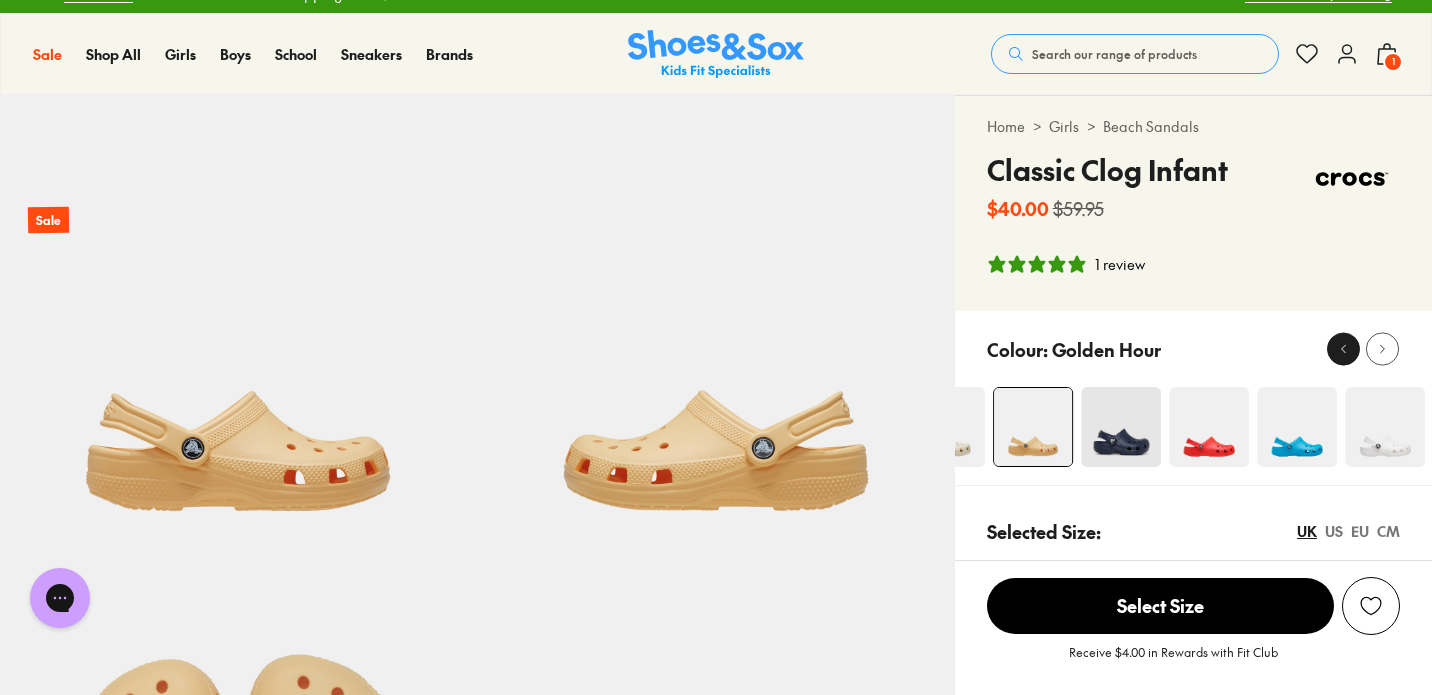 click 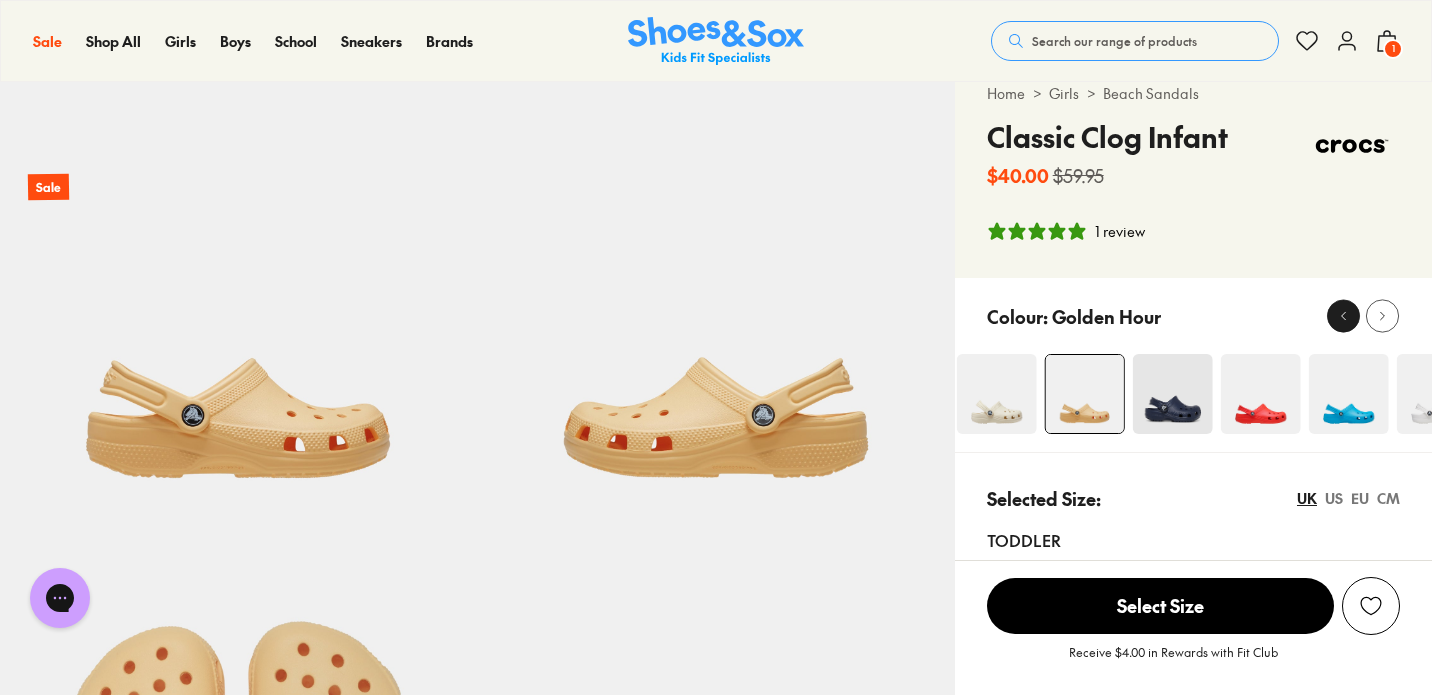 scroll, scrollTop: 289, scrollLeft: 0, axis: vertical 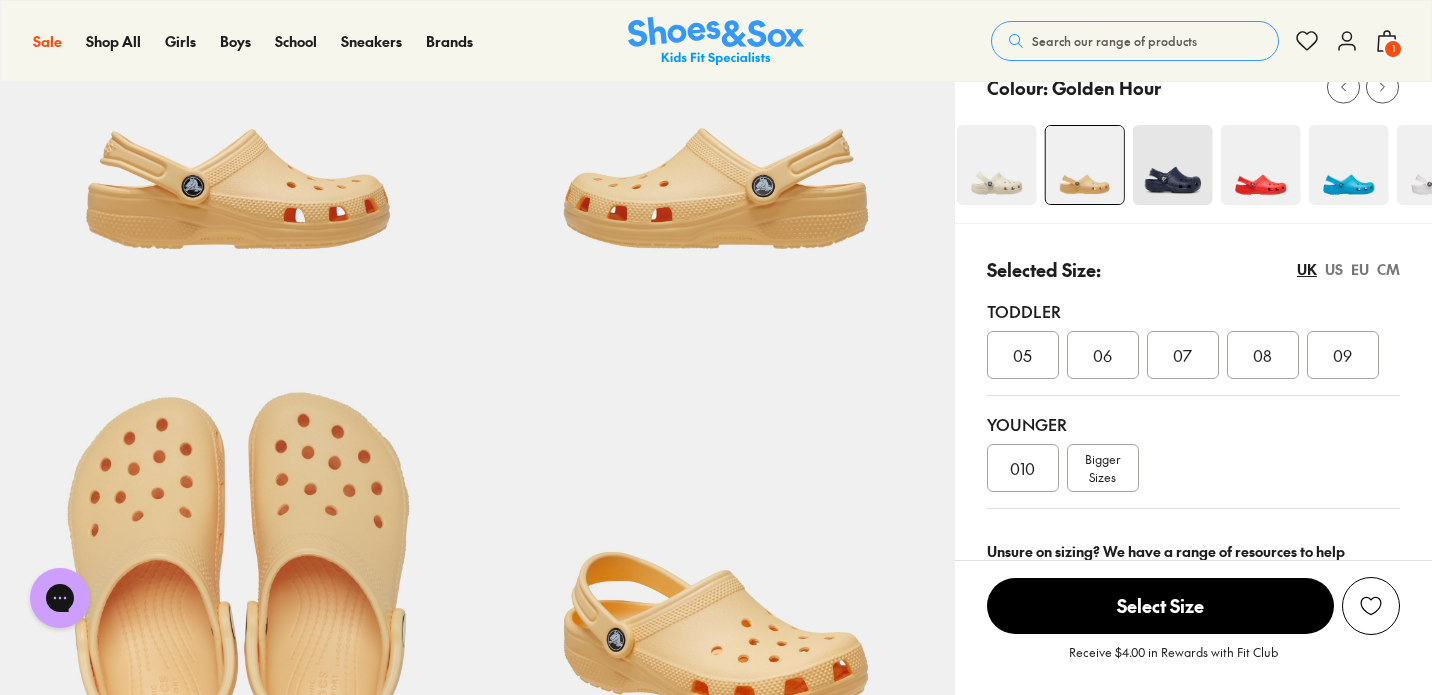 click on "US" at bounding box center (1334, 269) 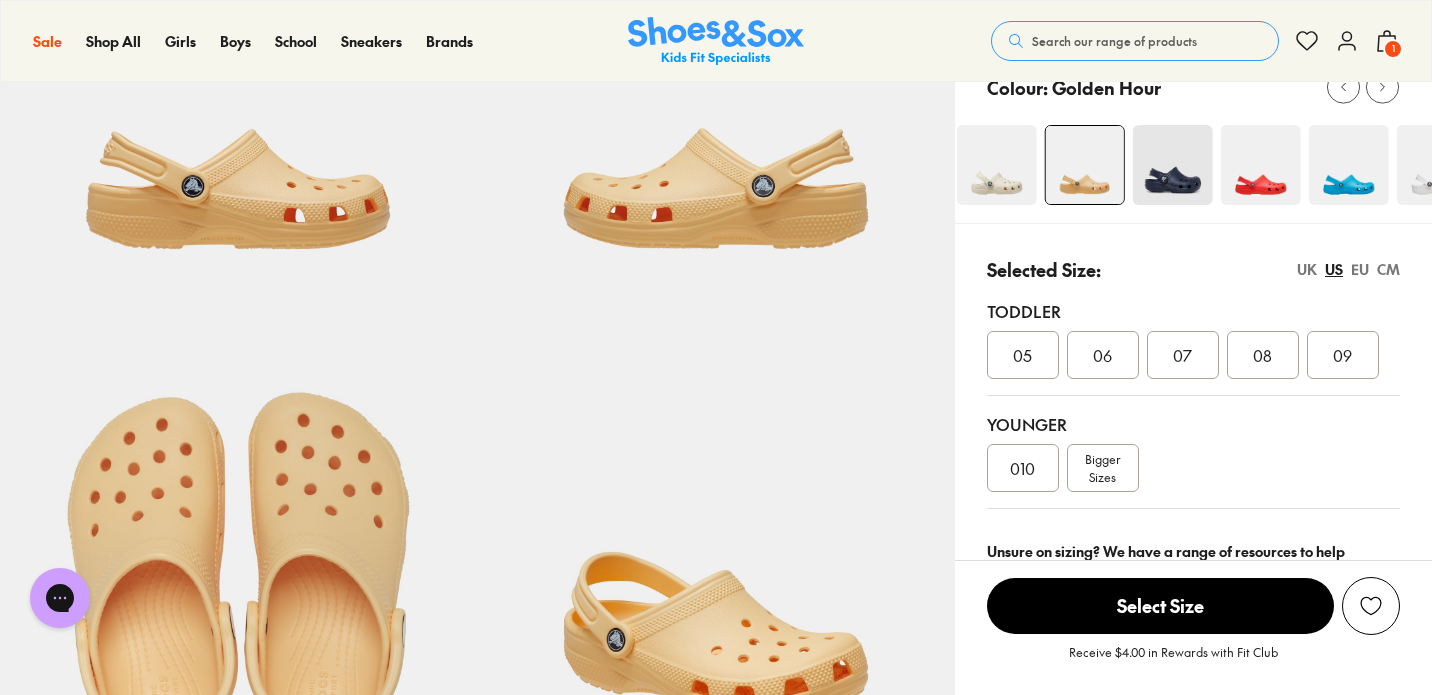 click on "US" at bounding box center (1334, 269) 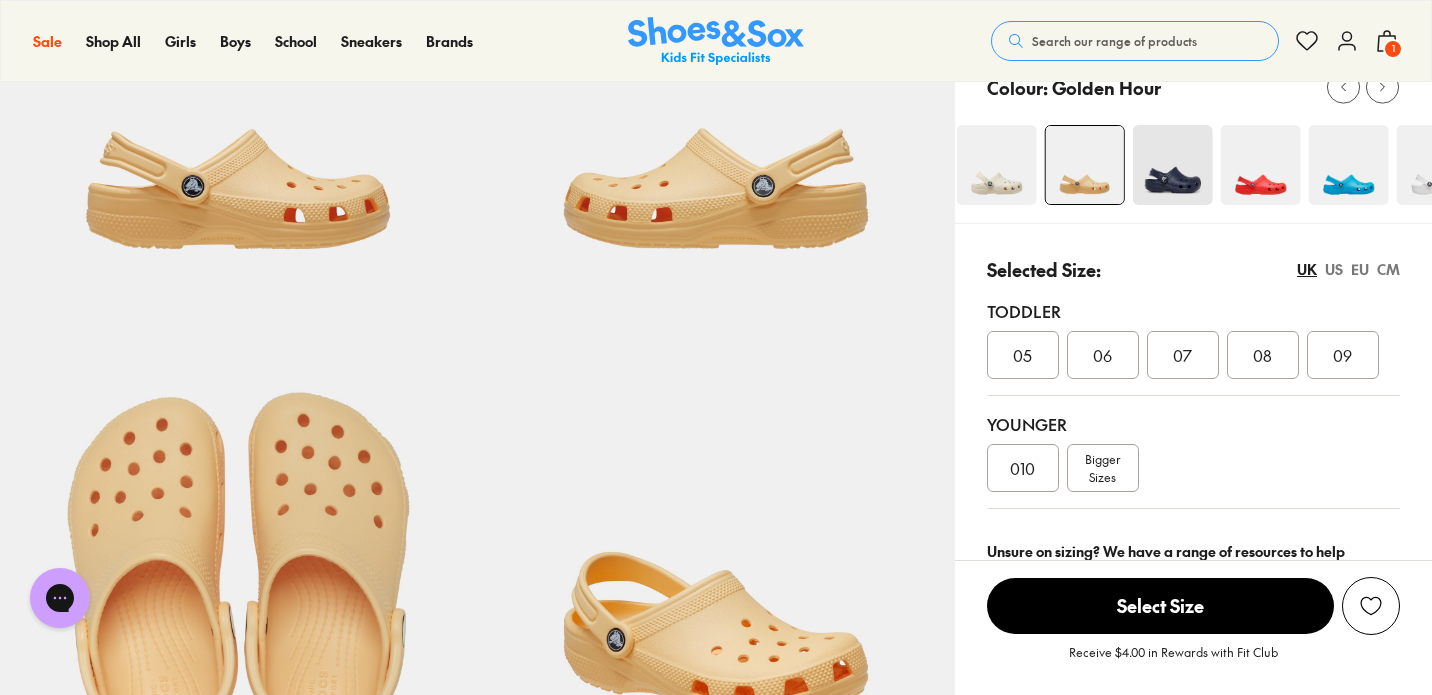 click on "EU" at bounding box center (1360, 269) 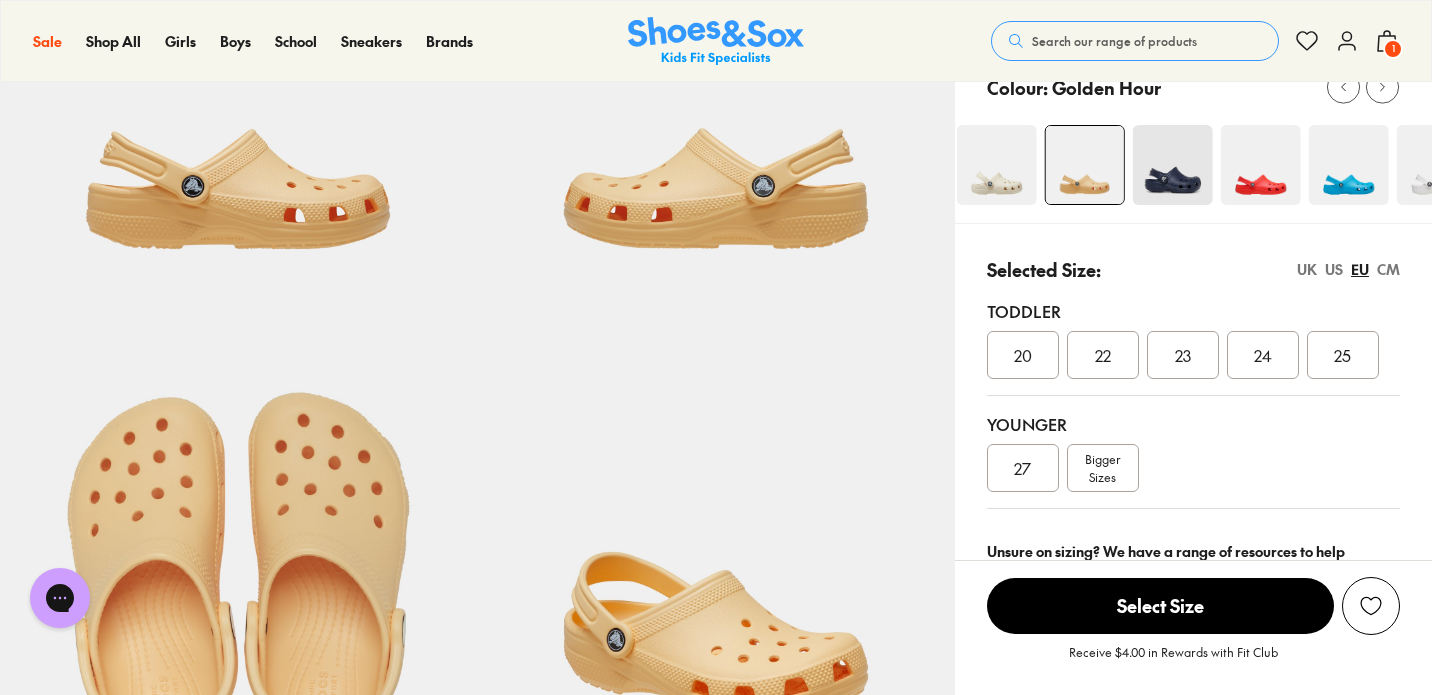 click on "US" at bounding box center [1334, 269] 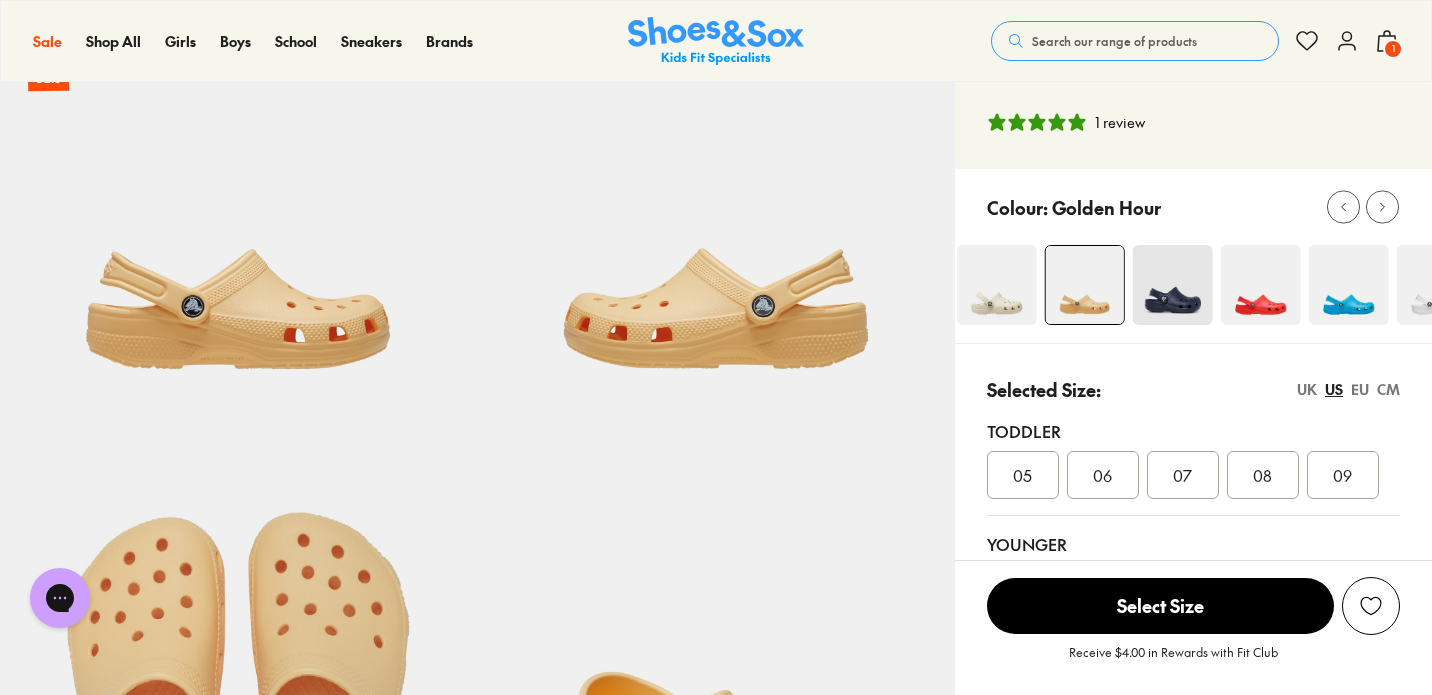 scroll, scrollTop: 170, scrollLeft: 0, axis: vertical 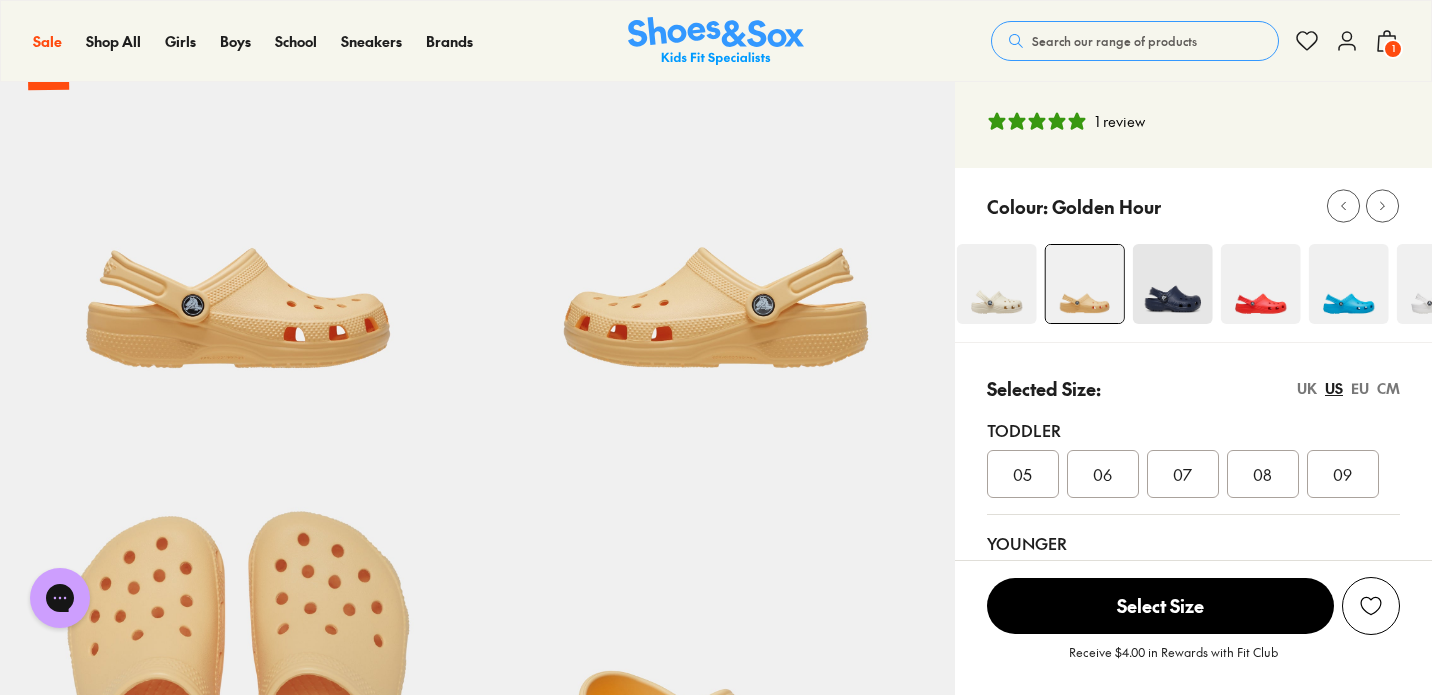 click at bounding box center [996, 284] 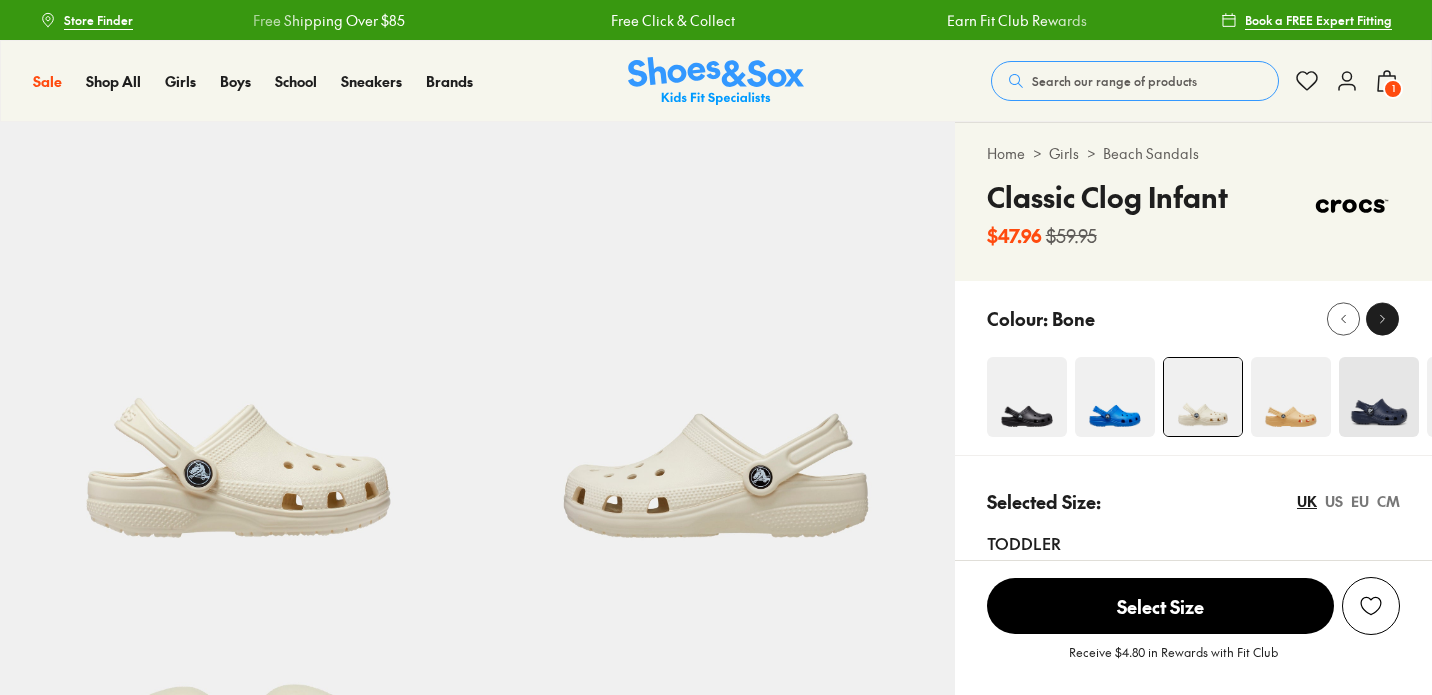 click 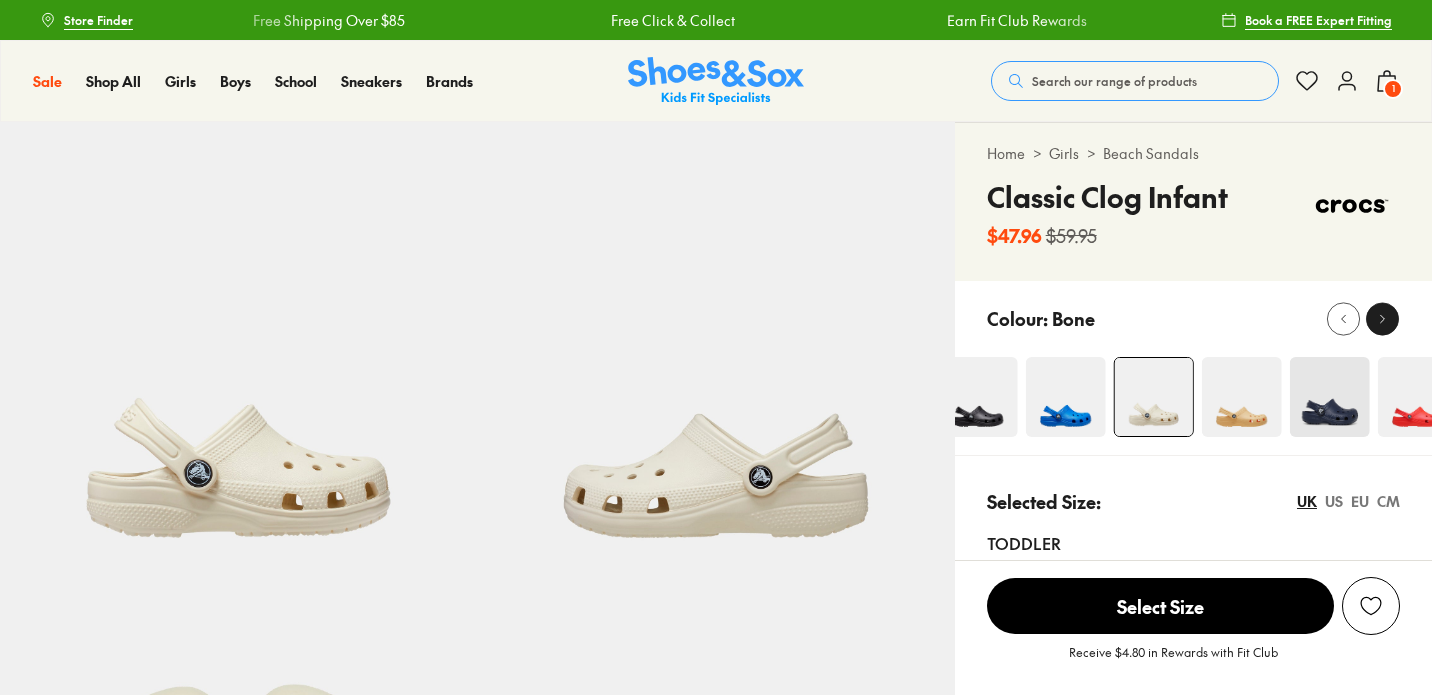 click 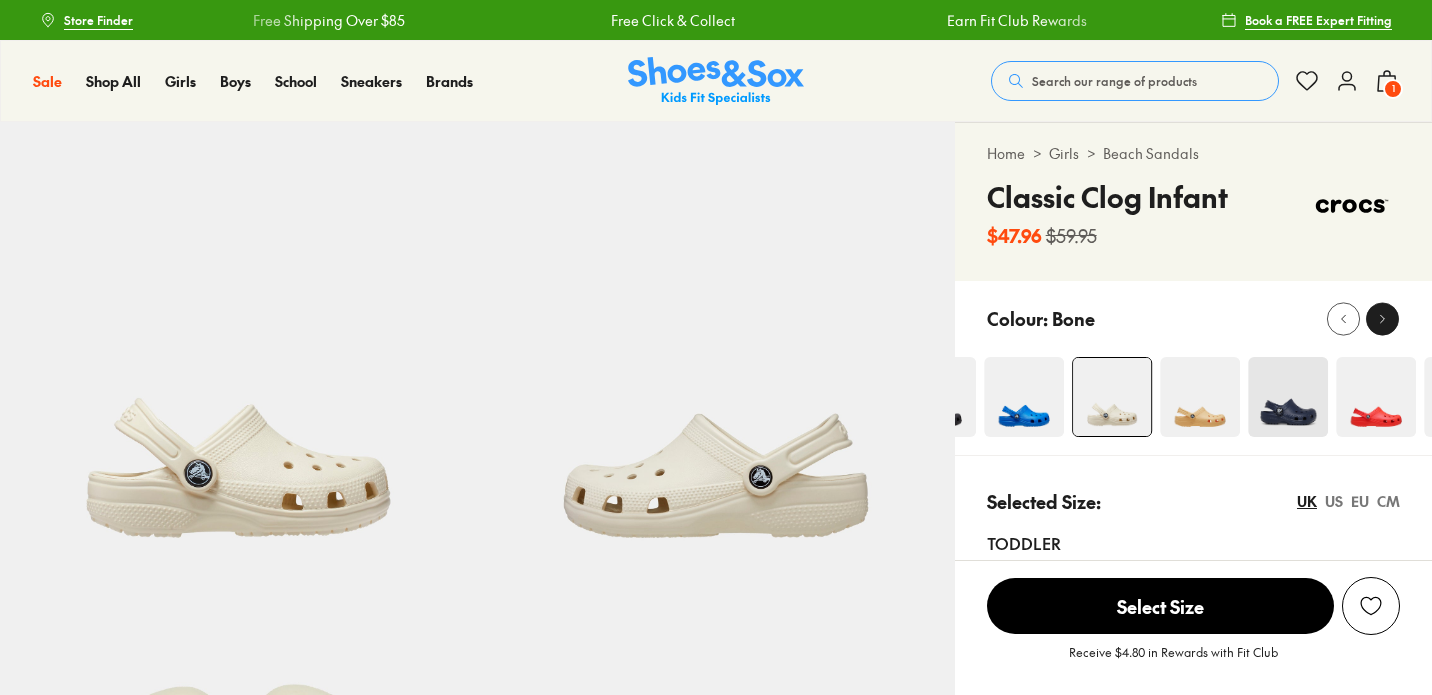 click 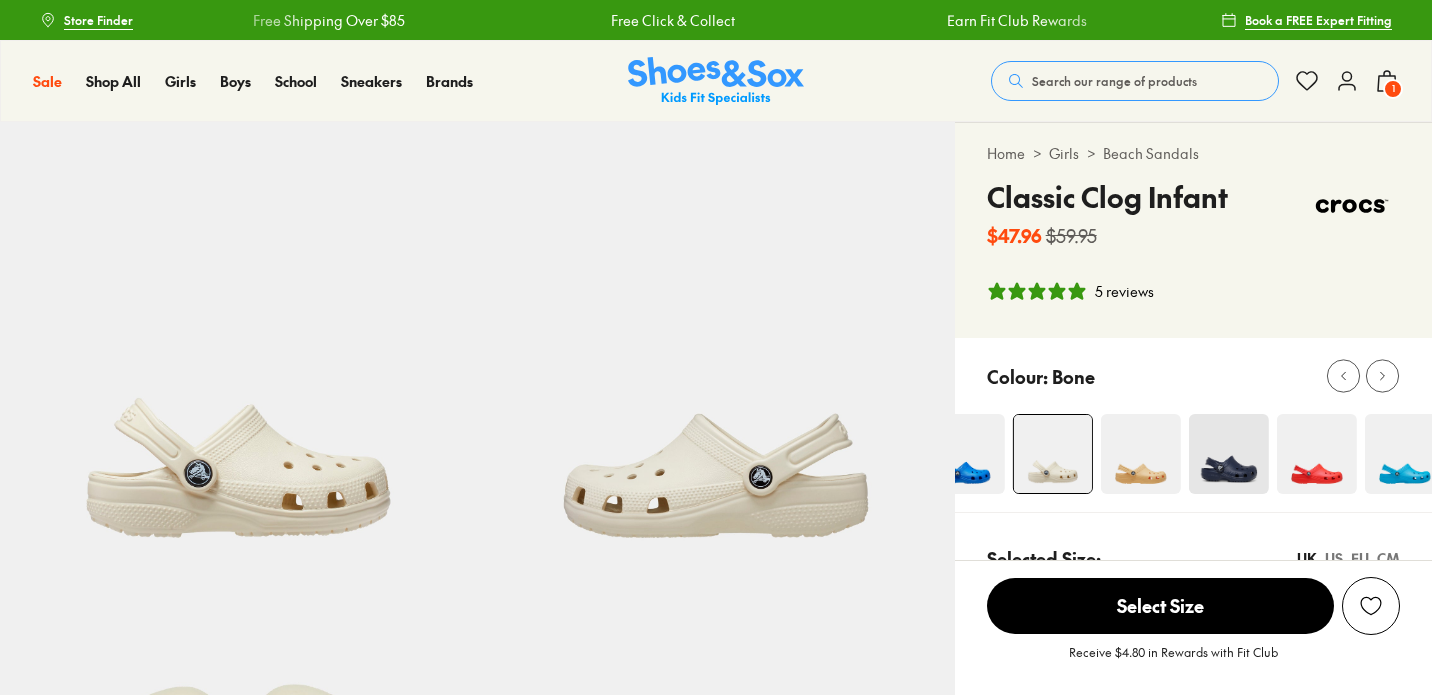 scroll, scrollTop: 0, scrollLeft: 0, axis: both 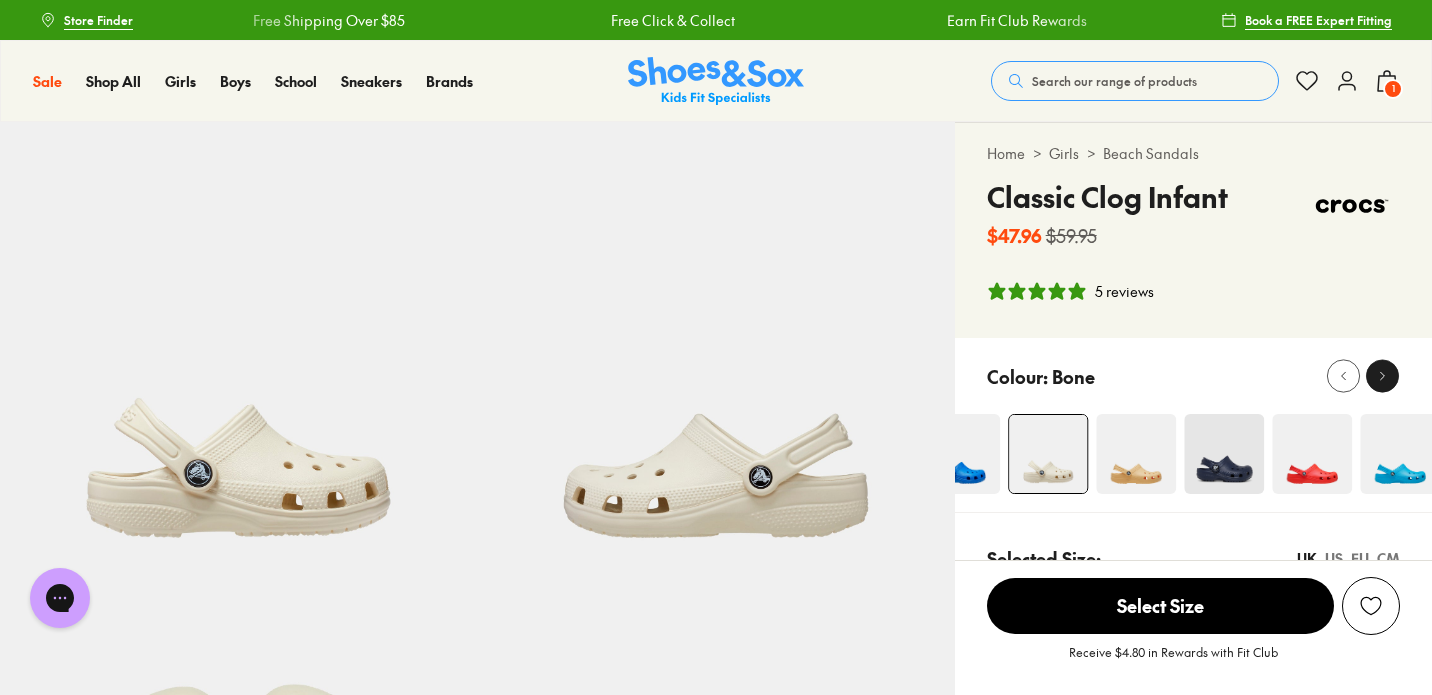 click at bounding box center (1382, 376) 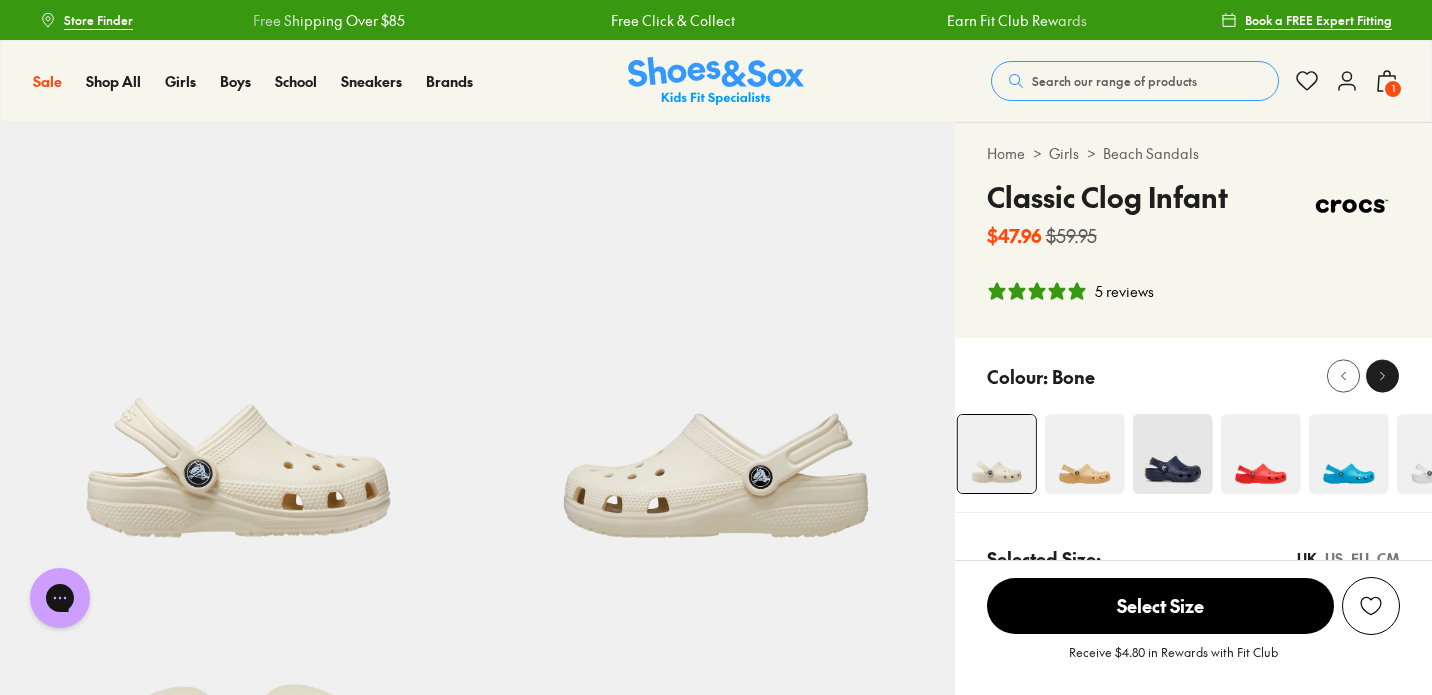 click at bounding box center [1382, 376] 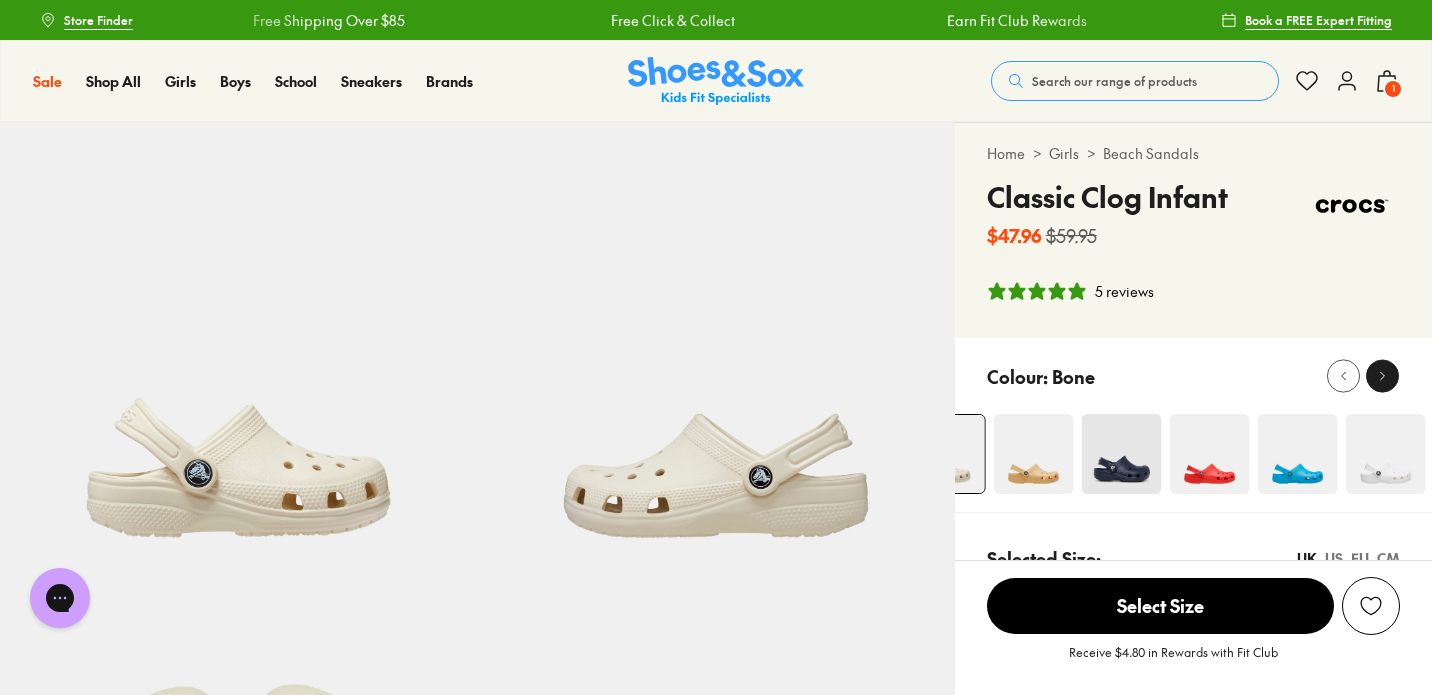 click at bounding box center (1382, 376) 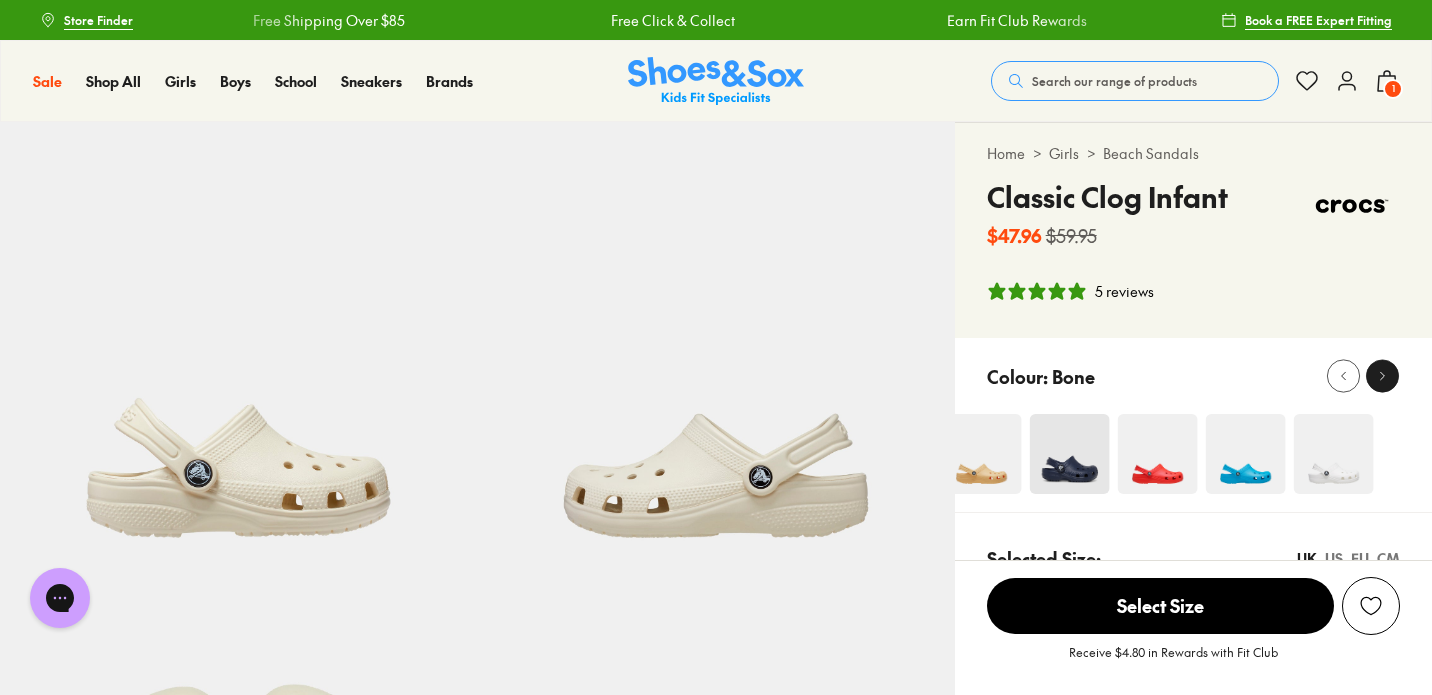 click at bounding box center (1382, 376) 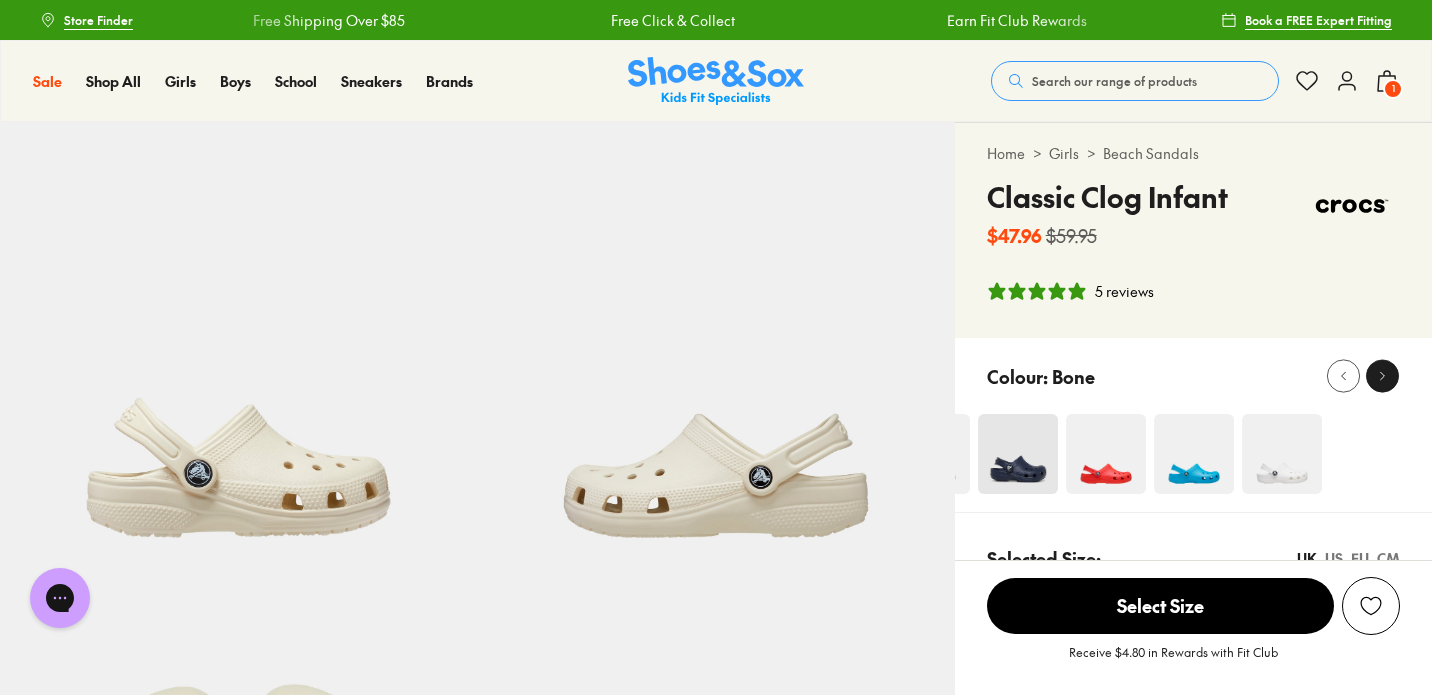 click at bounding box center (1382, 376) 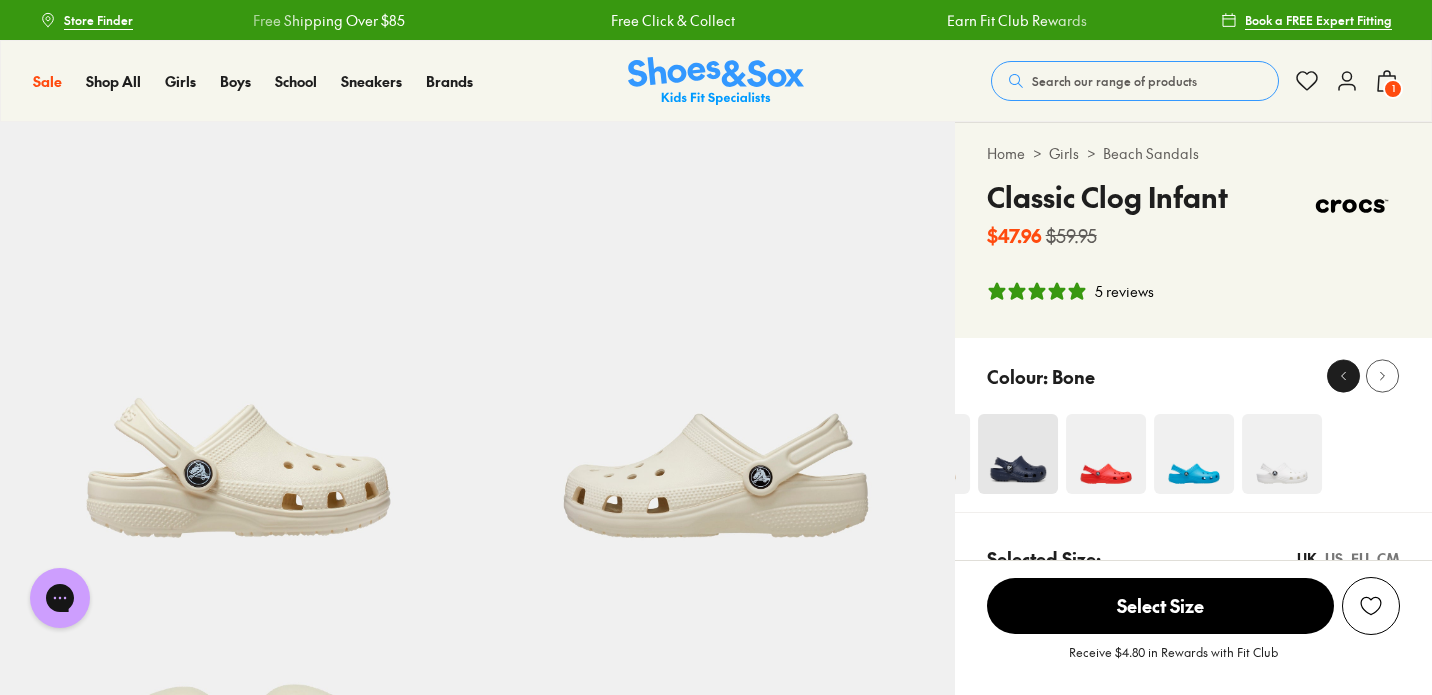 click 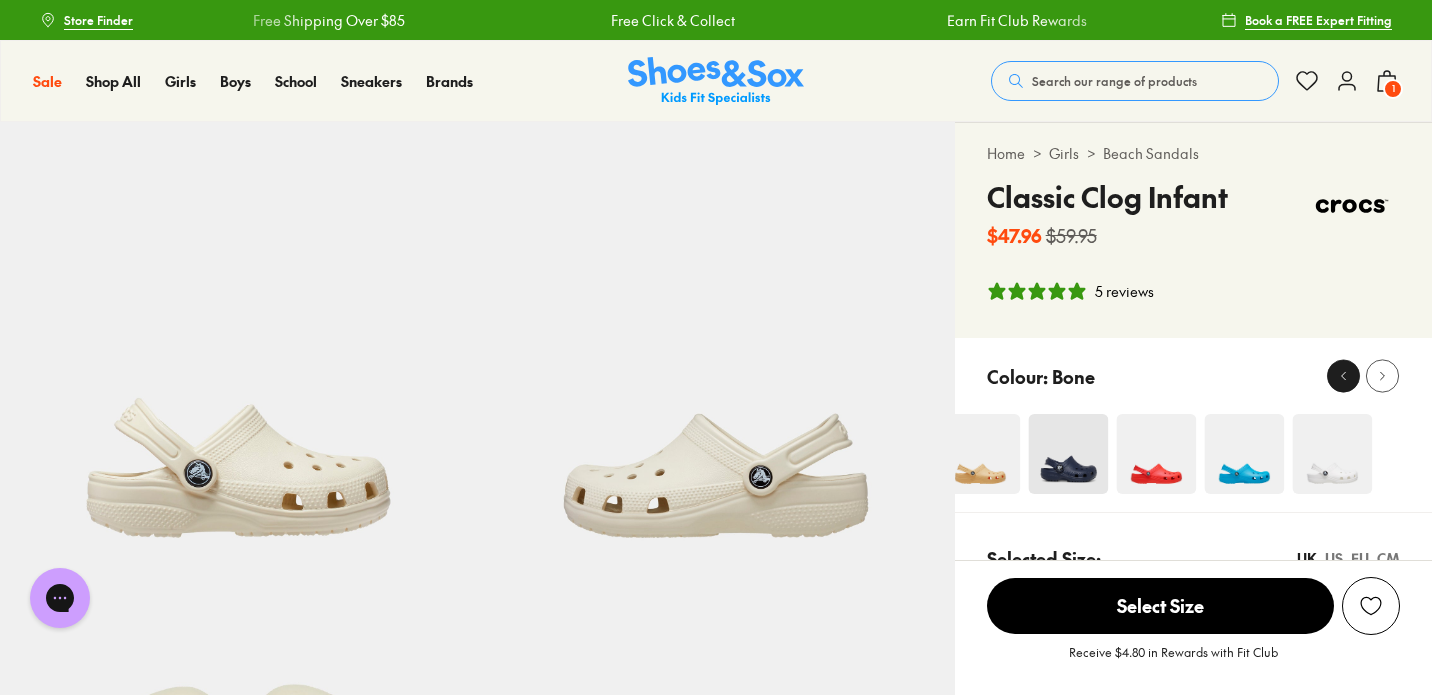 click 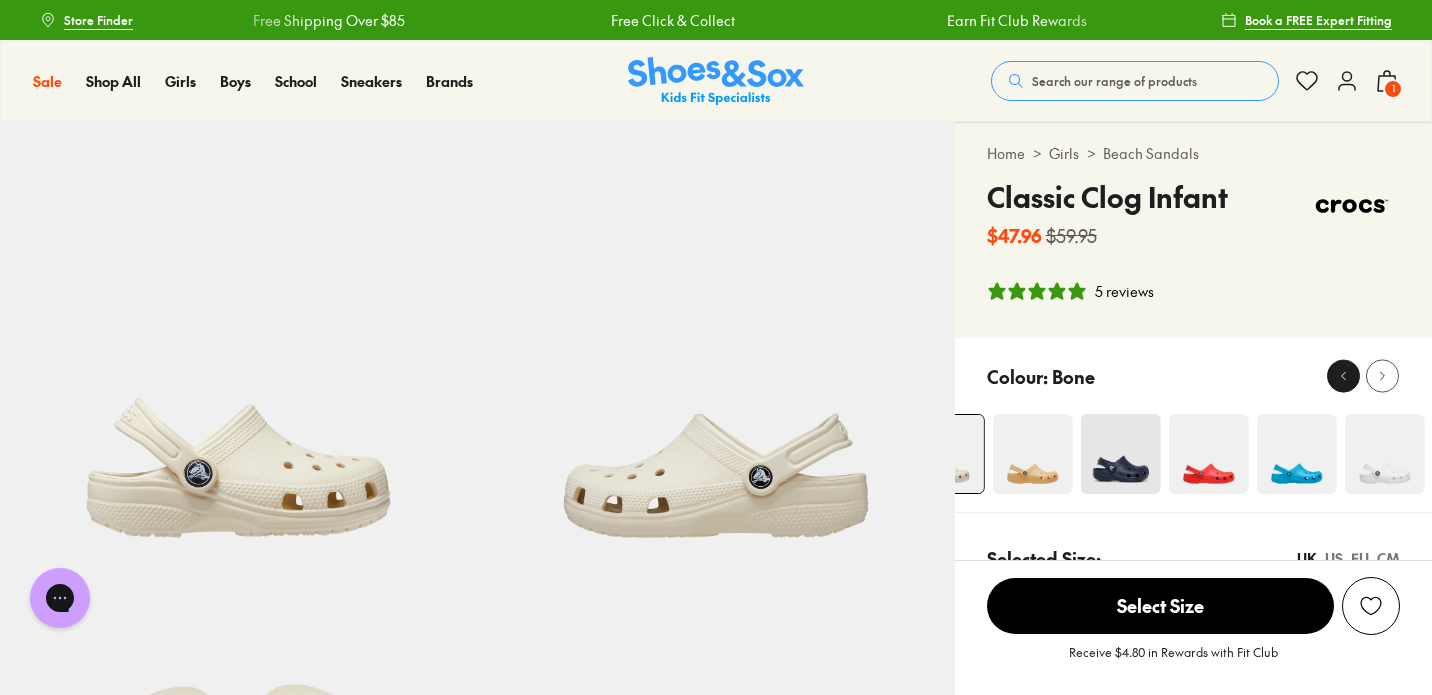 click 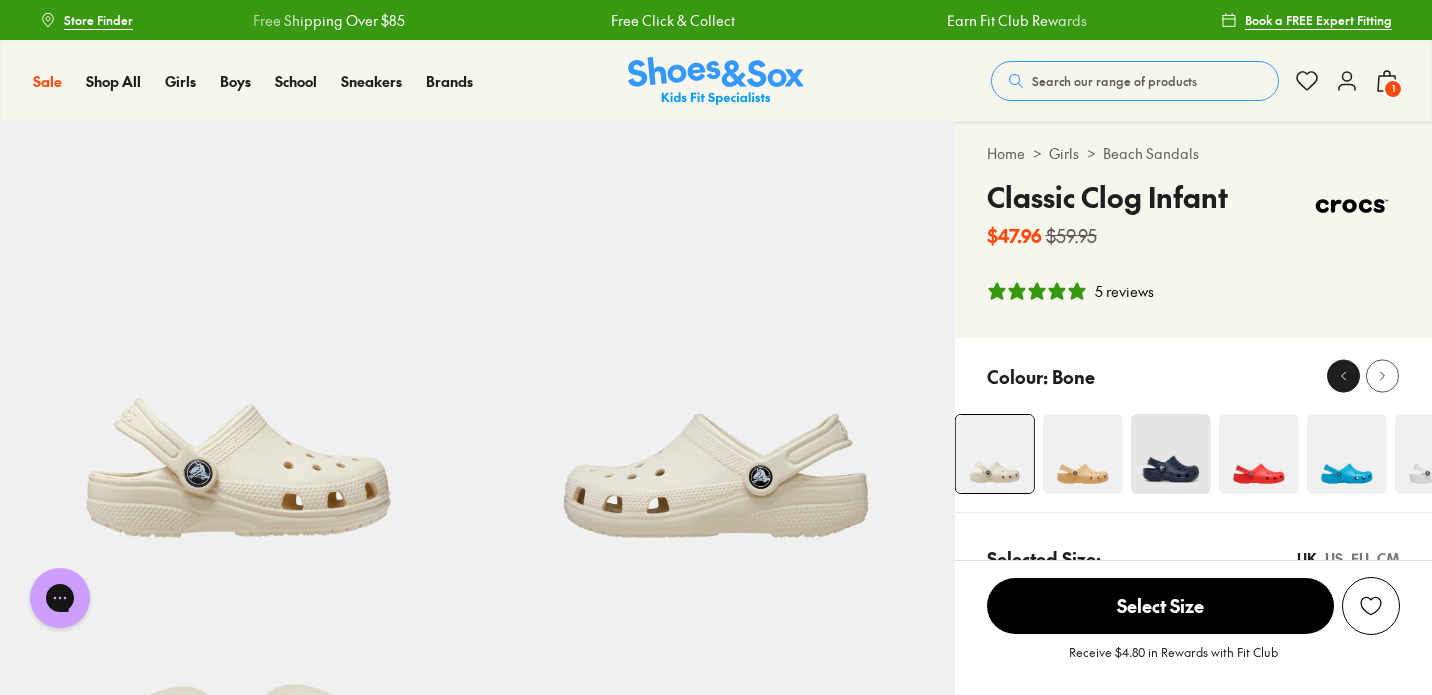 click 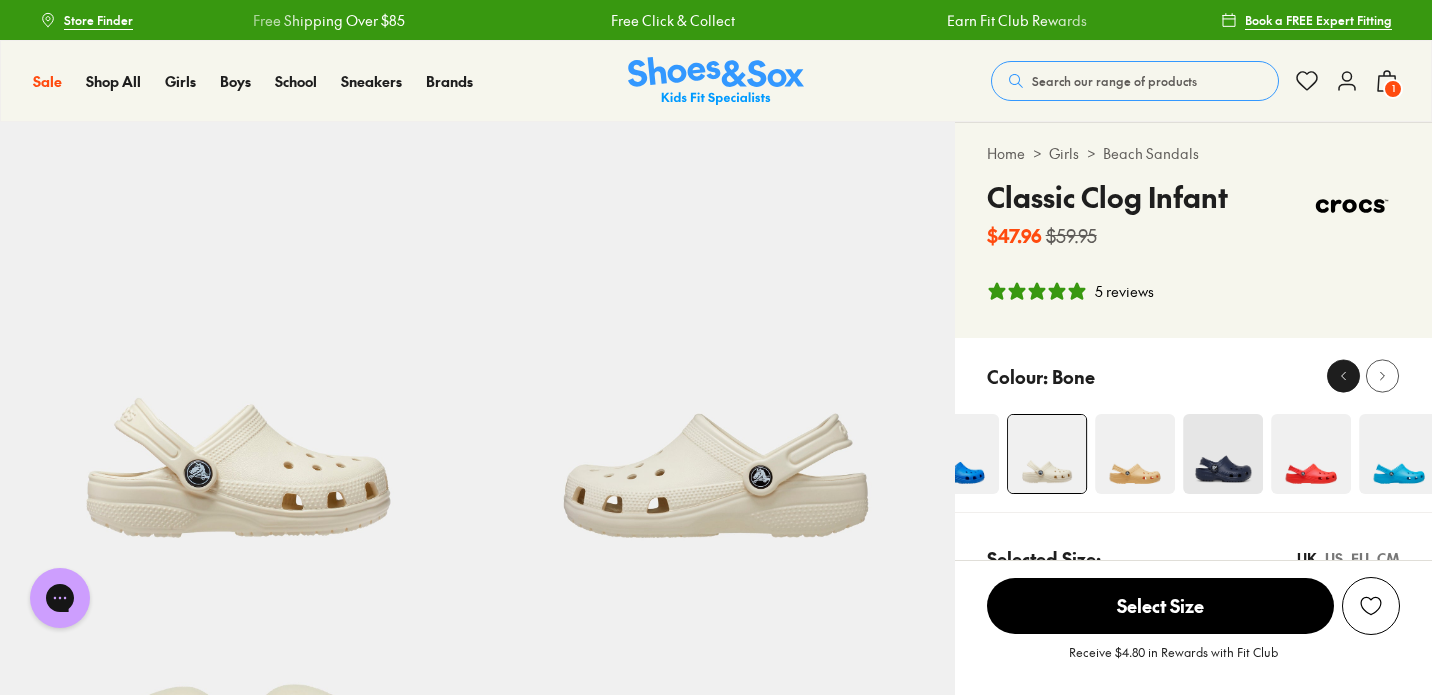 click 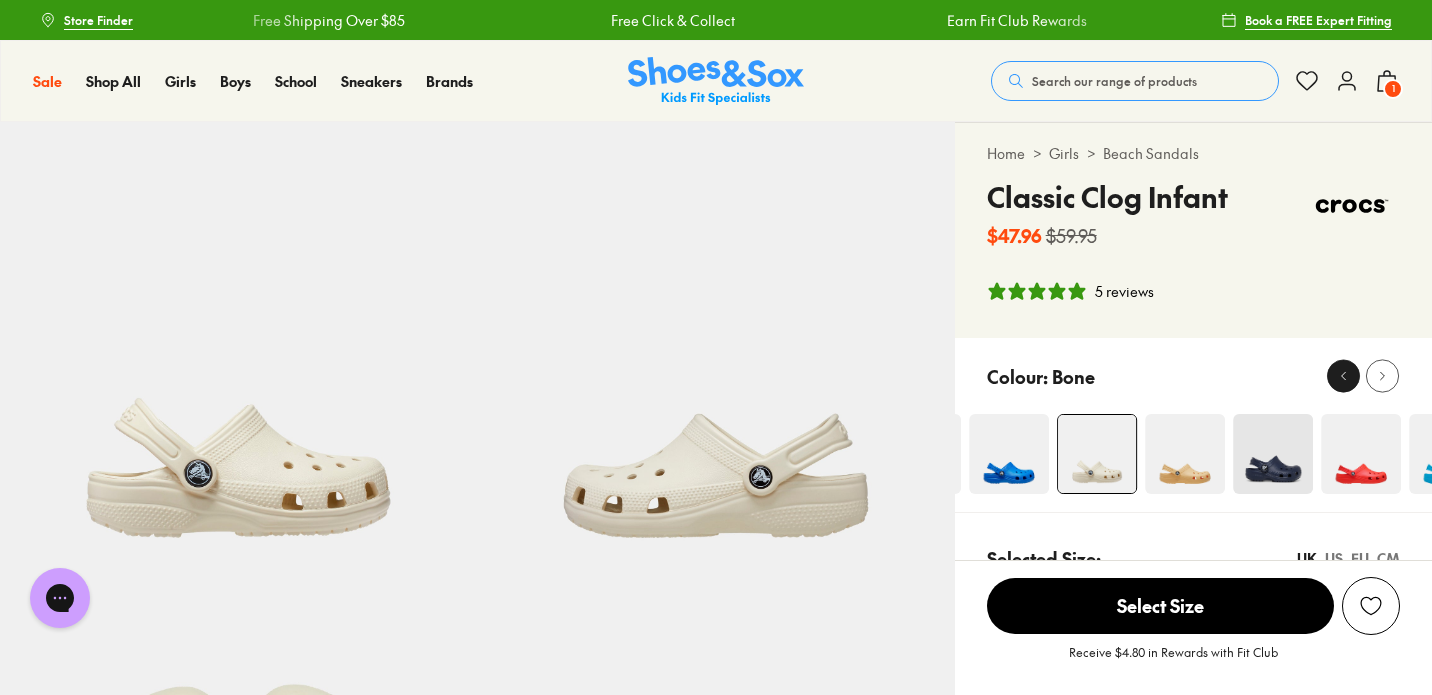 click 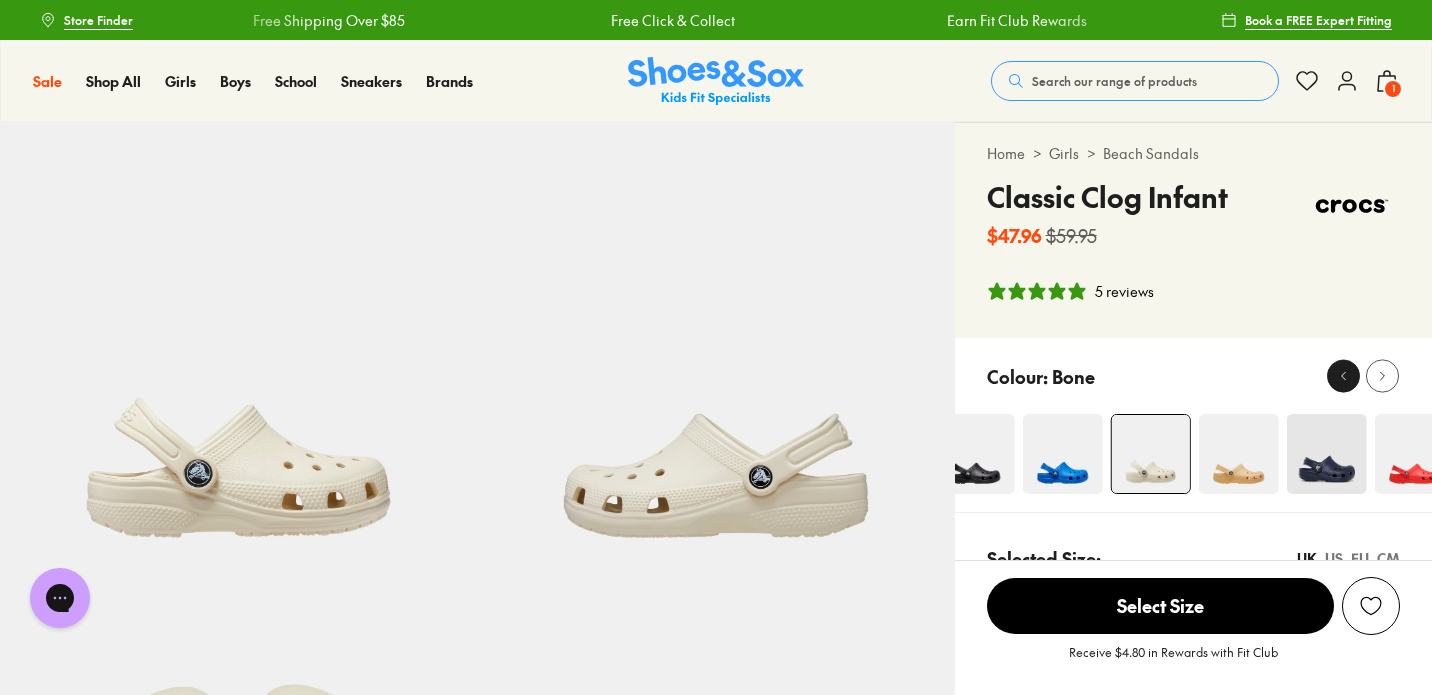 click 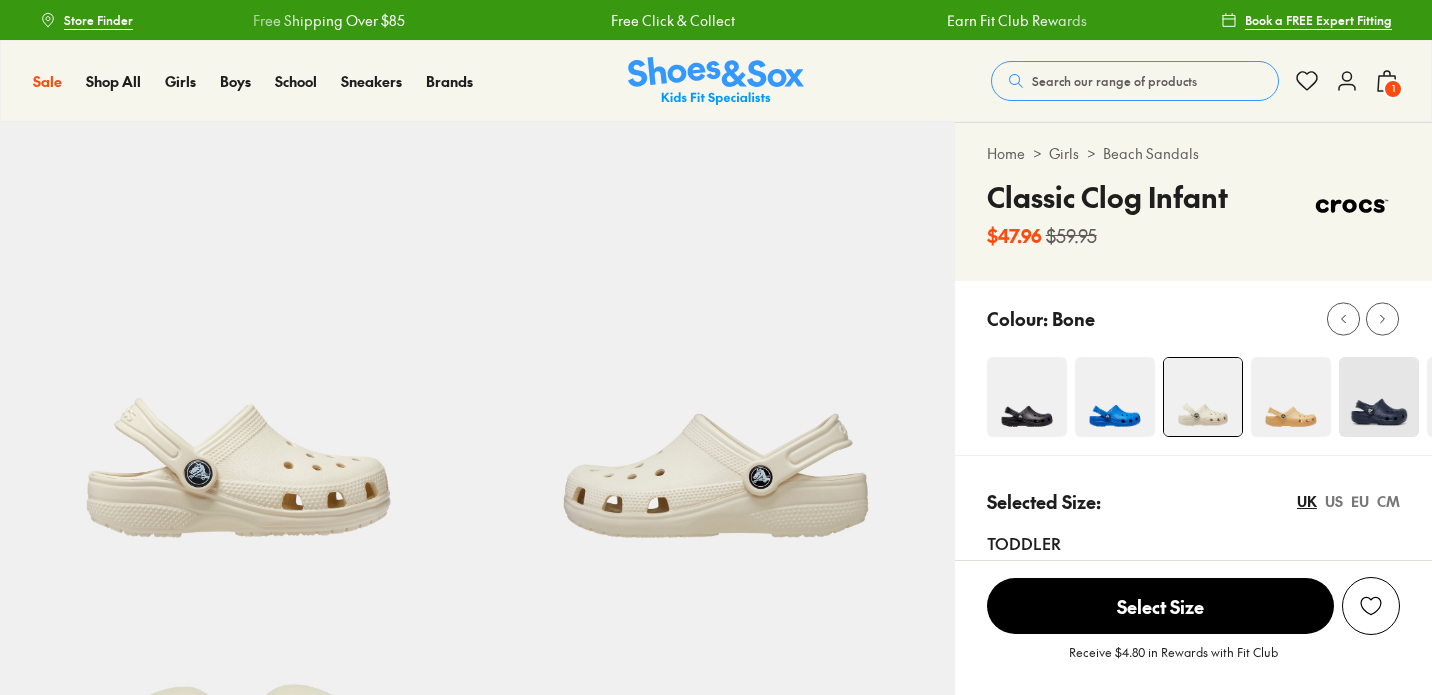 click 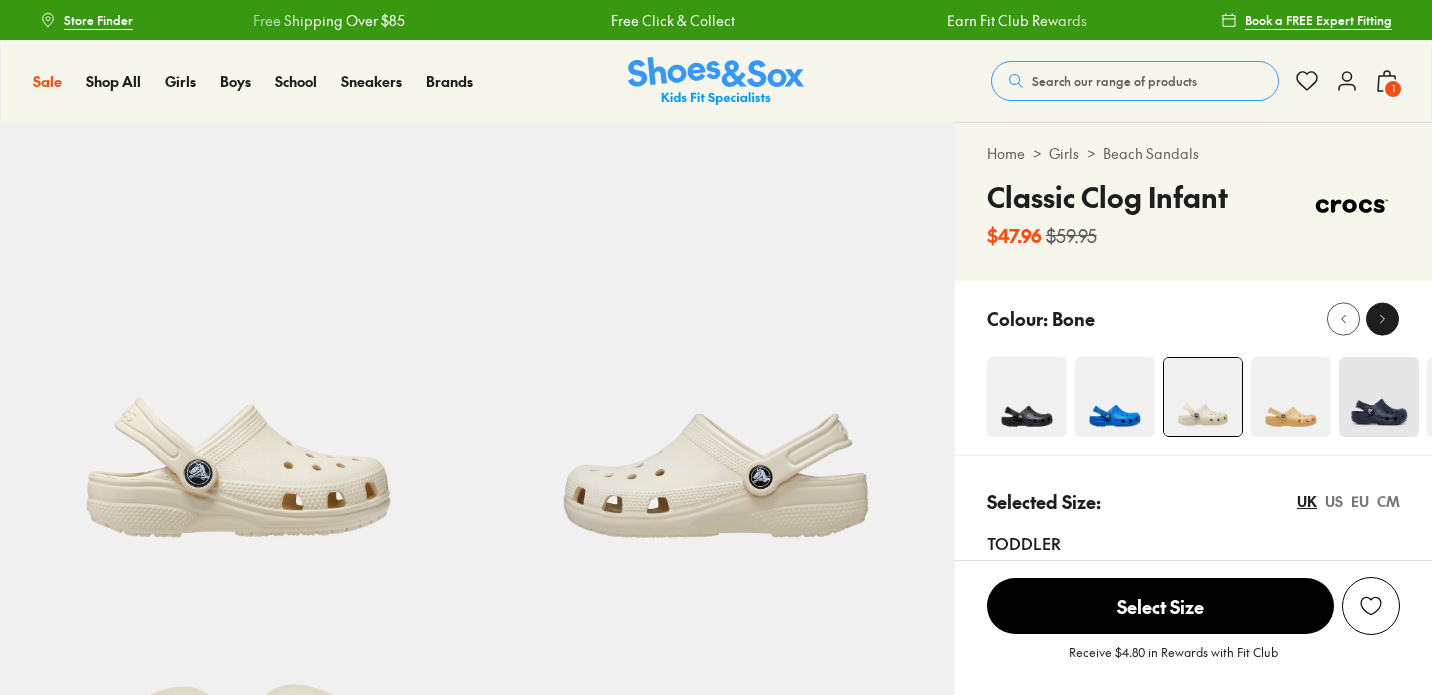 click 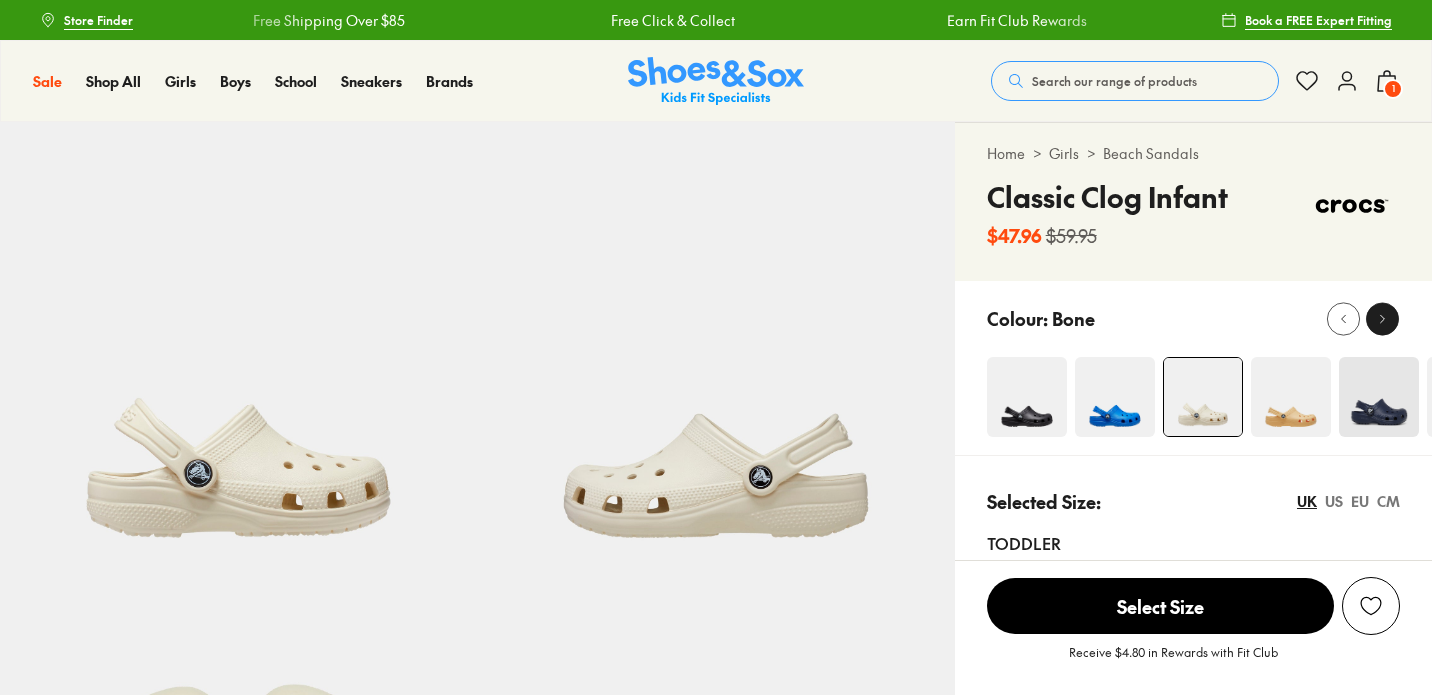 click 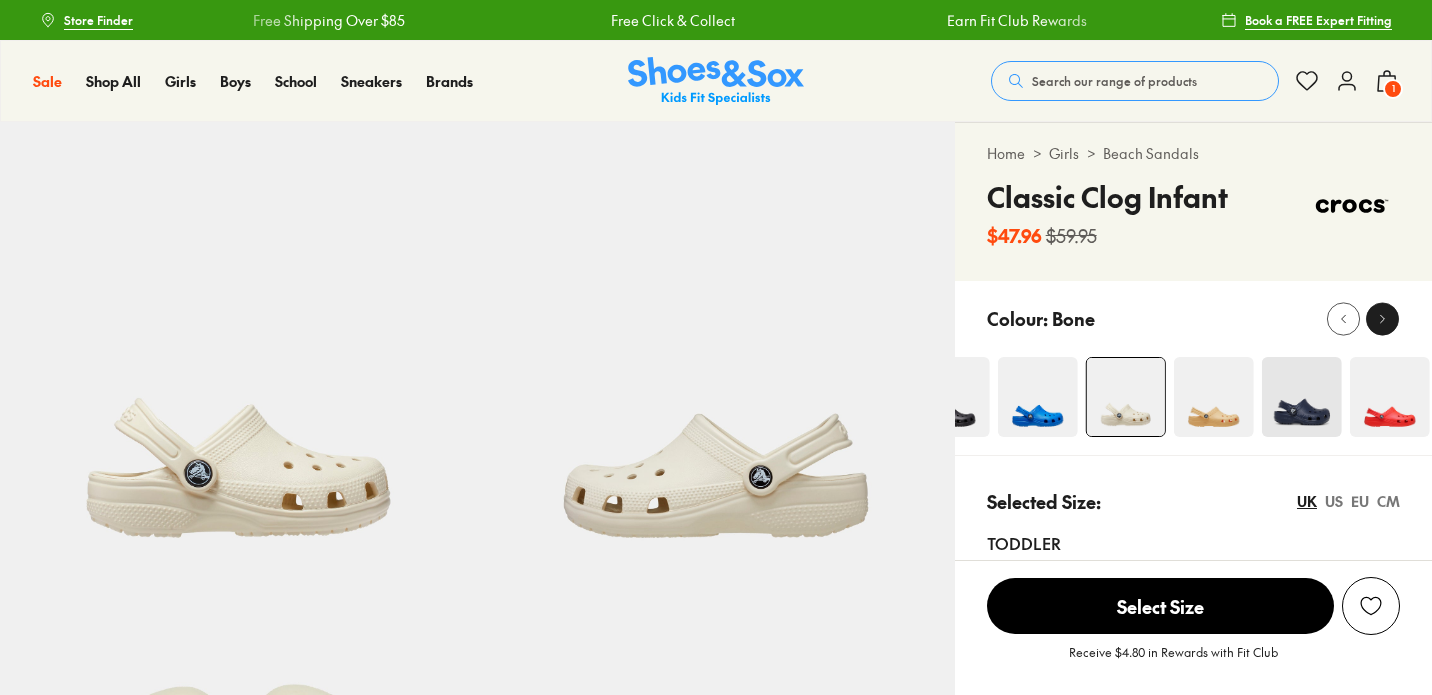 click 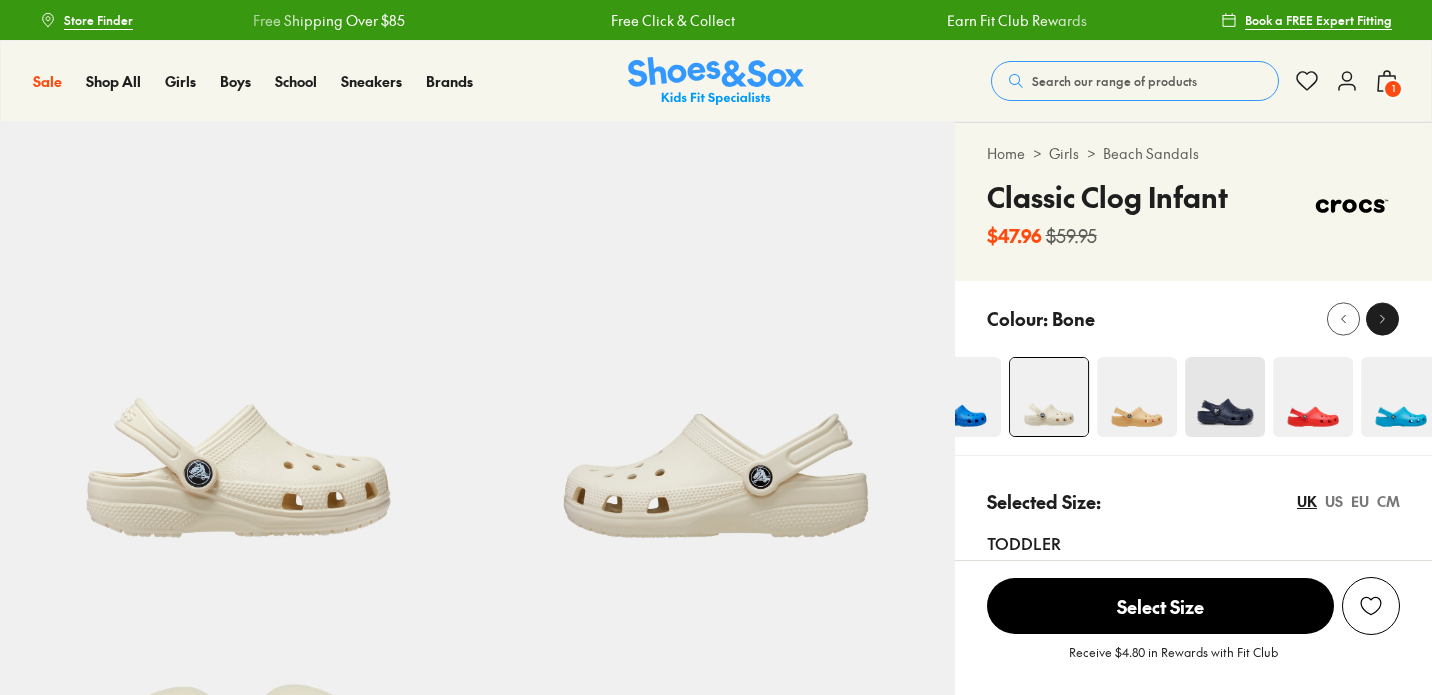 click 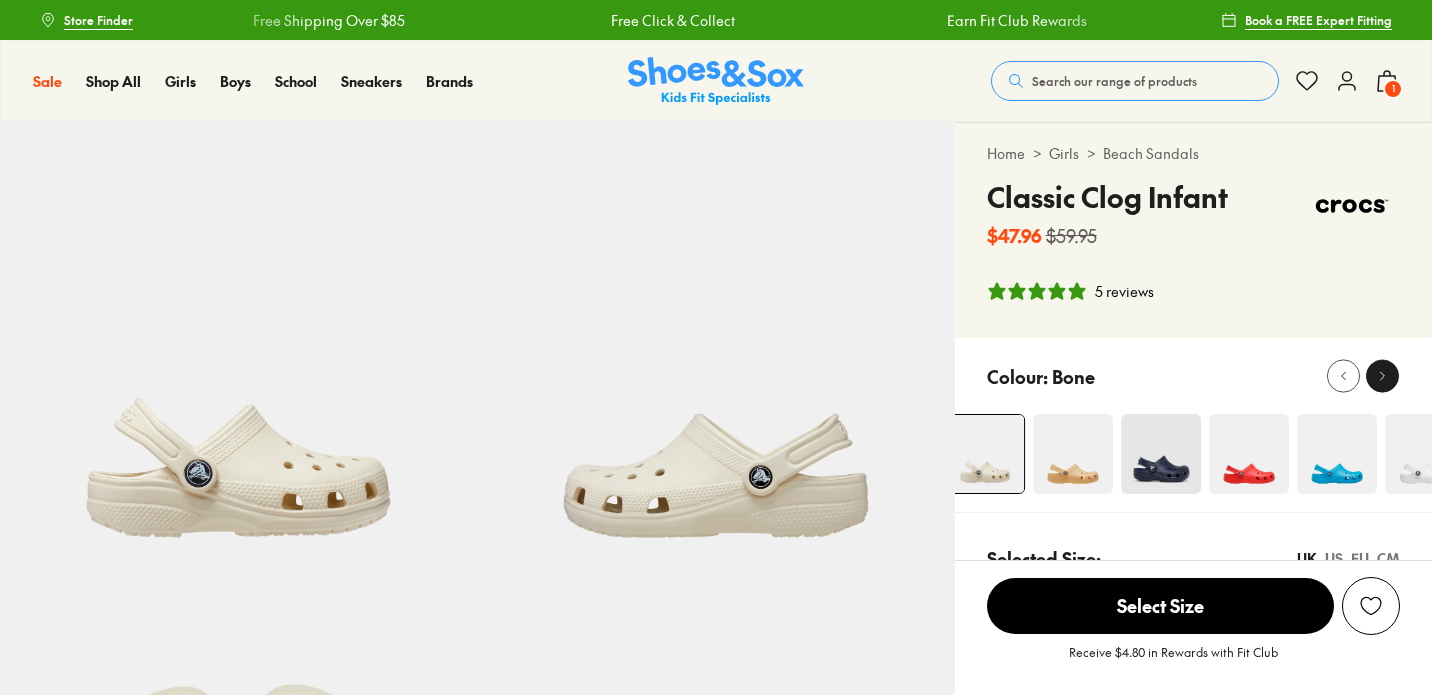 click on "Home
>
Girls
>
Beach Sandals
Classic Clog Infant
$47.96 $59.95
5 reviews" at bounding box center (1193, 230) 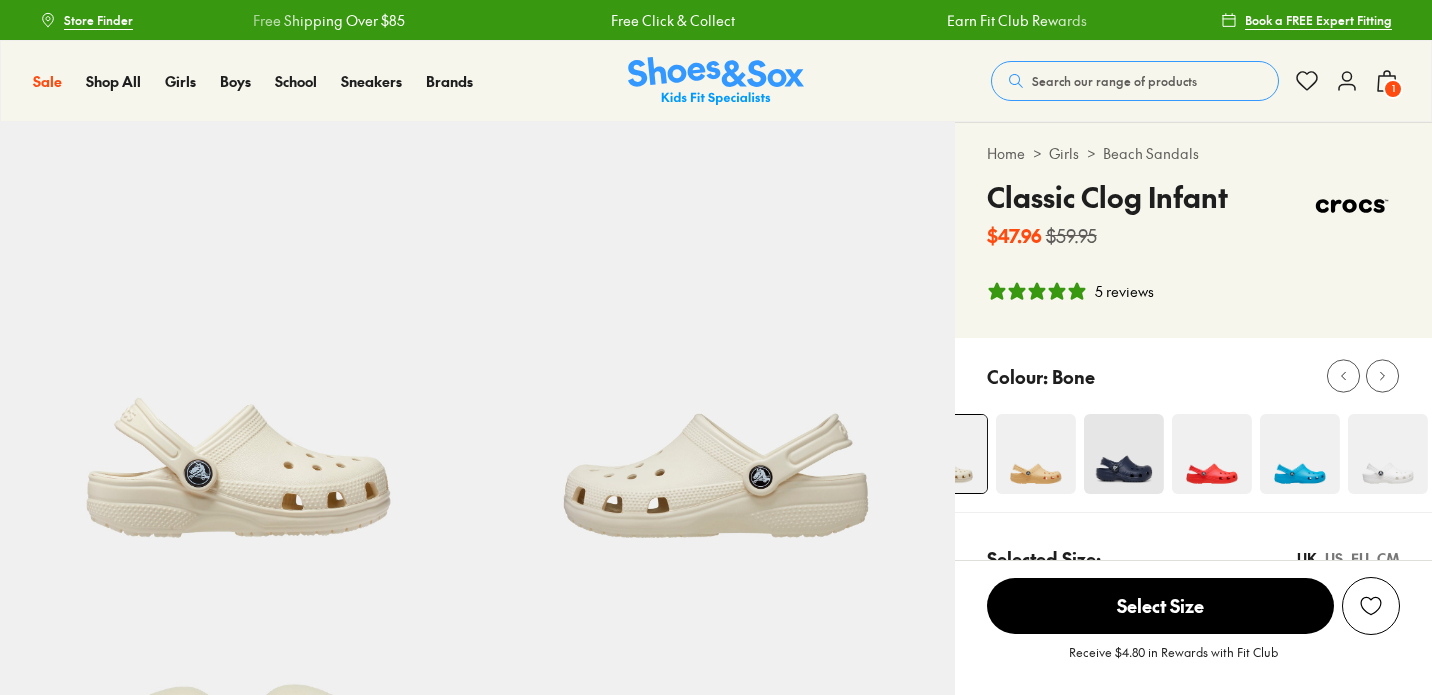 scroll, scrollTop: 0, scrollLeft: 0, axis: both 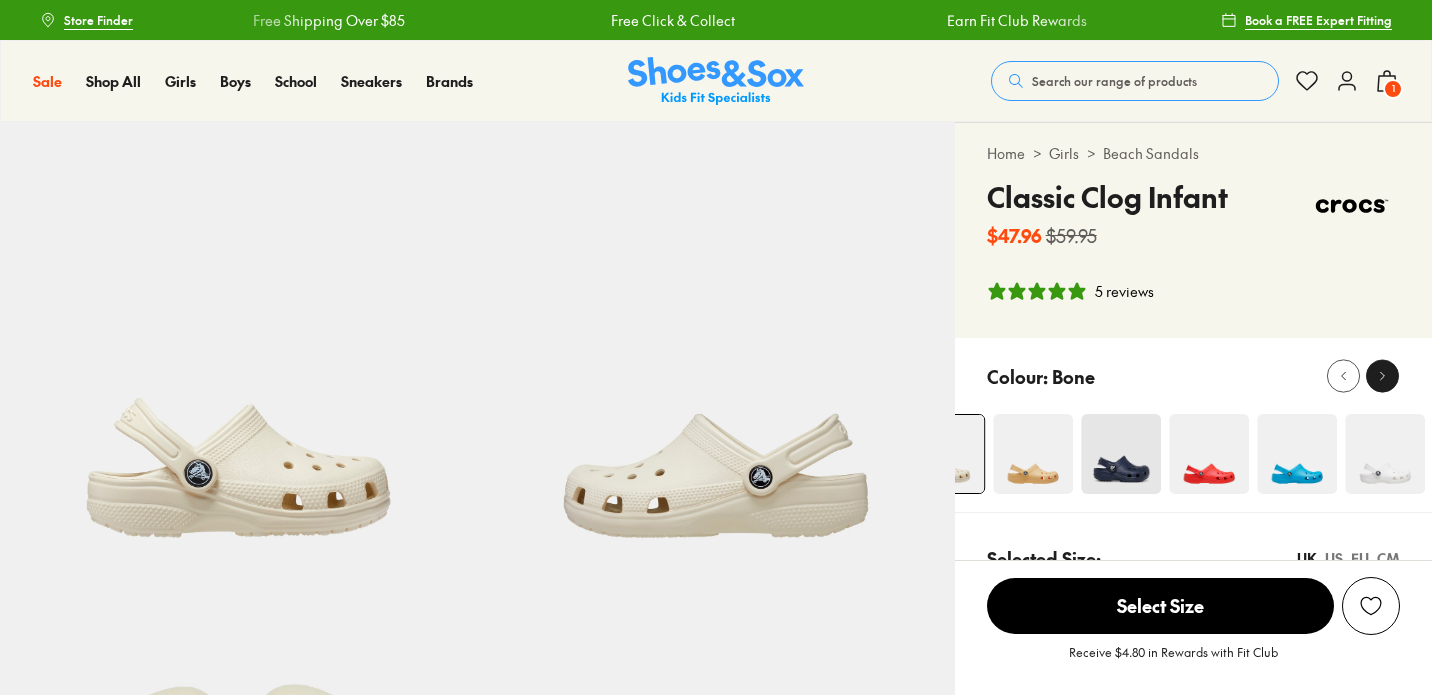 click 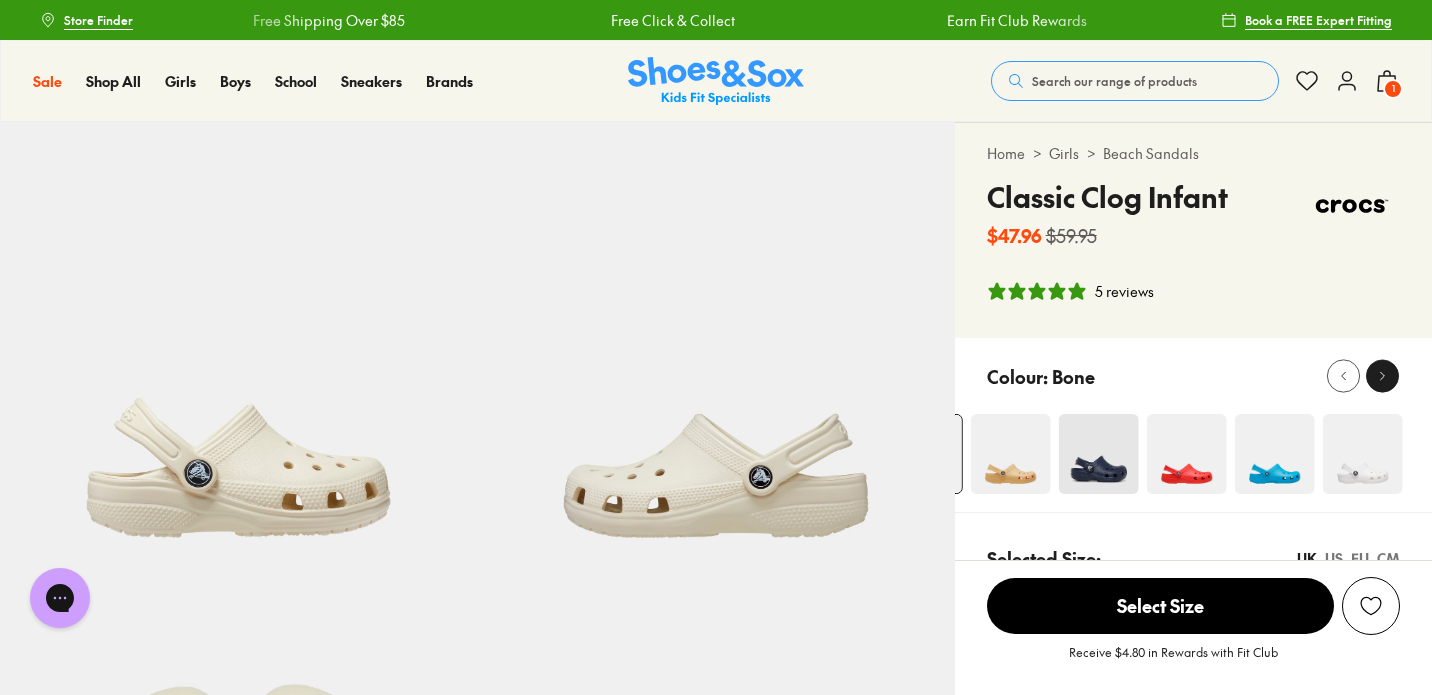 scroll, scrollTop: 0, scrollLeft: 0, axis: both 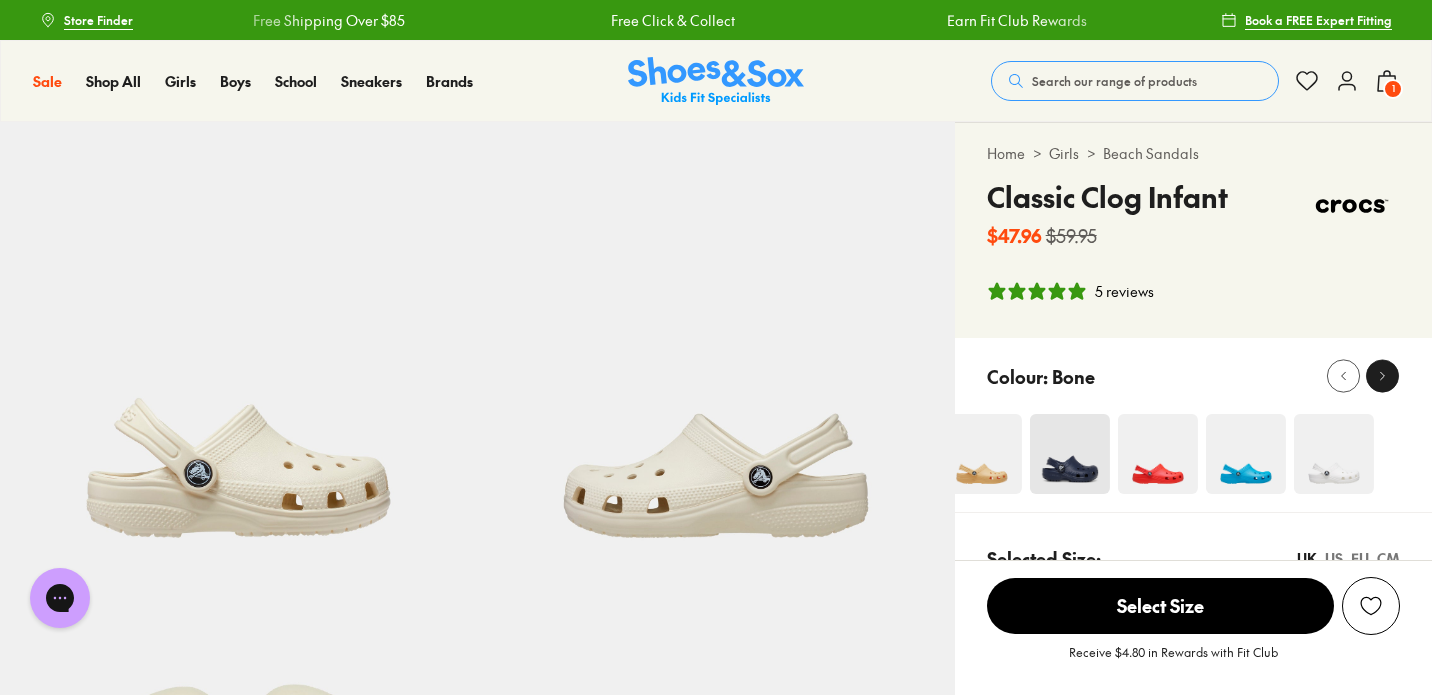 click 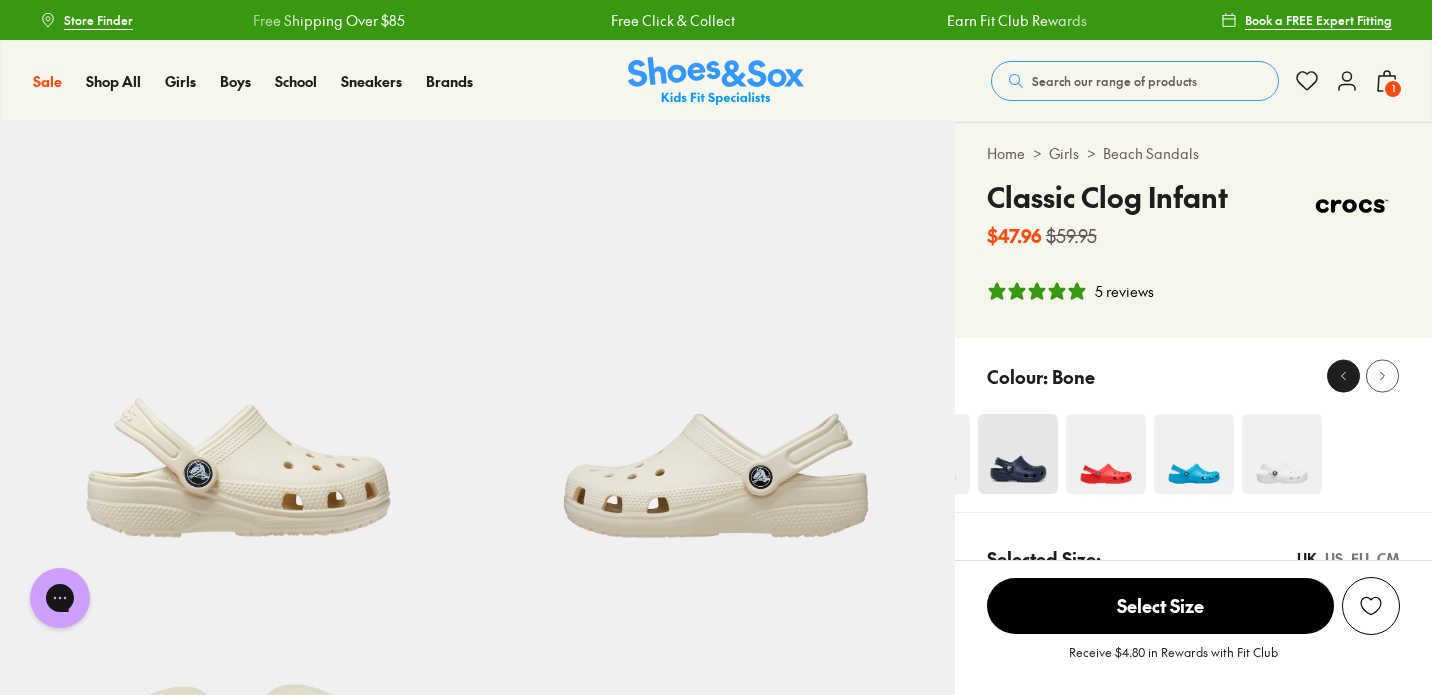 click at bounding box center (1343, 376) 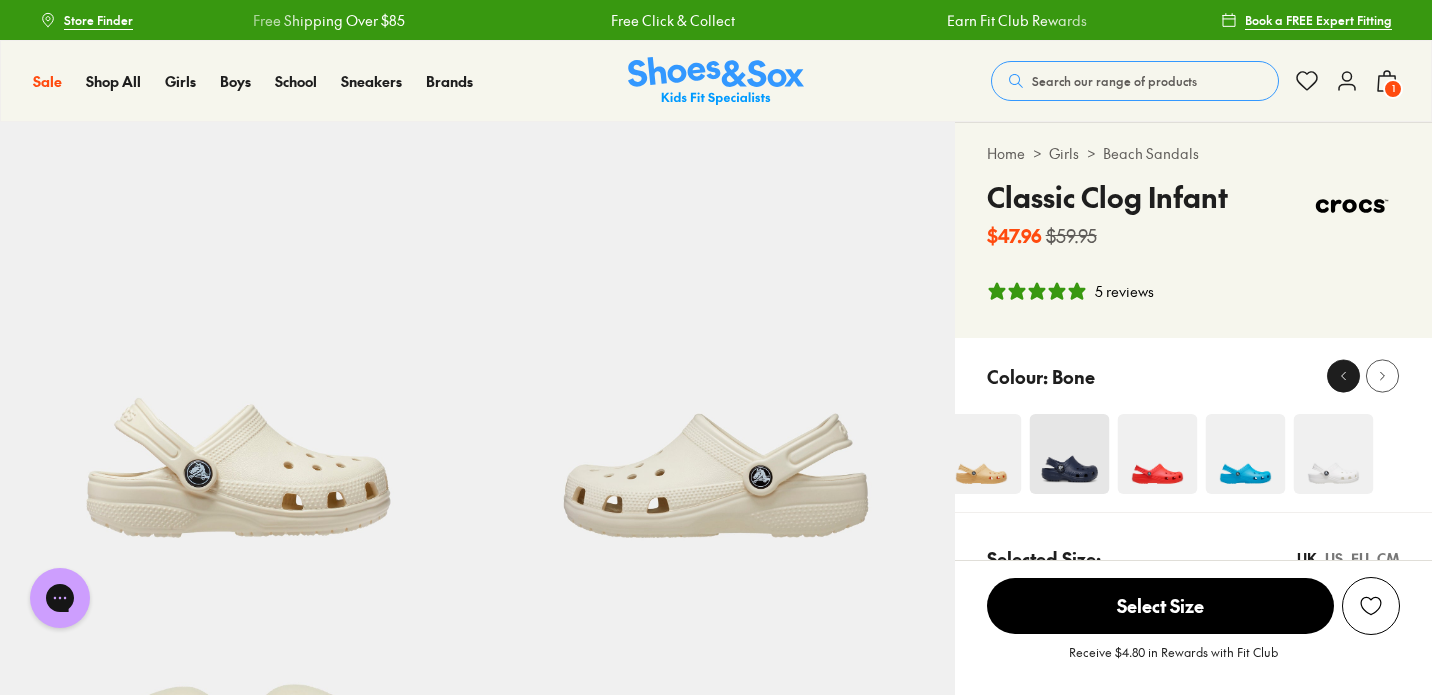 click at bounding box center (1343, 376) 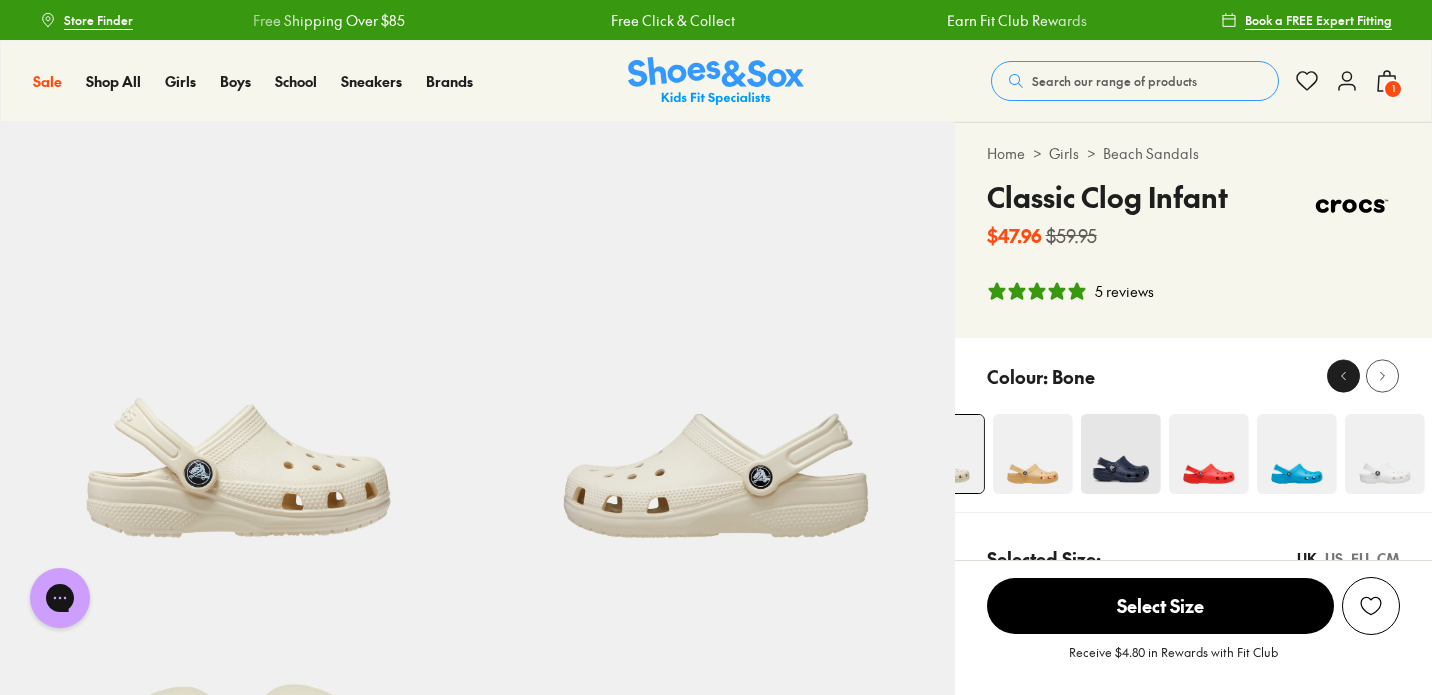 click at bounding box center (1343, 376) 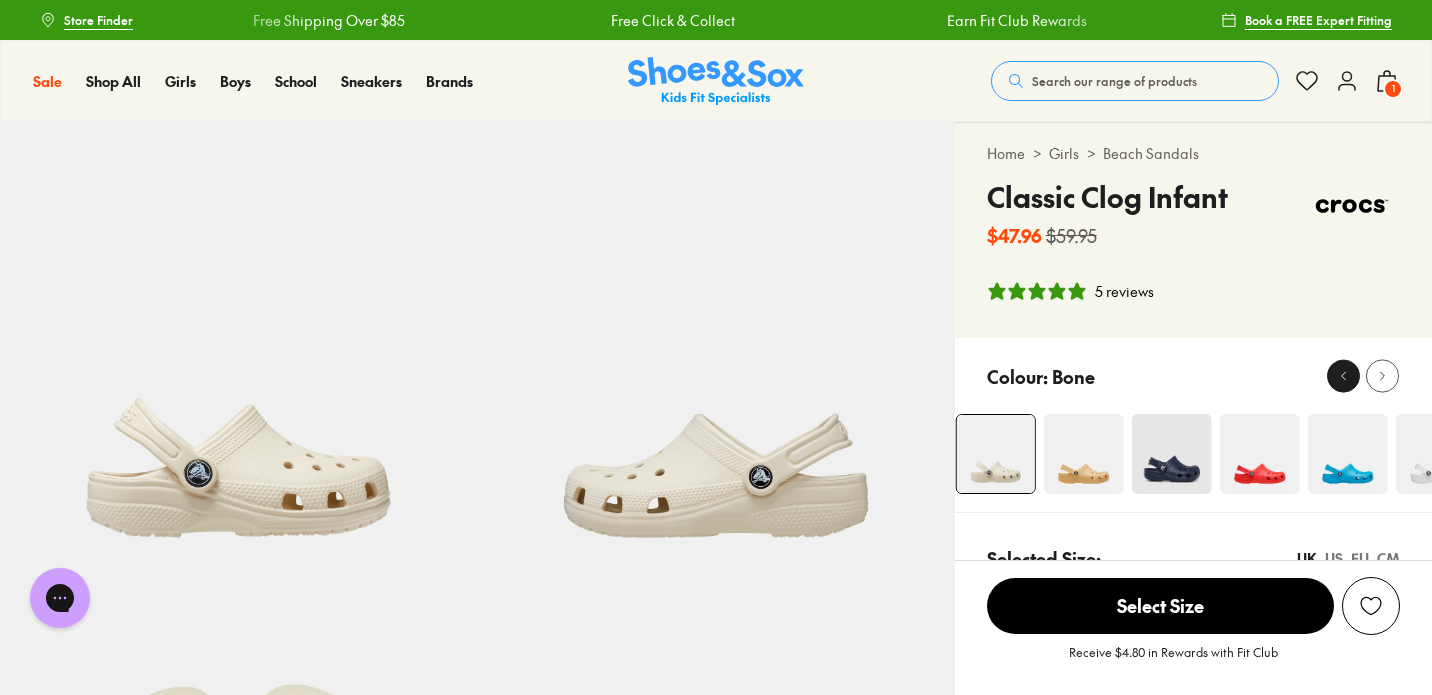 click at bounding box center (1343, 376) 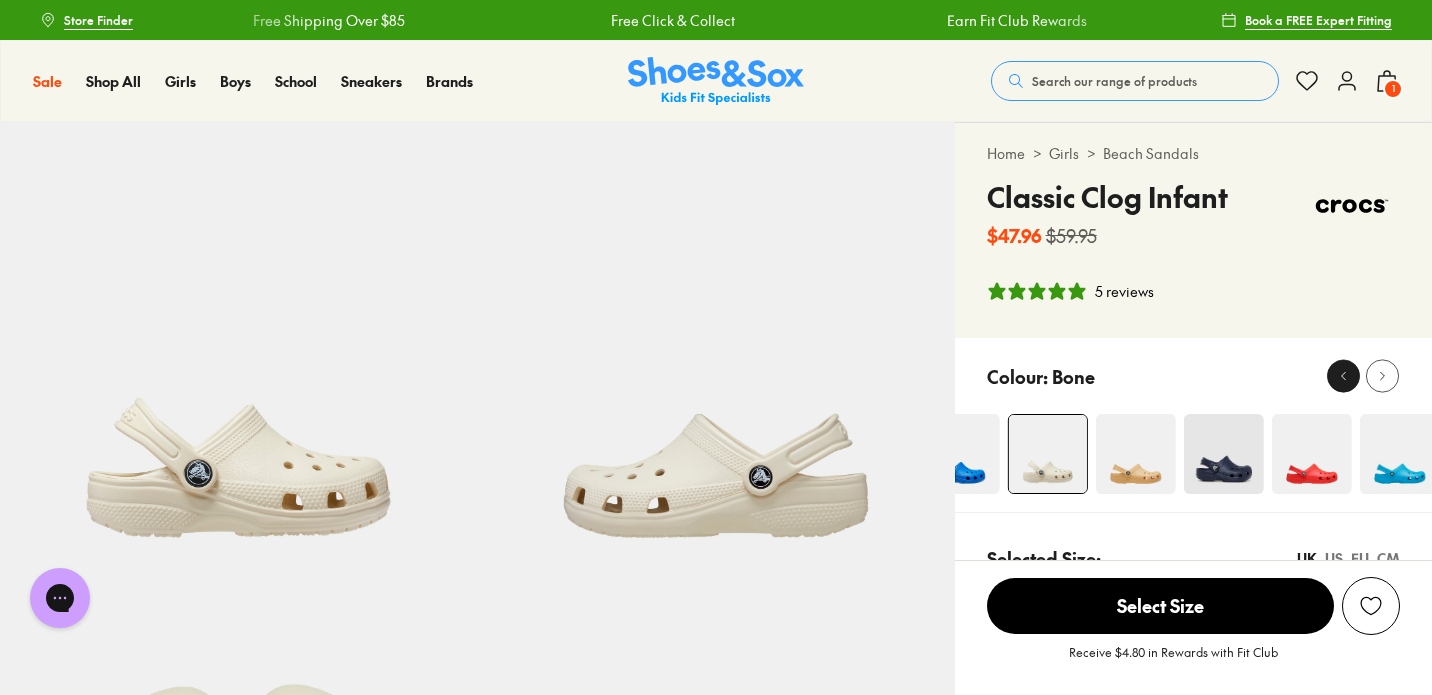 click at bounding box center (1343, 376) 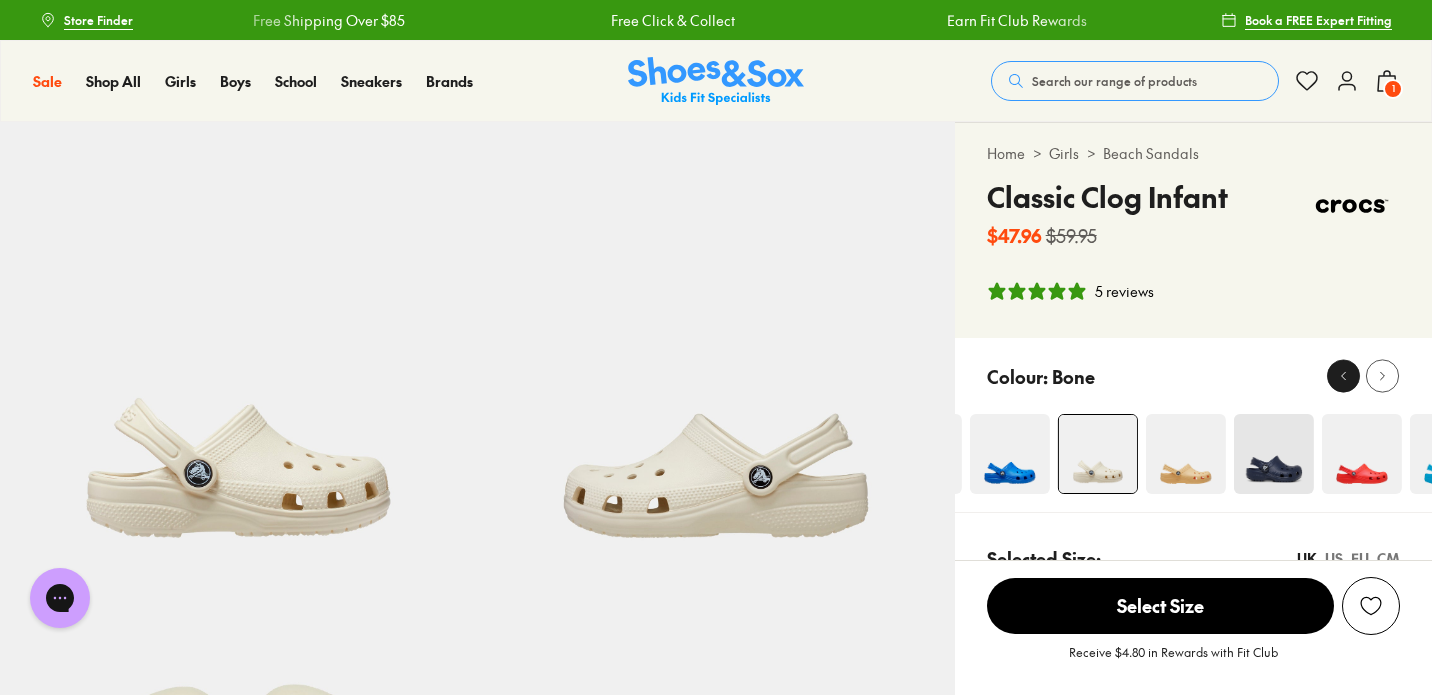 click at bounding box center (1343, 376) 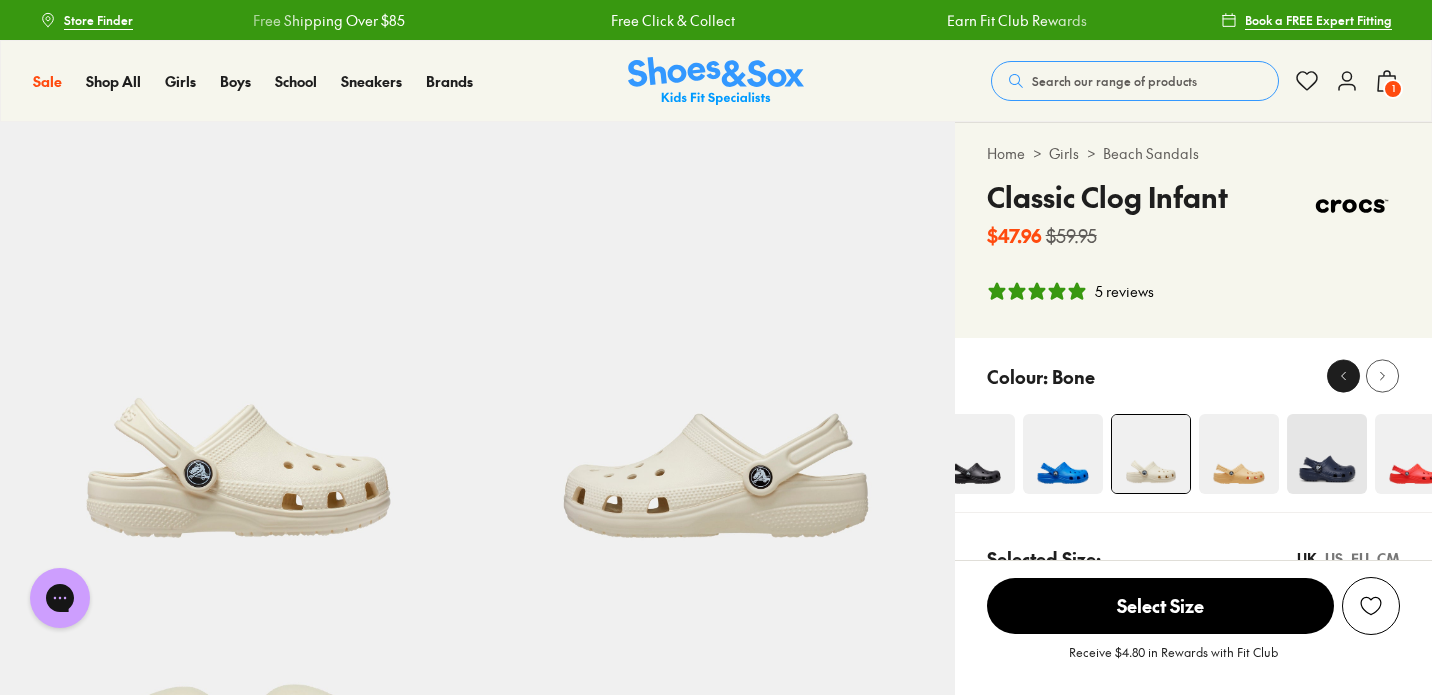 click at bounding box center (1343, 376) 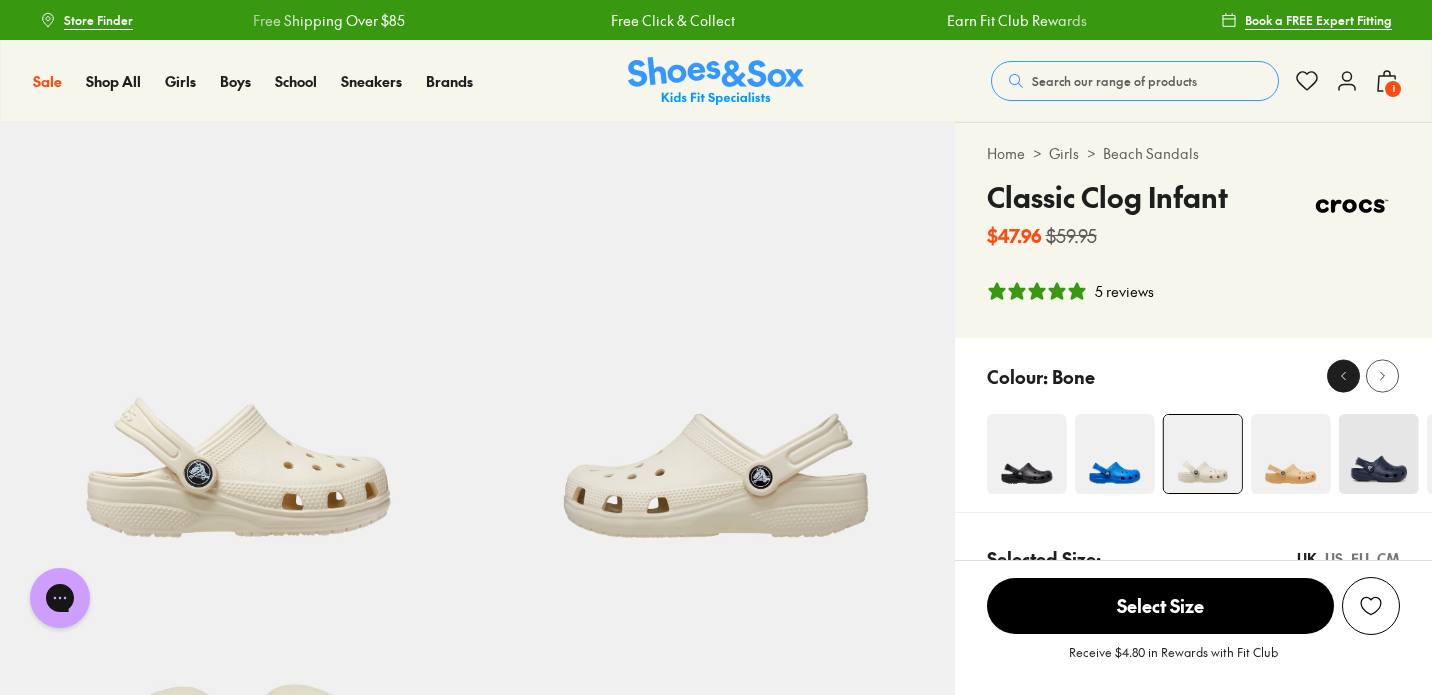 click at bounding box center [1343, 376] 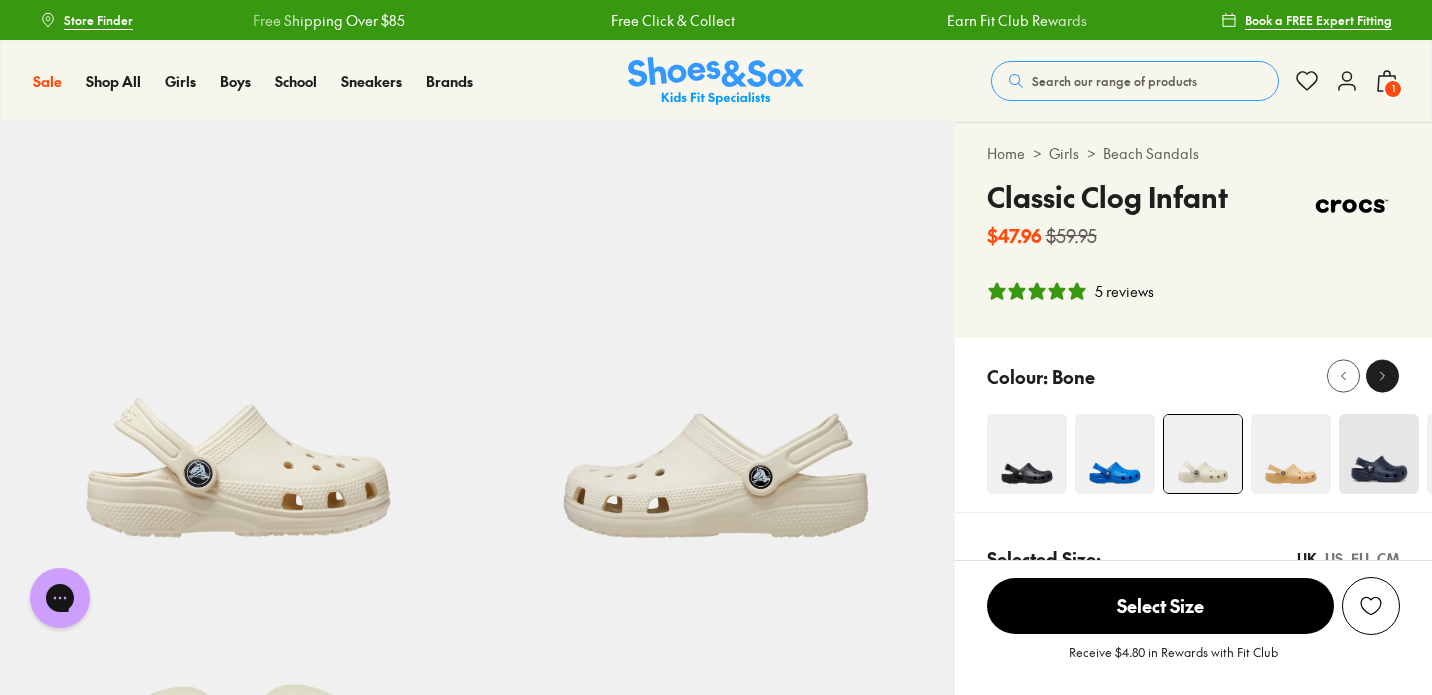 click 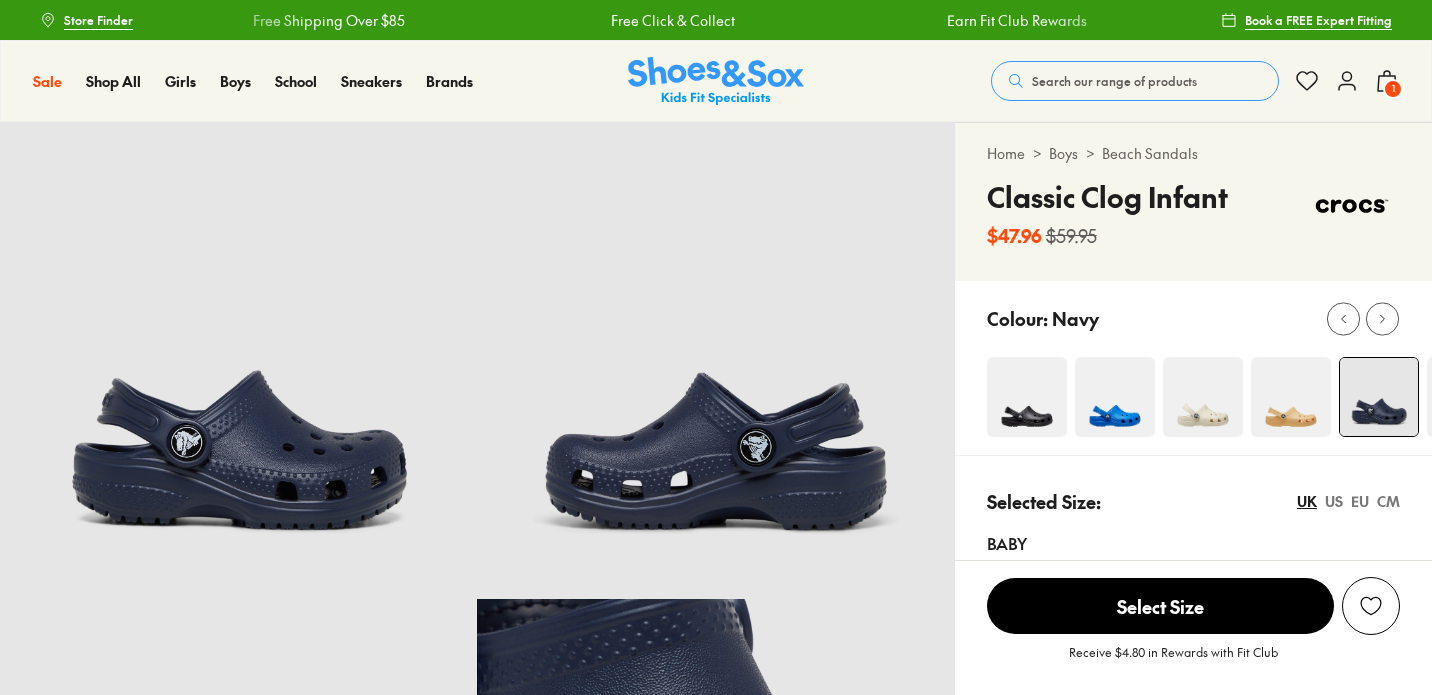 click at bounding box center (1291, 397) 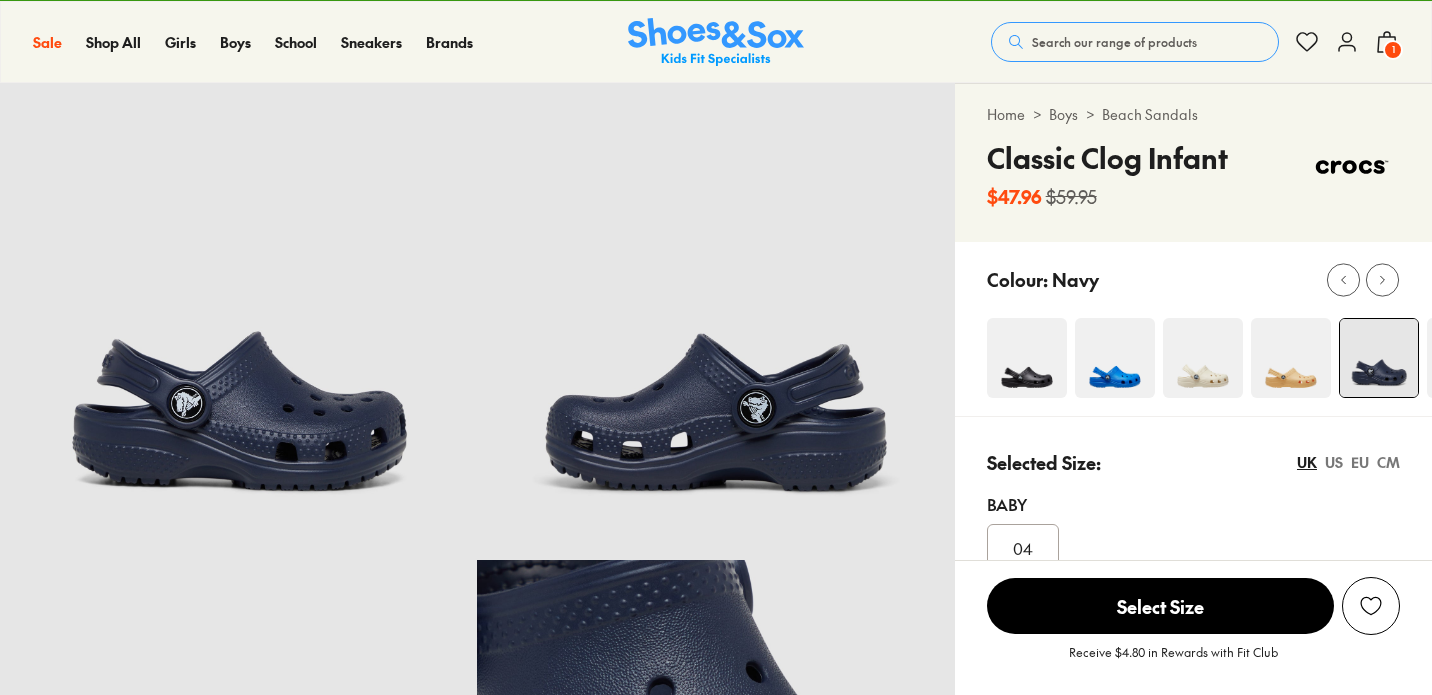 scroll, scrollTop: 39, scrollLeft: 0, axis: vertical 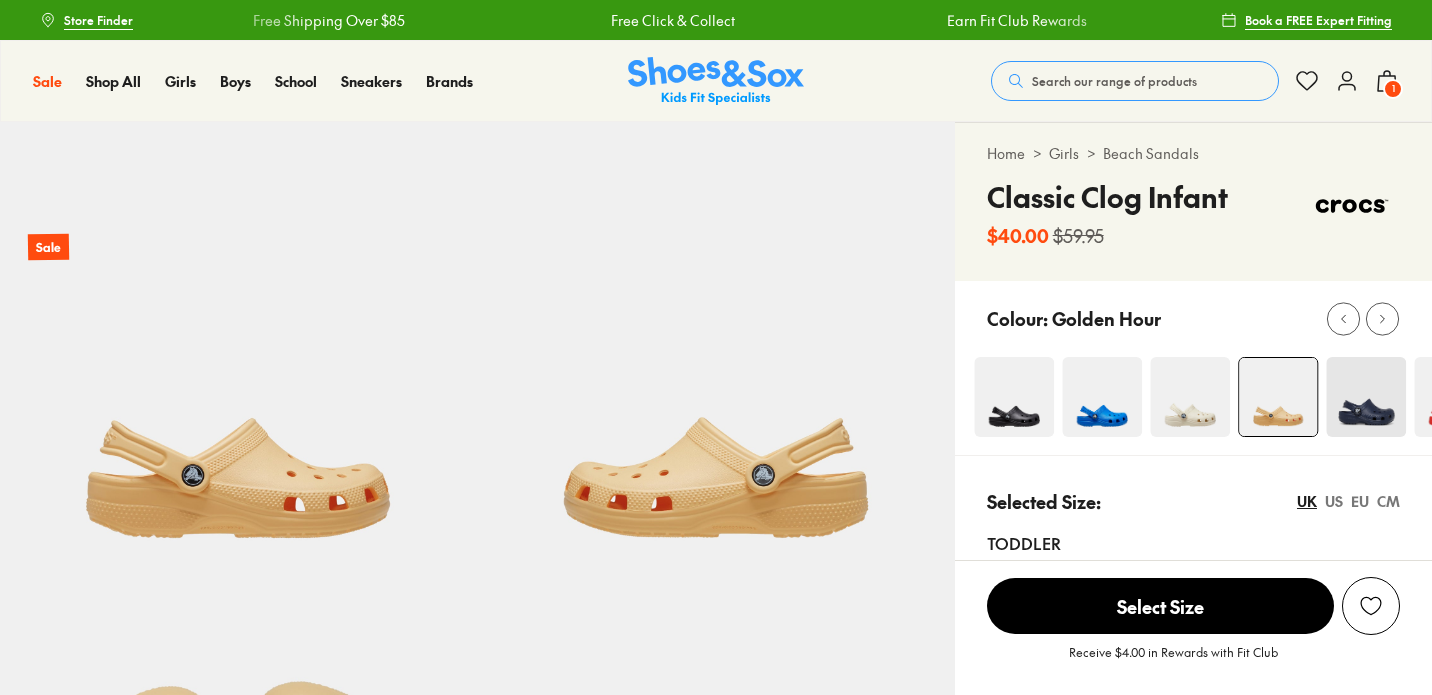 click 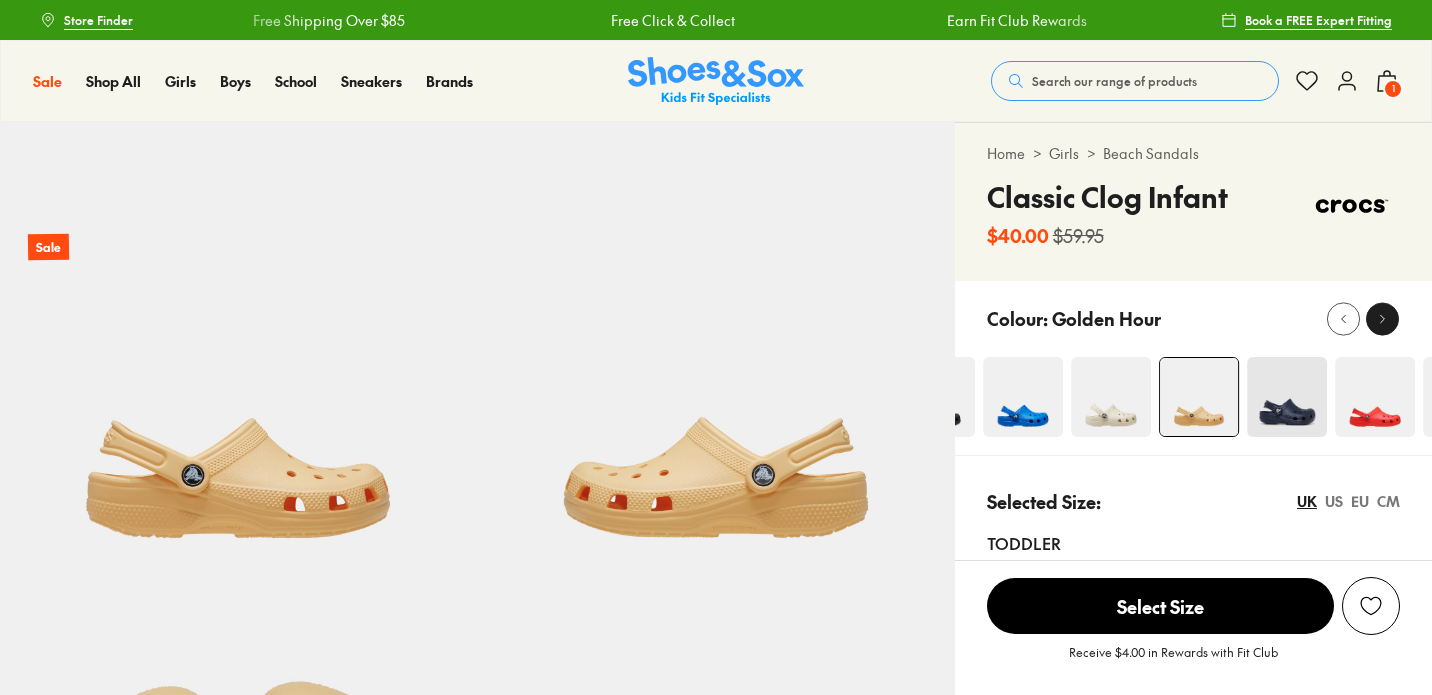 click on "Home
>
Girls
>
Beach Sandals
Classic Clog Infant
$40.00 $59.95" at bounding box center [1193, 505] 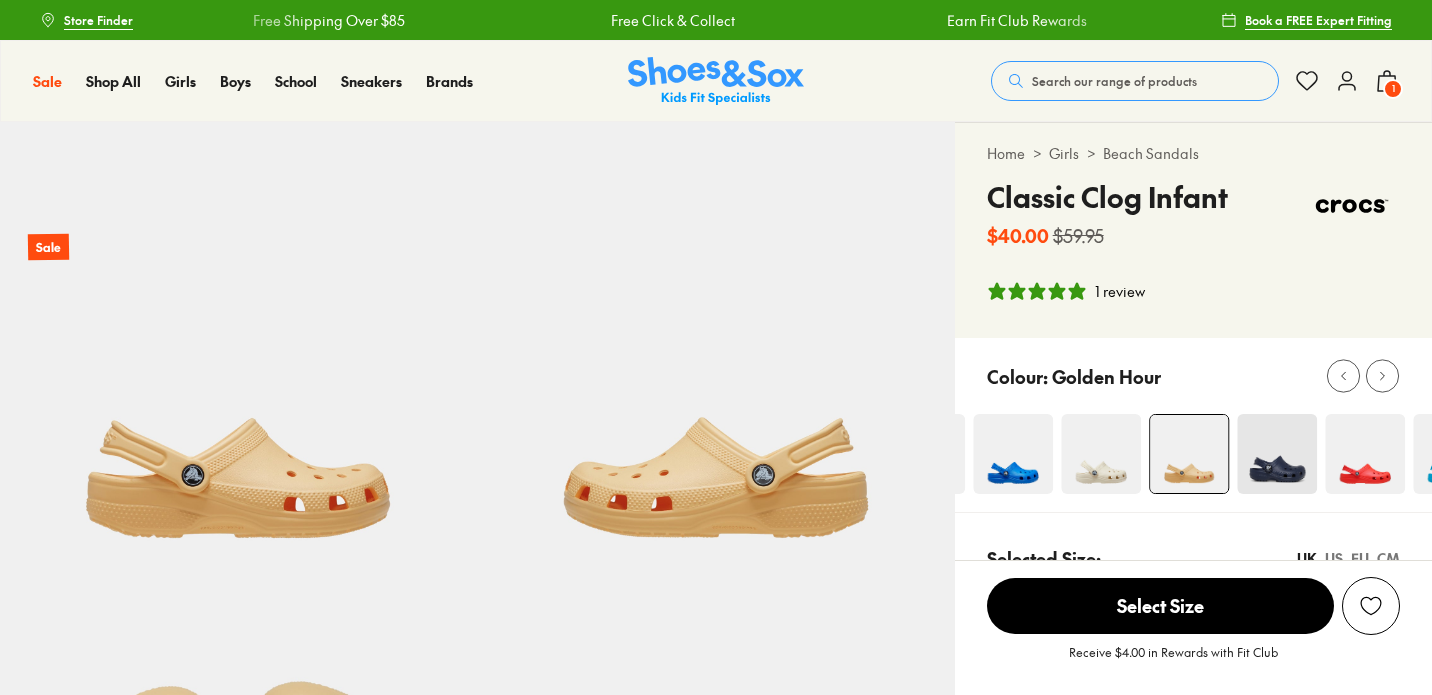 scroll, scrollTop: 0, scrollLeft: 0, axis: both 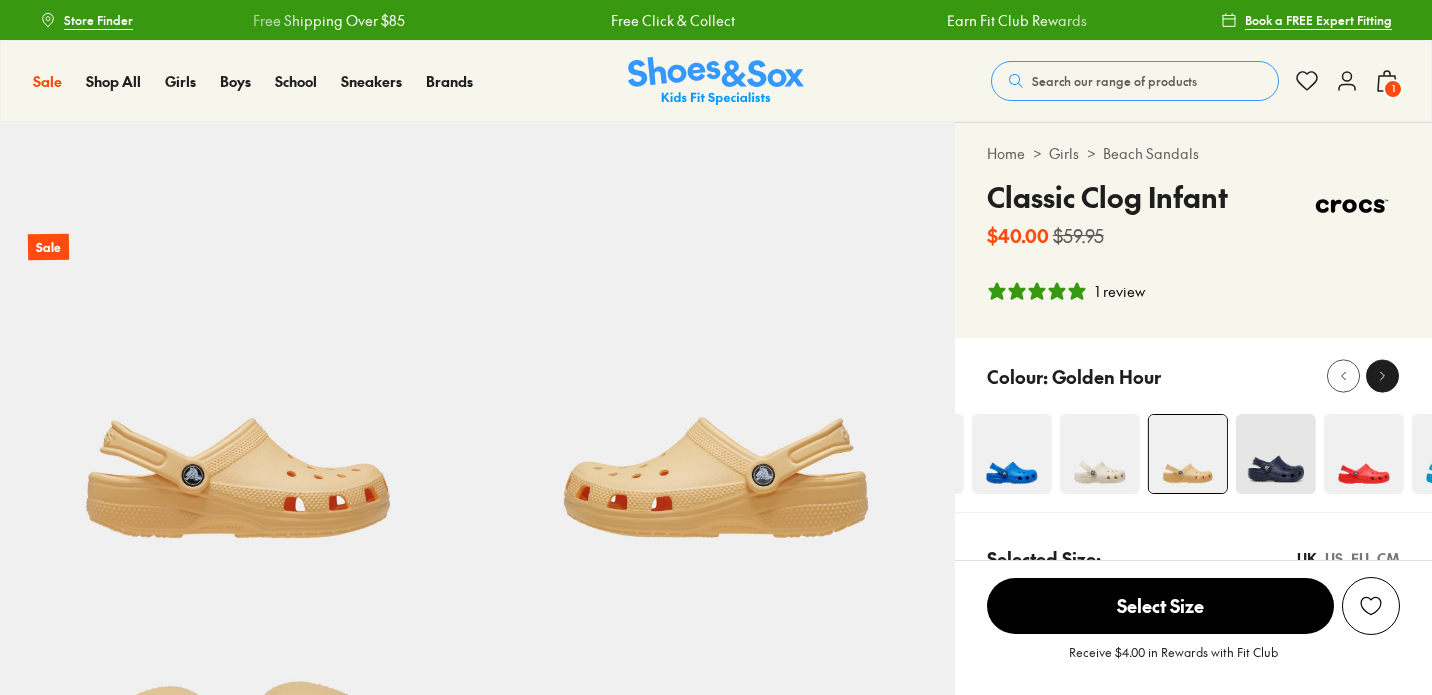 click 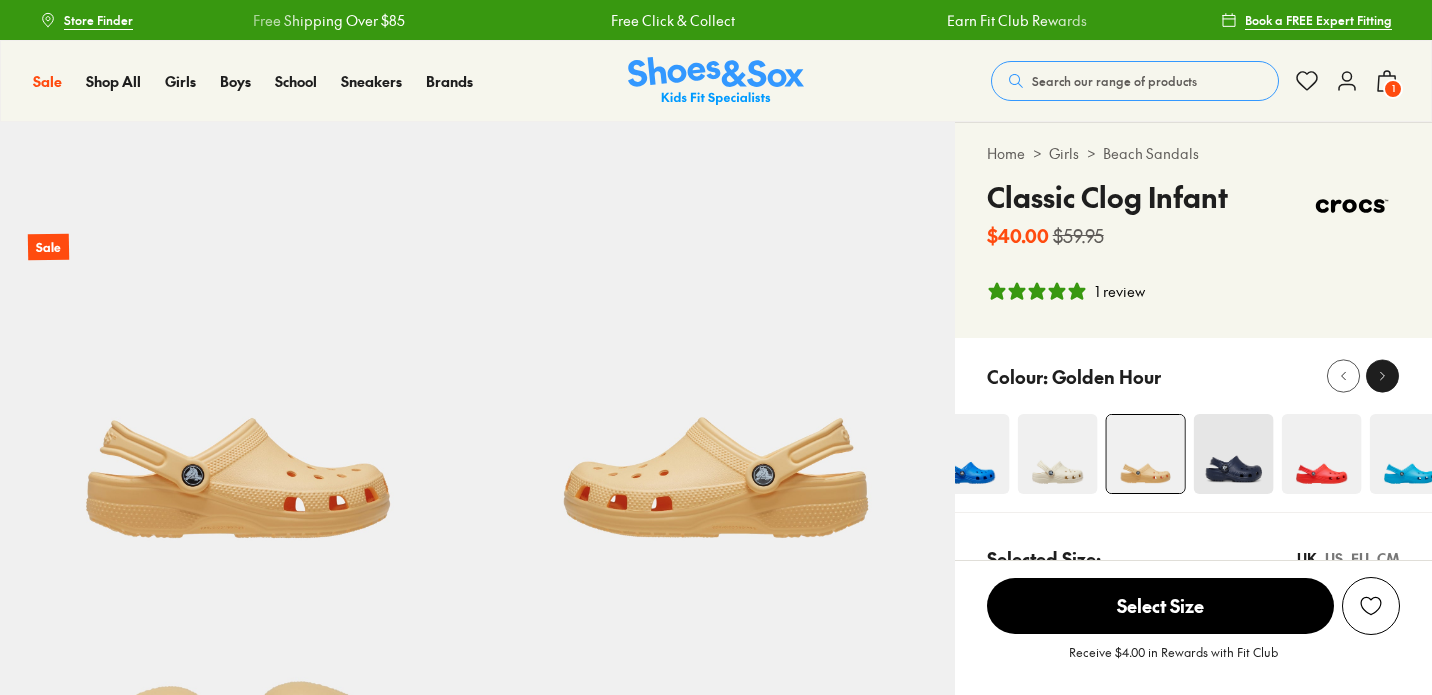 click 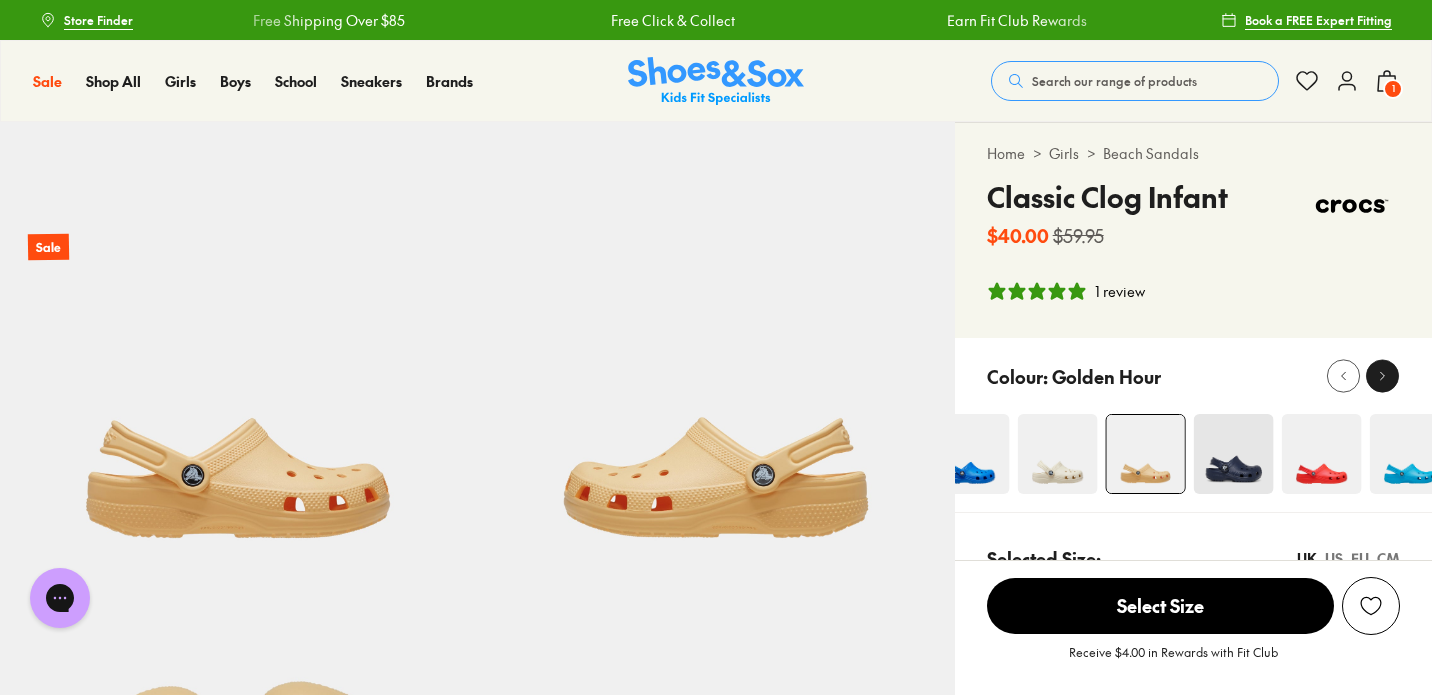 scroll, scrollTop: 0, scrollLeft: 0, axis: both 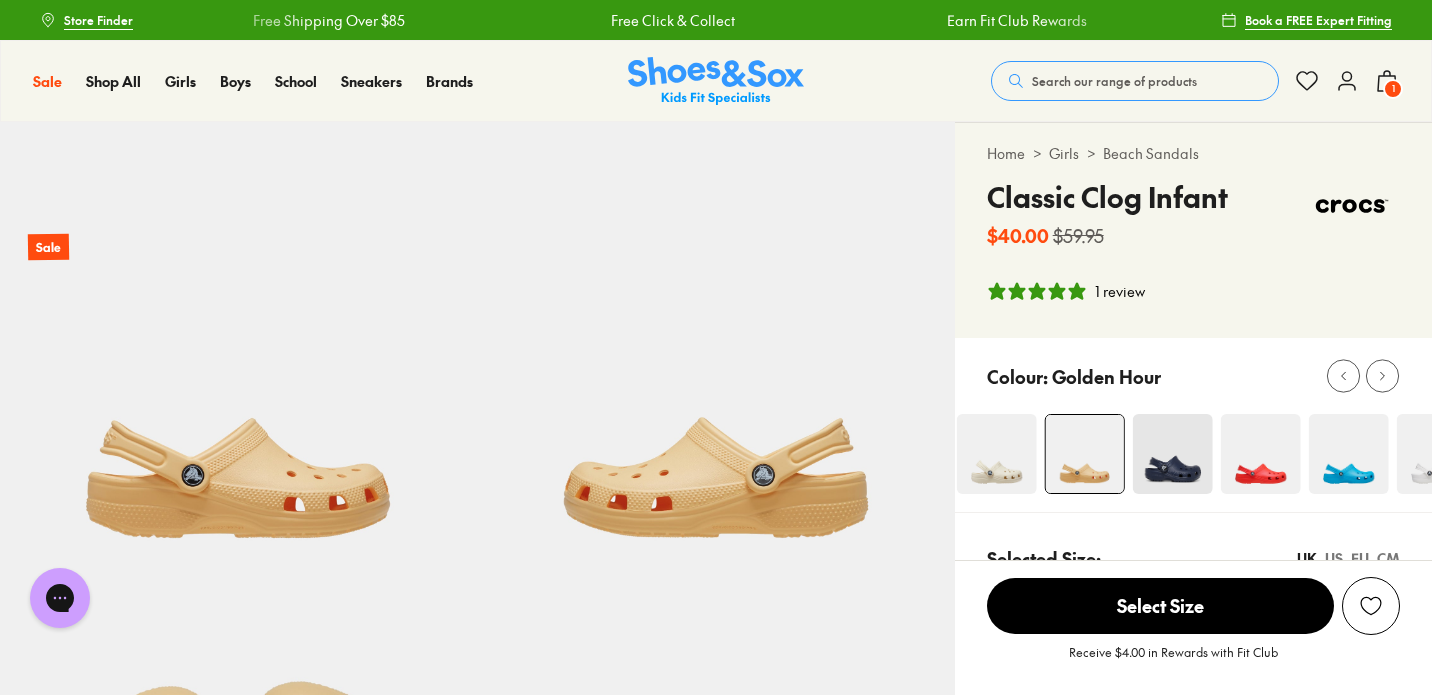 click 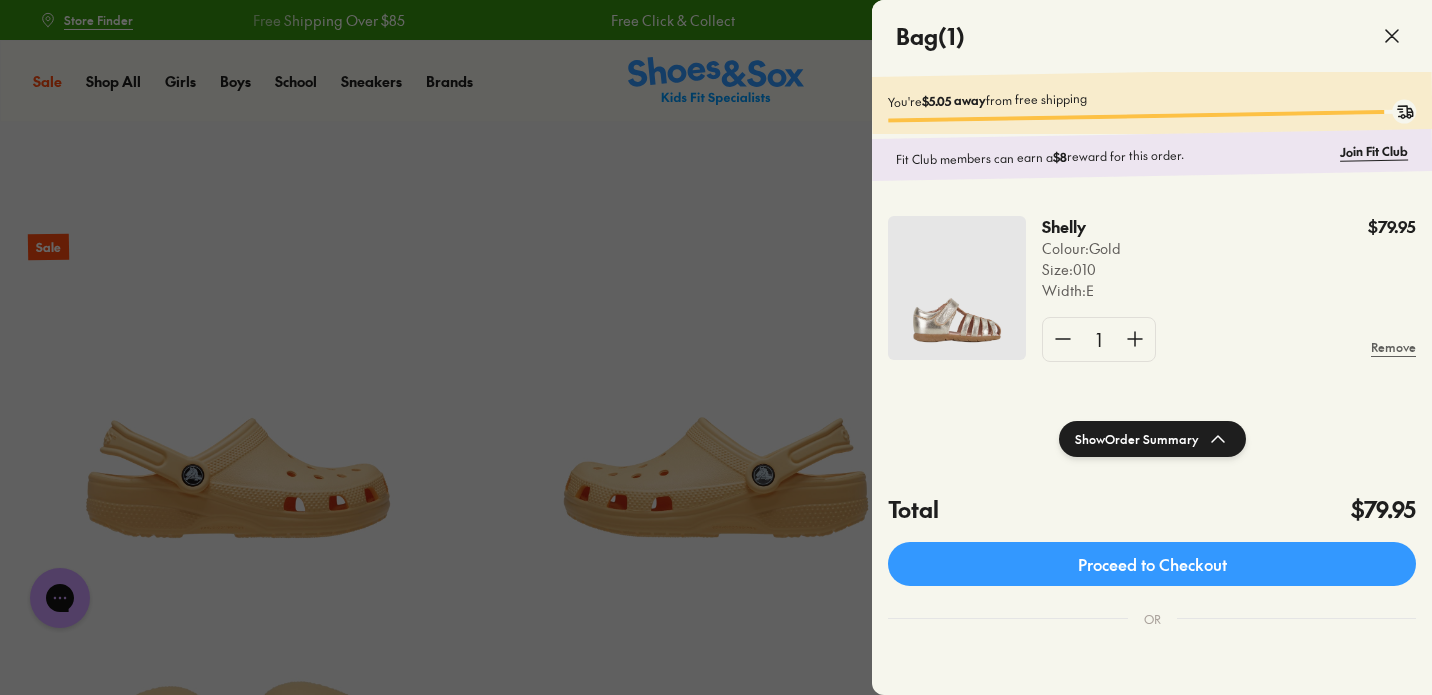 click 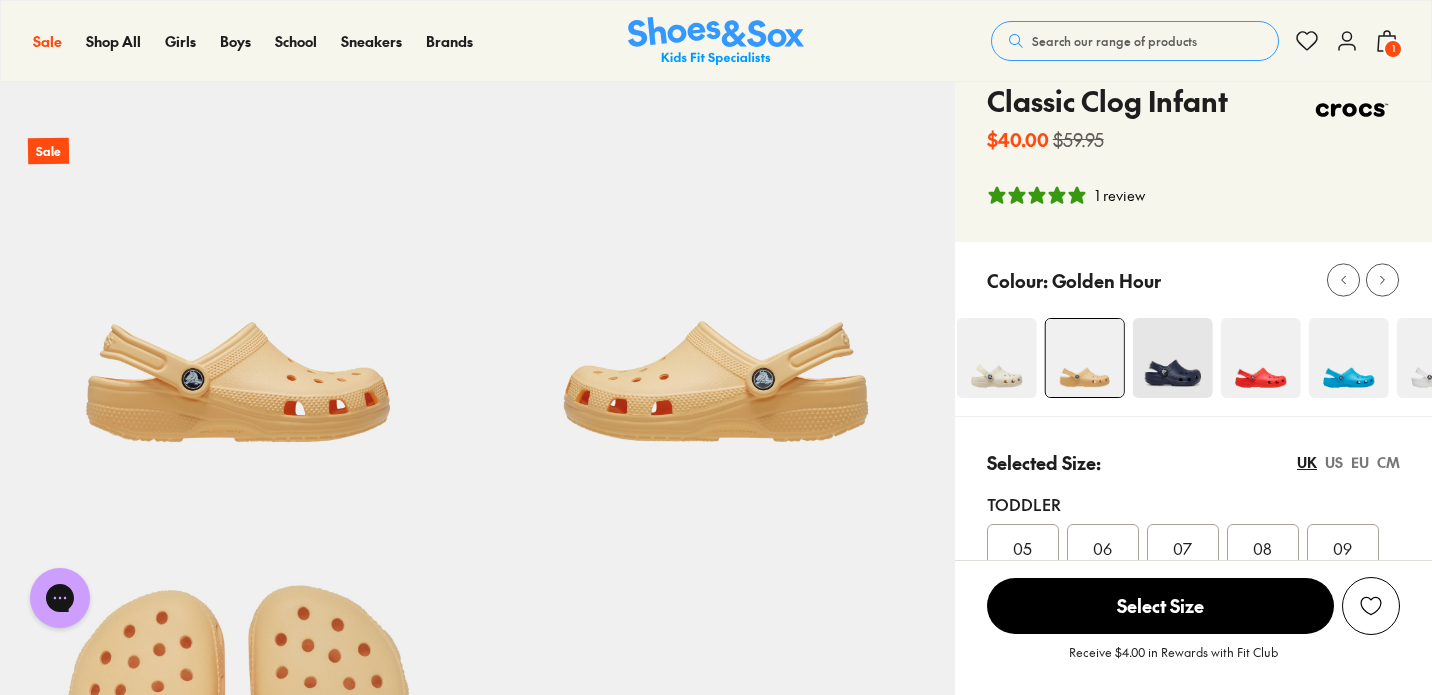 scroll, scrollTop: 139, scrollLeft: 0, axis: vertical 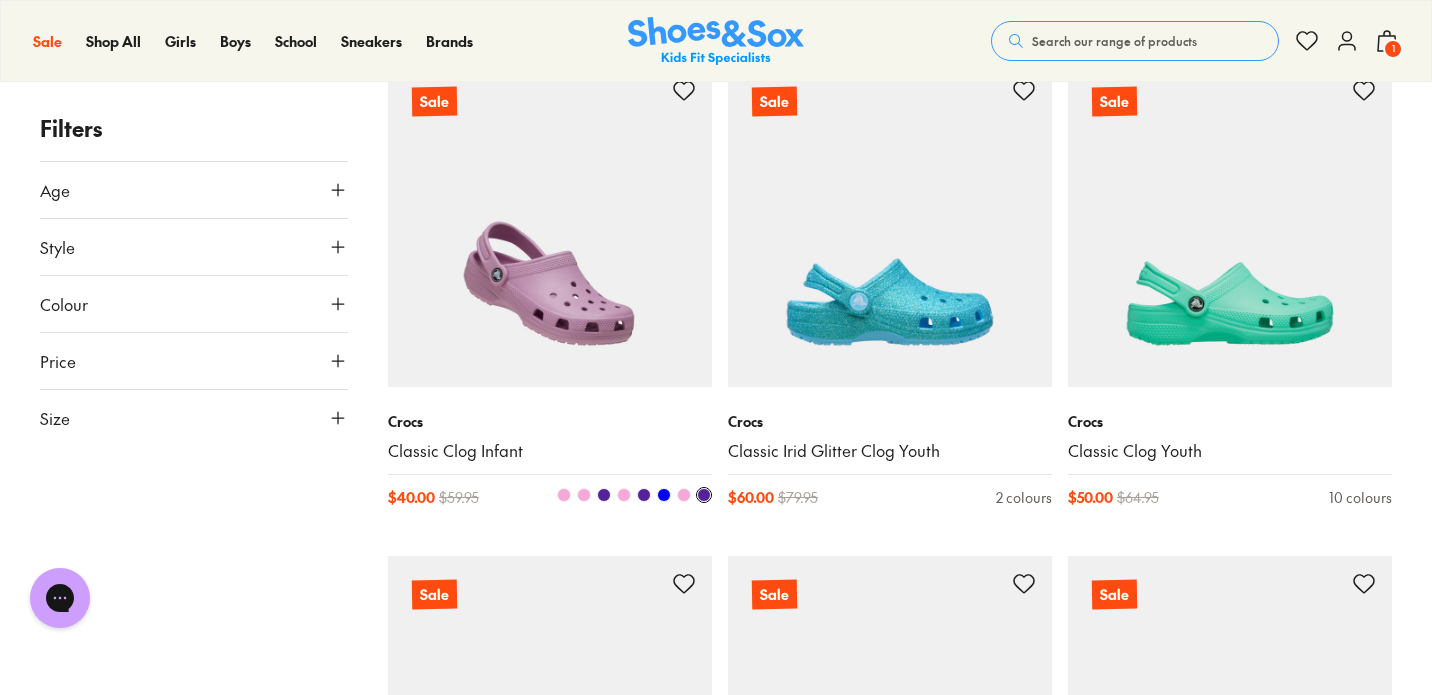 click at bounding box center (550, 225) 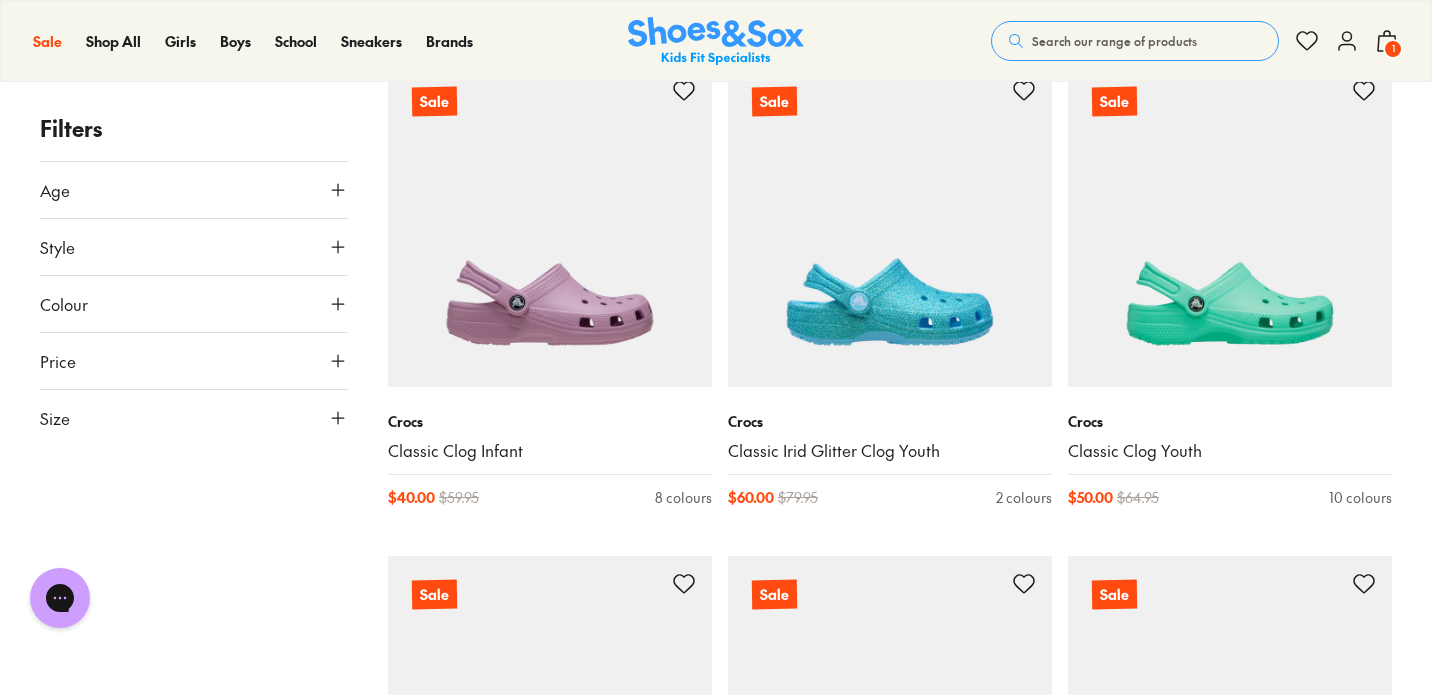 click 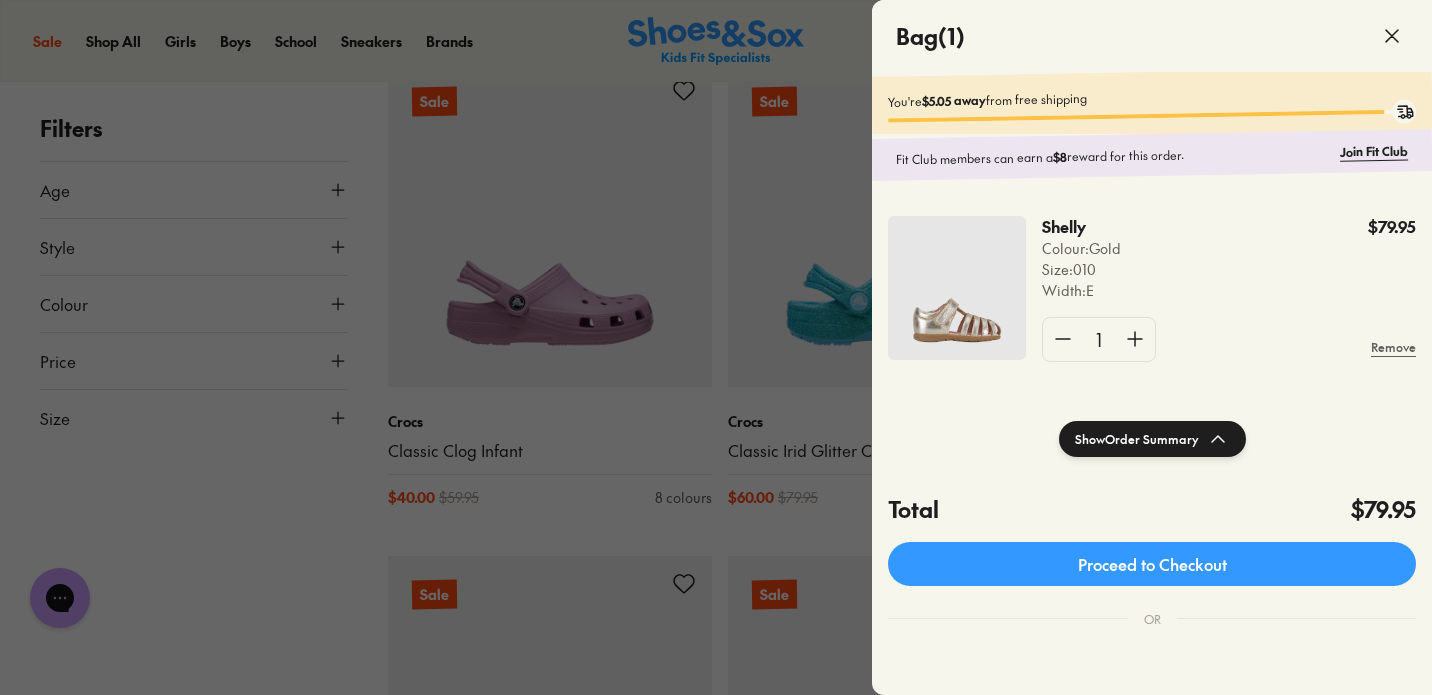 click on "Show  Order Summary" 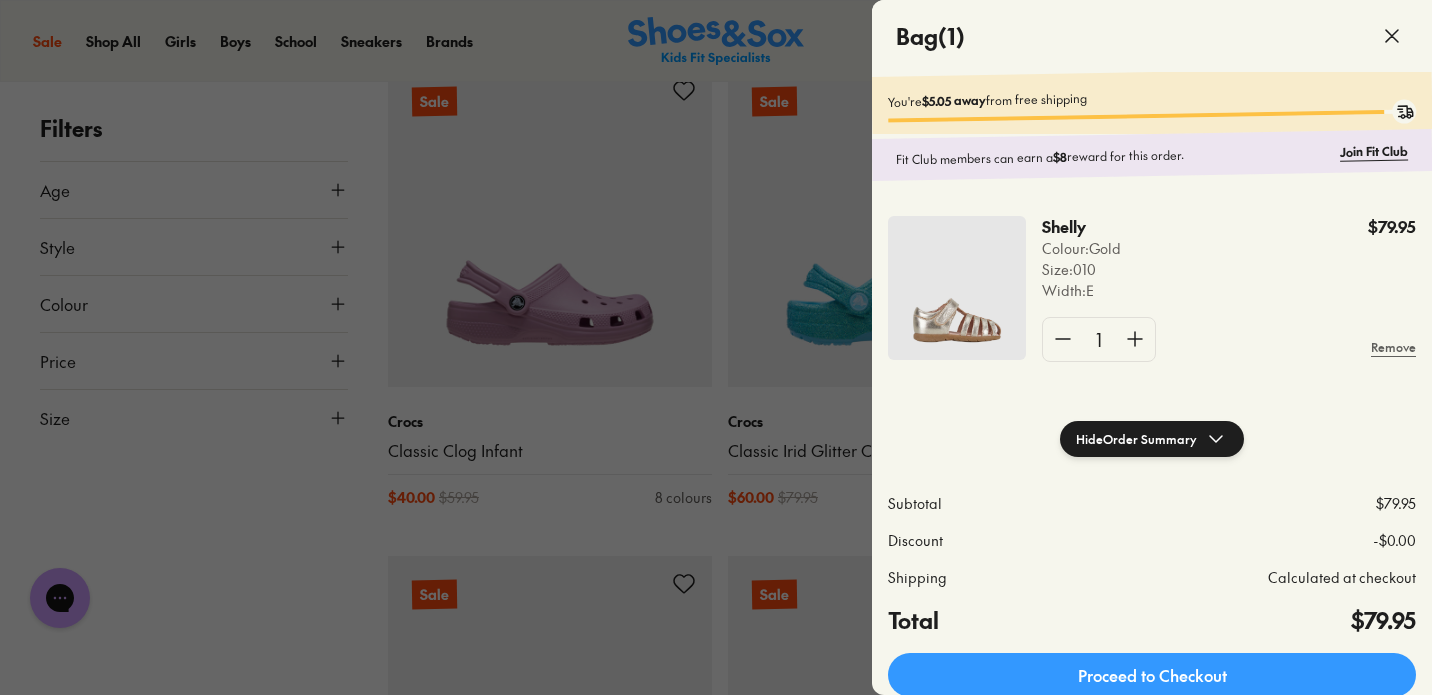 scroll, scrollTop: 58, scrollLeft: 0, axis: vertical 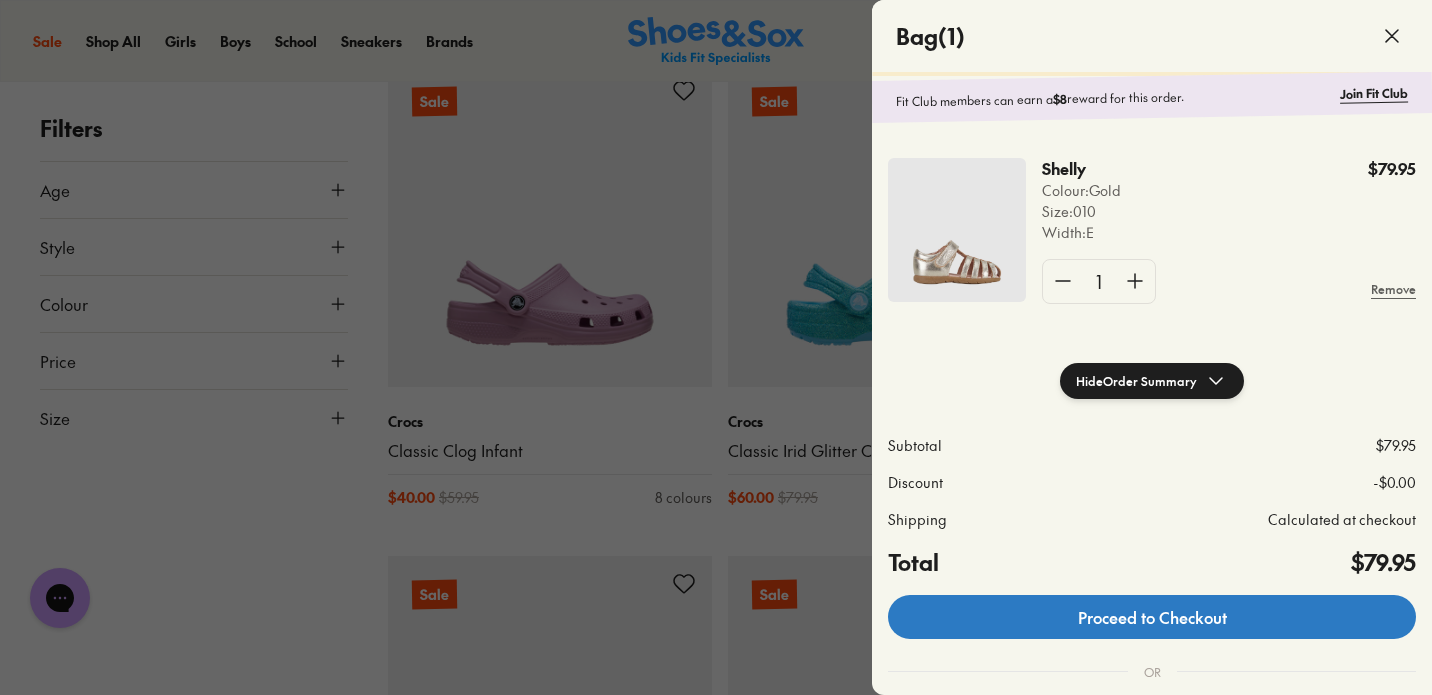 click on "Proceed to Checkout" 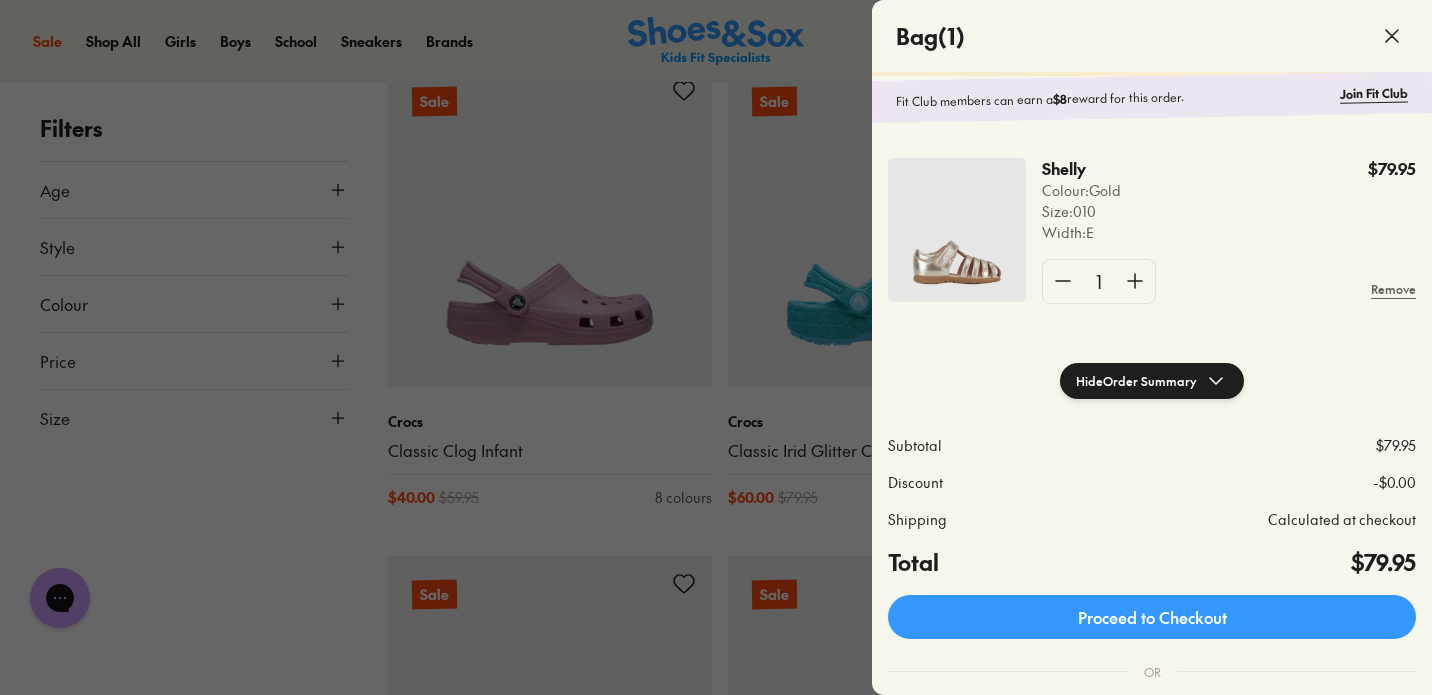 click 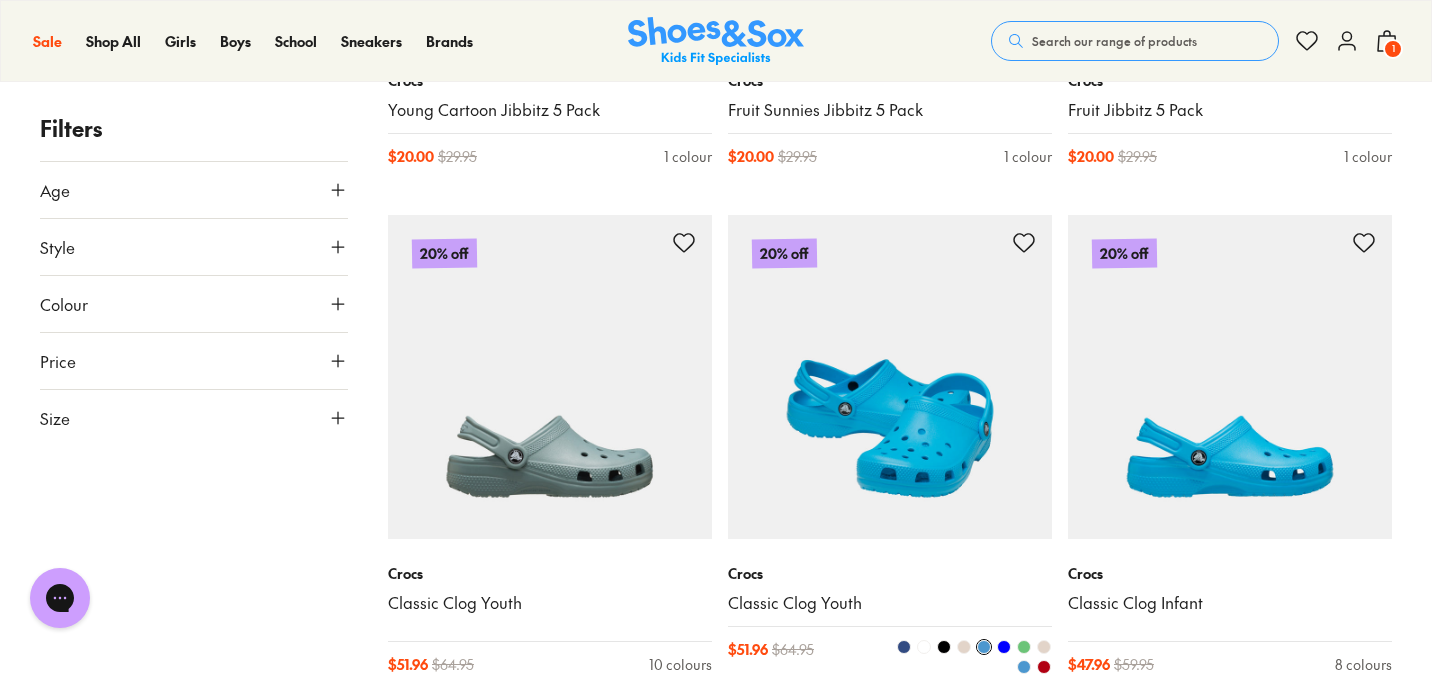 scroll, scrollTop: 8571, scrollLeft: 0, axis: vertical 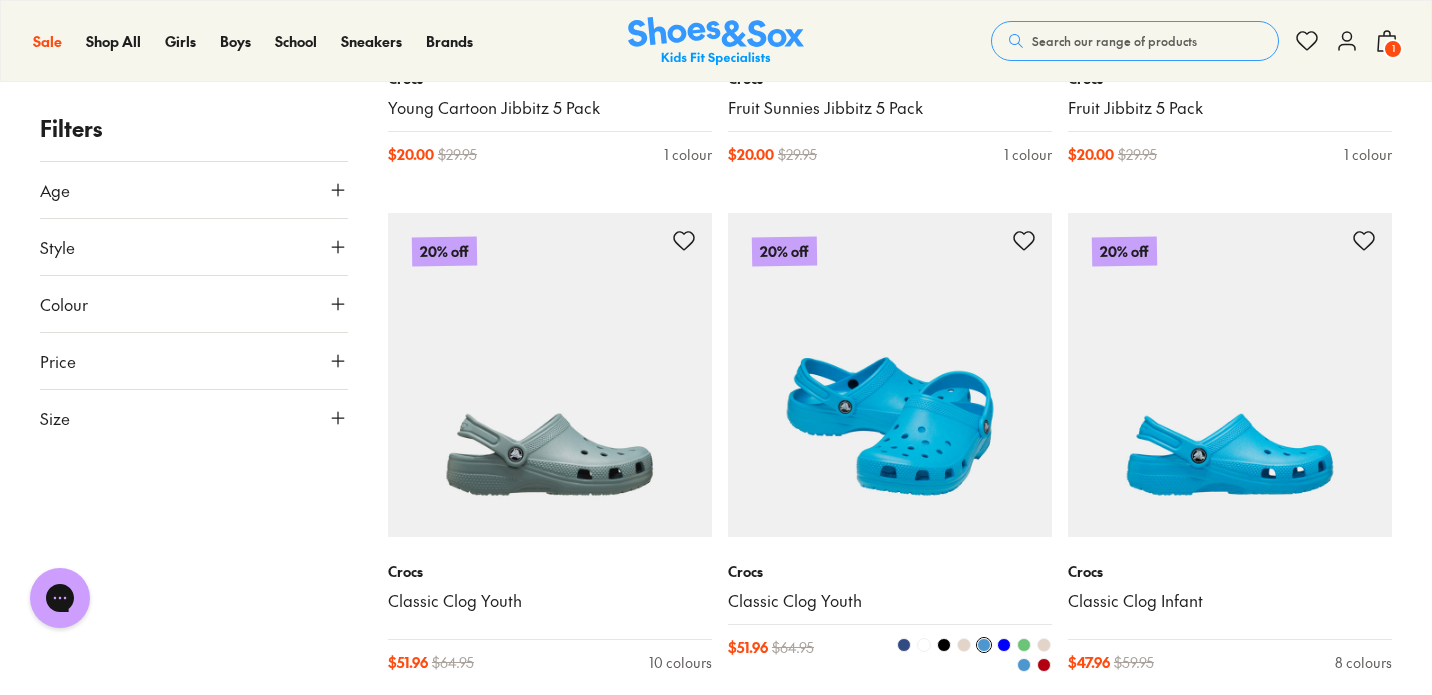 click at bounding box center [890, 375] 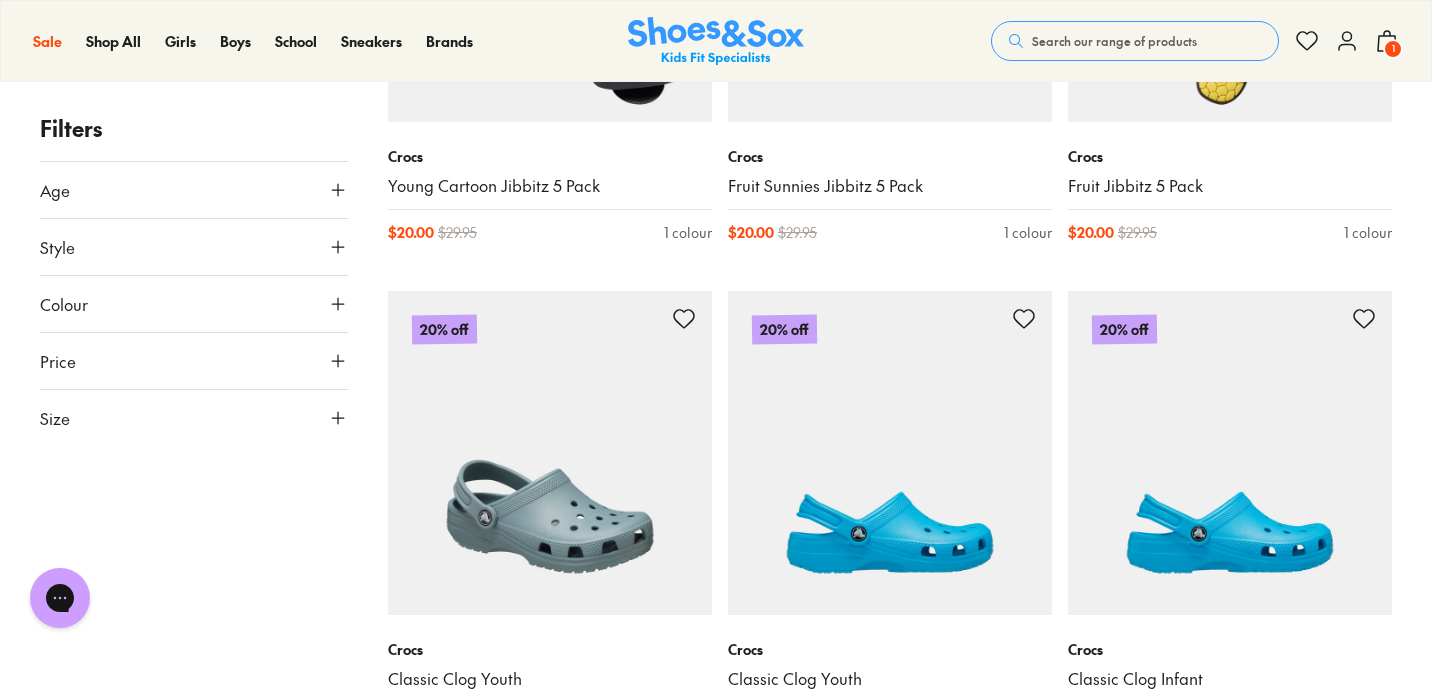scroll, scrollTop: 8566, scrollLeft: 0, axis: vertical 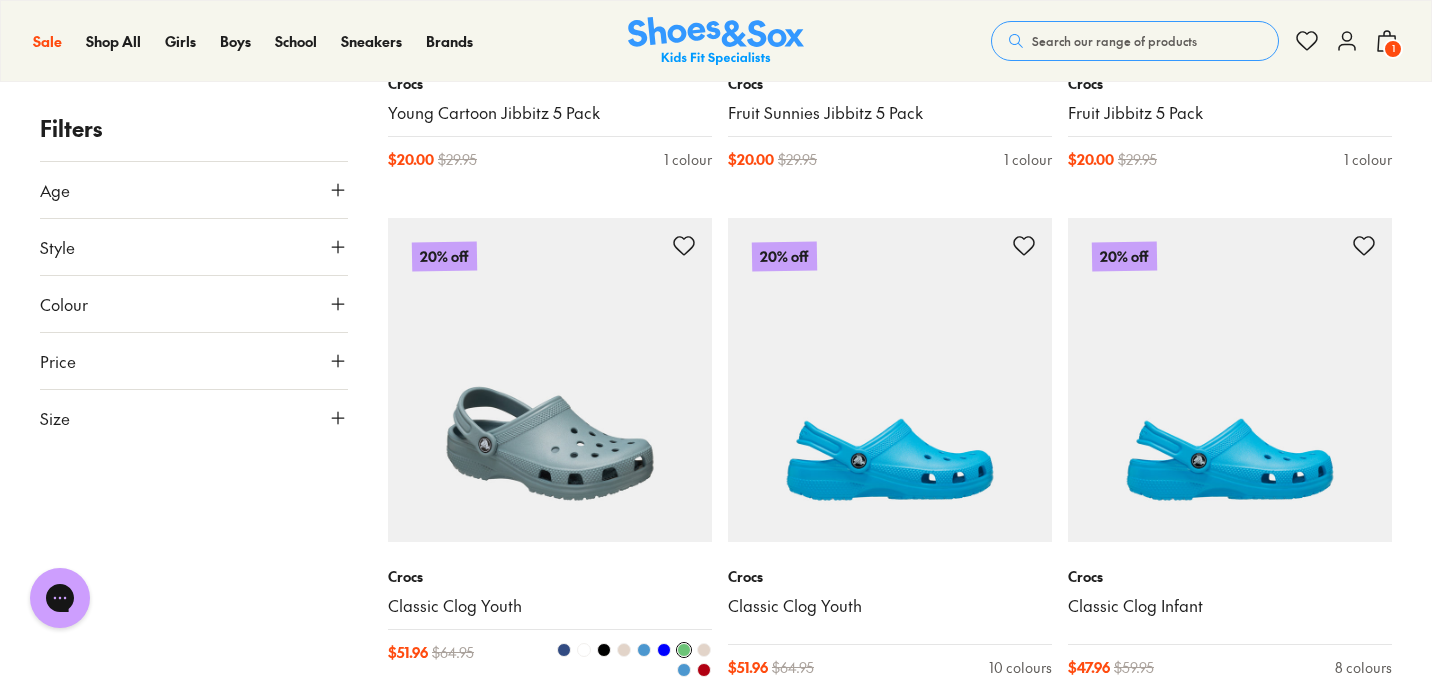 click at bounding box center (550, 380) 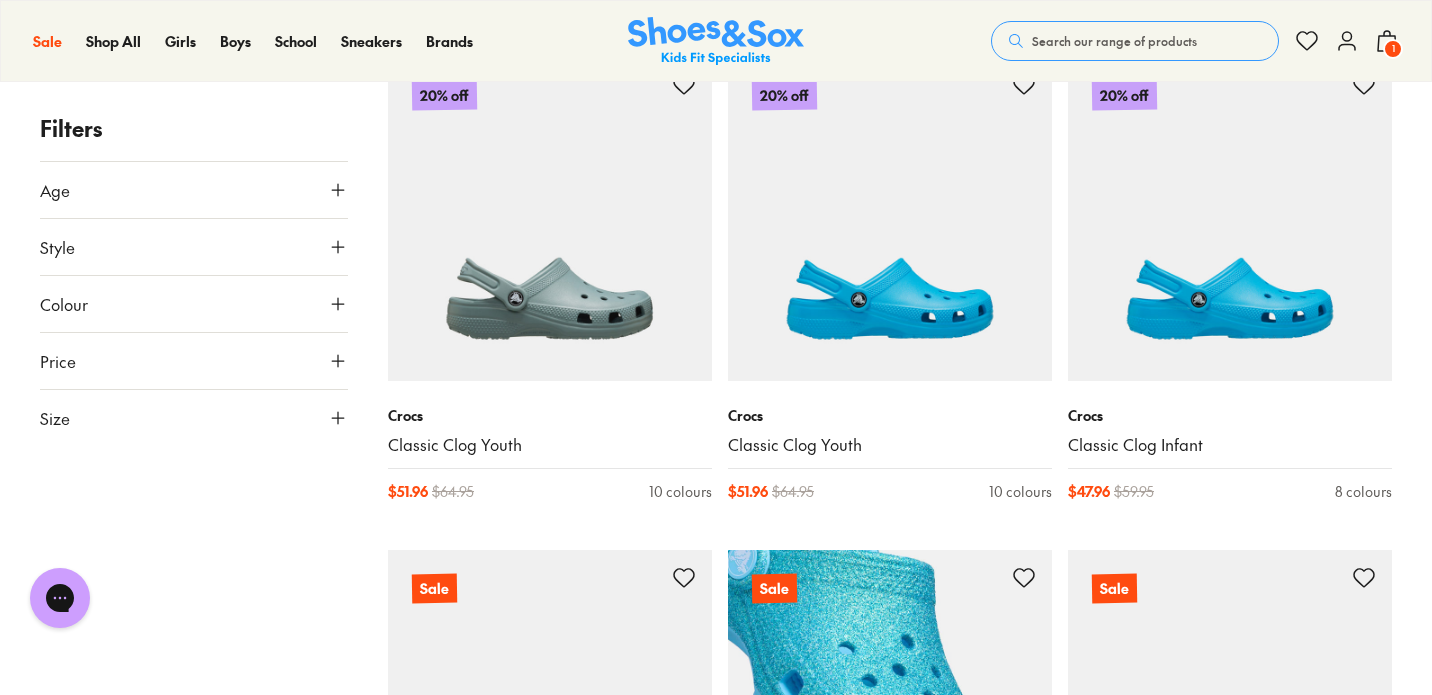 scroll, scrollTop: 8679, scrollLeft: 0, axis: vertical 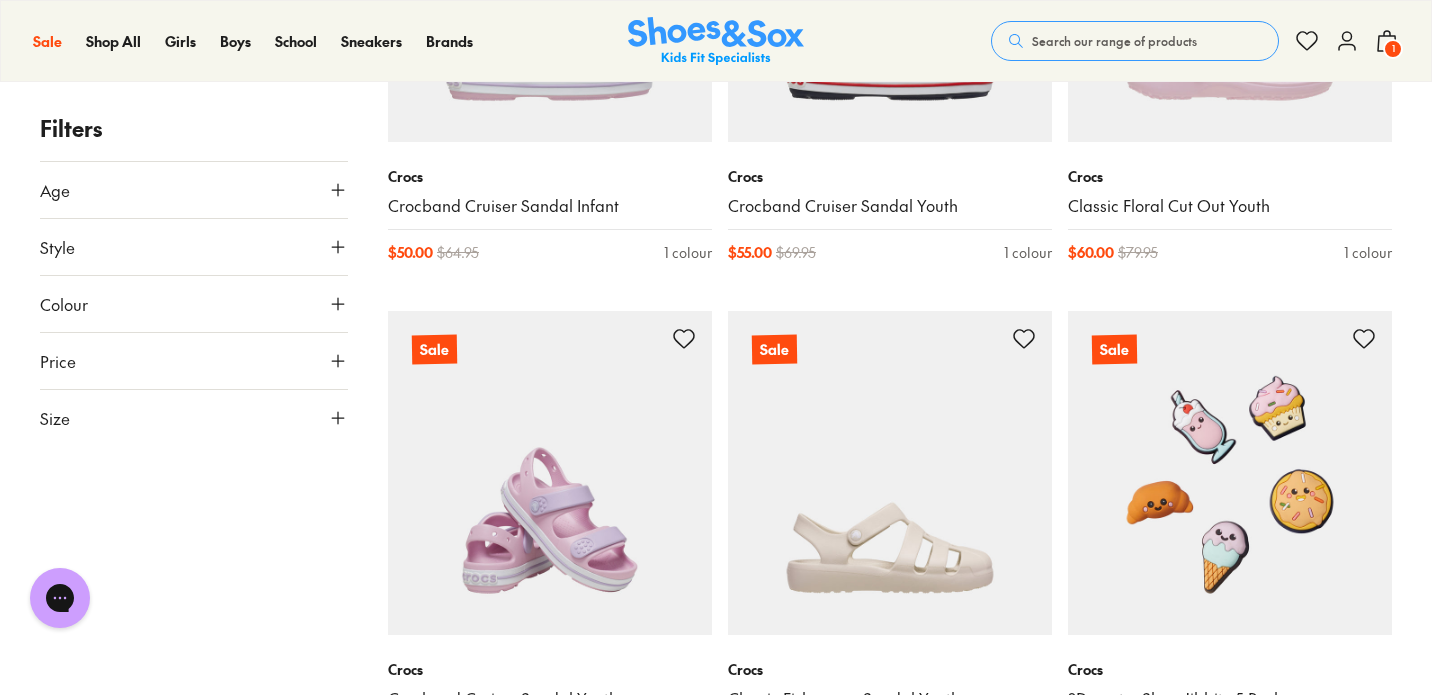 type on "****" 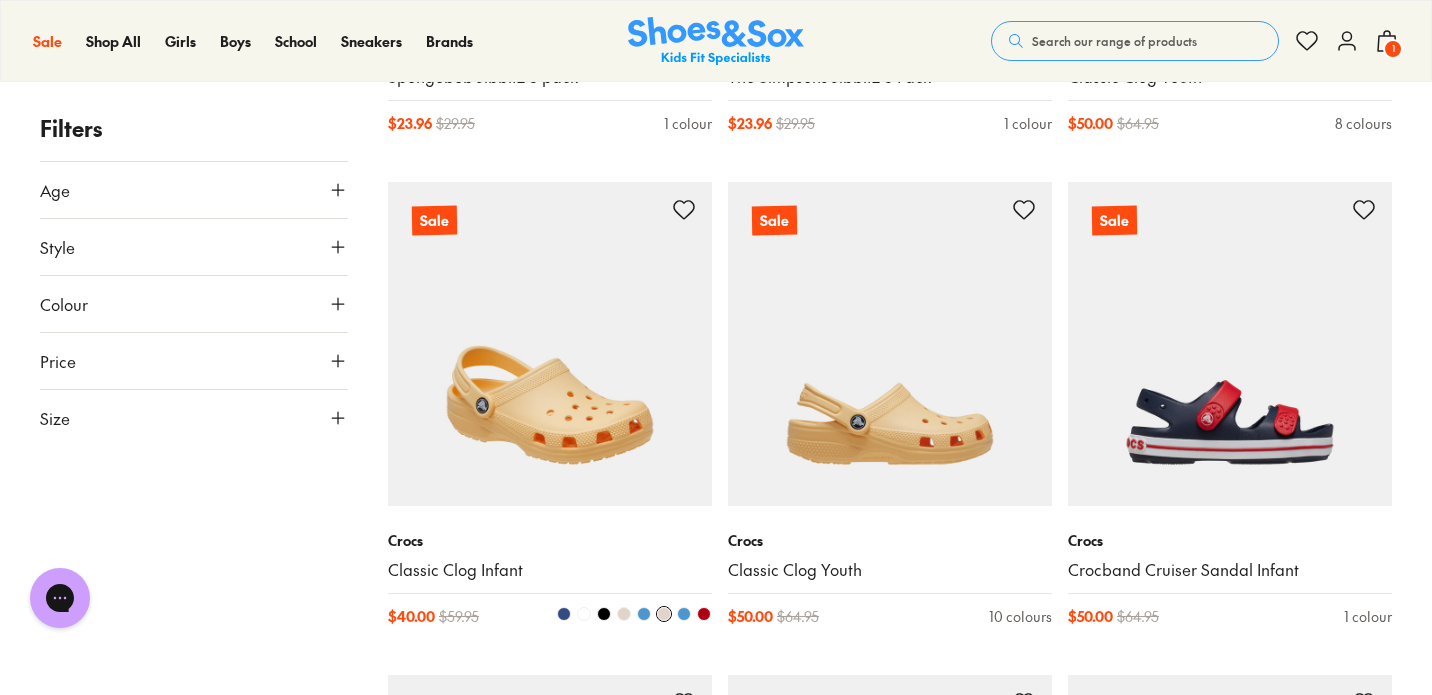 scroll, scrollTop: 6634, scrollLeft: 0, axis: vertical 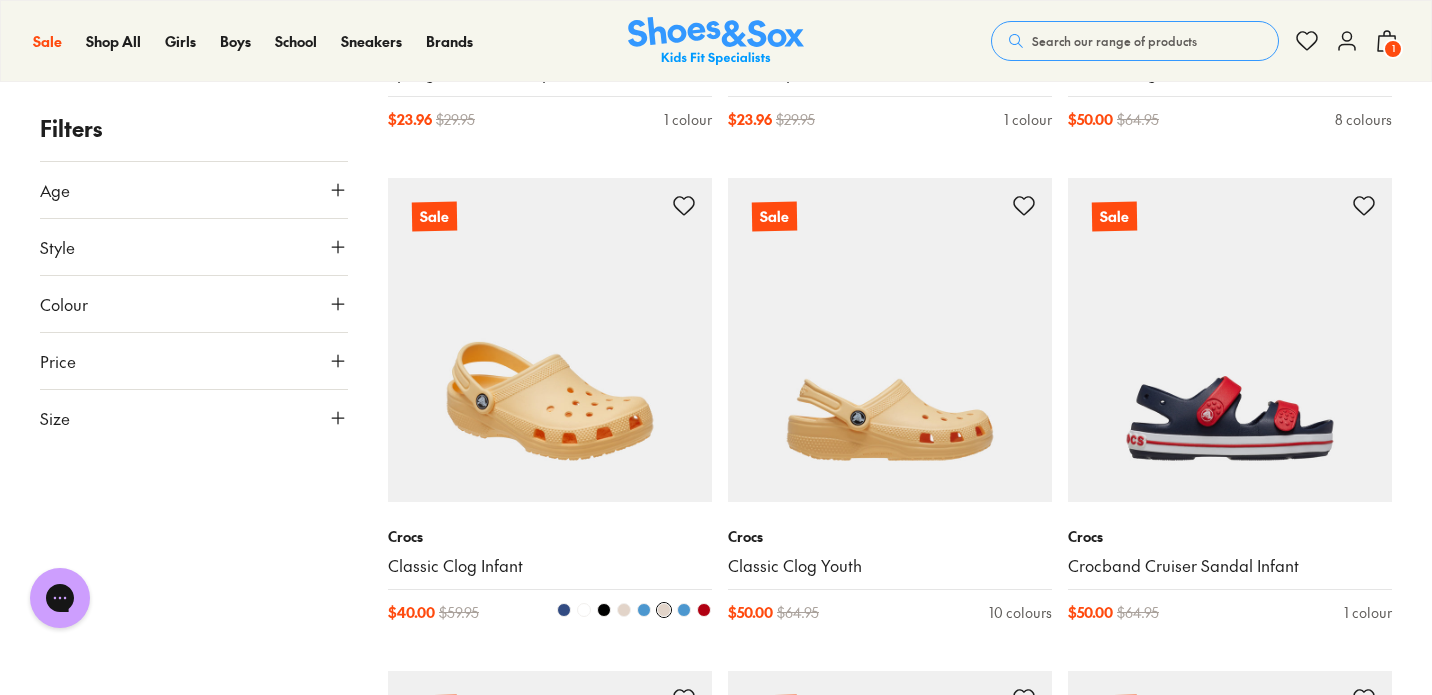 click at bounding box center [550, 340] 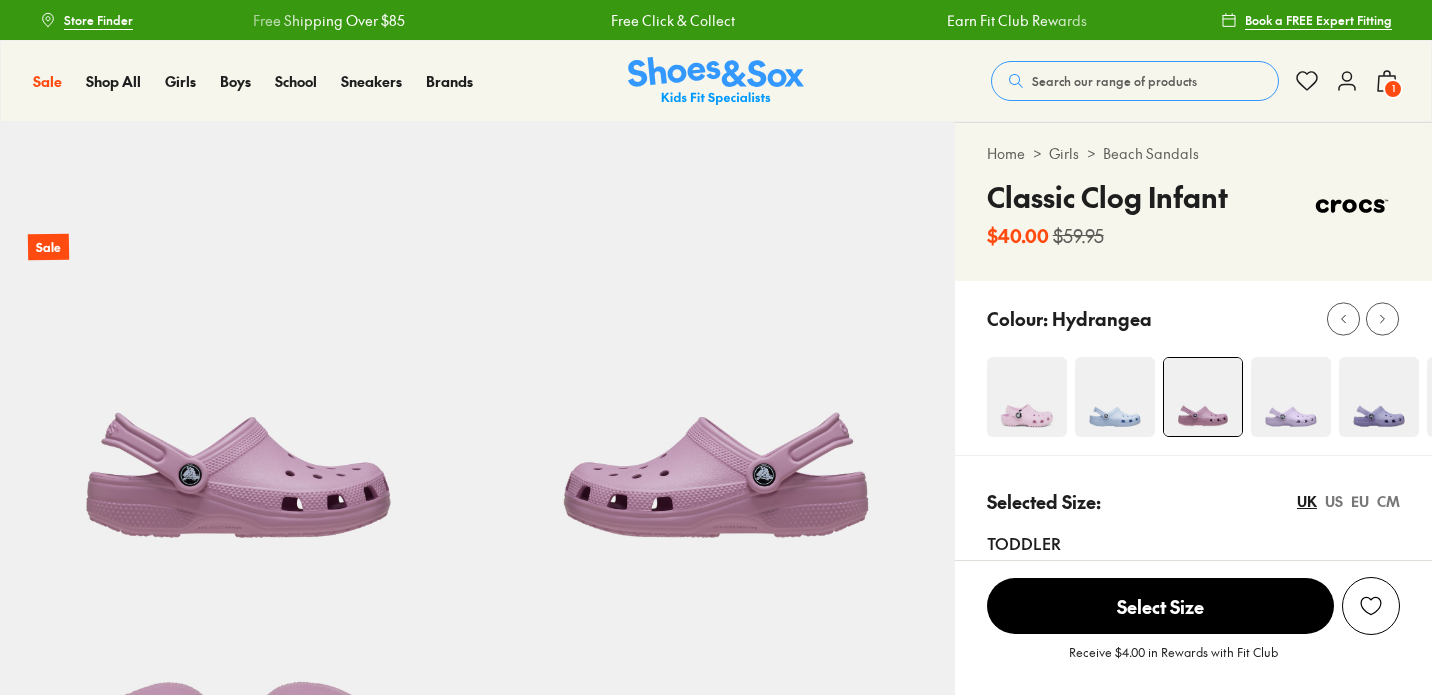 click on "Home
>
Girls
>
Beach Sandals
Classic Clog Infant
$40.00 $59.95" at bounding box center [1193, 505] 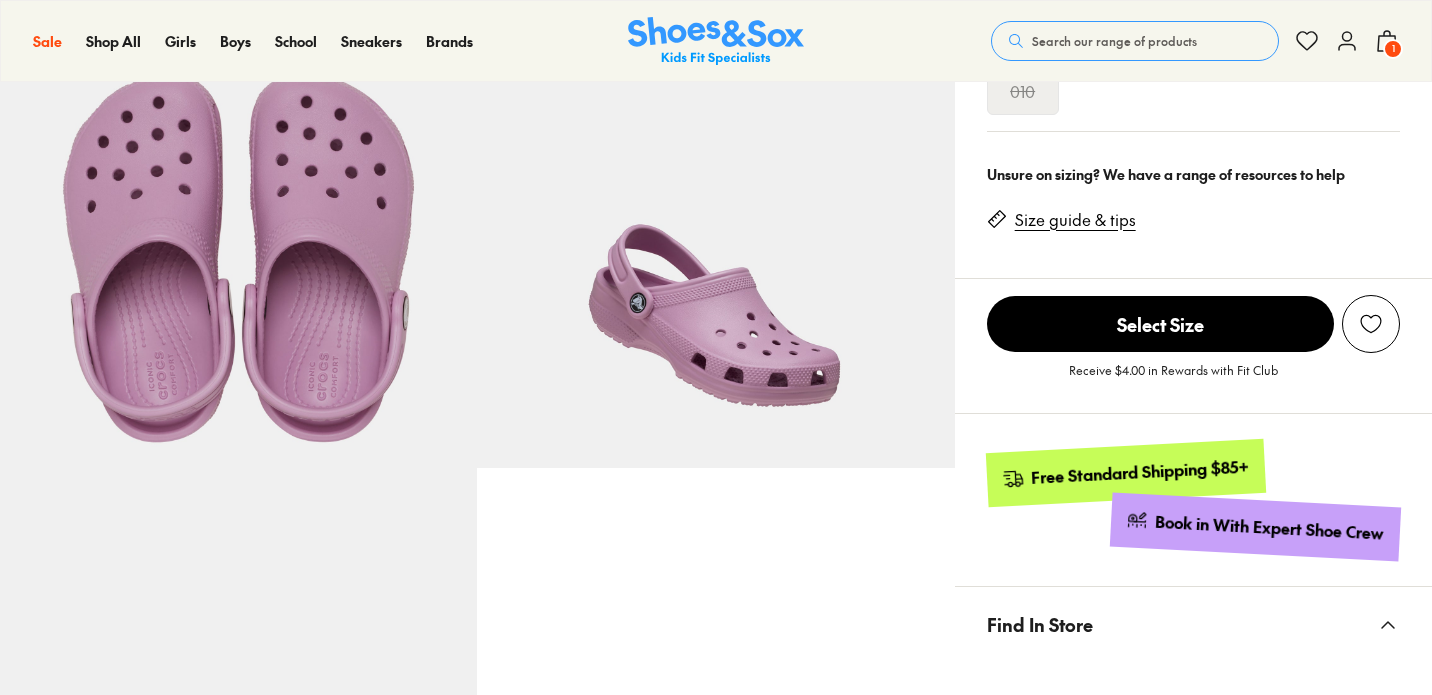 select on "*" 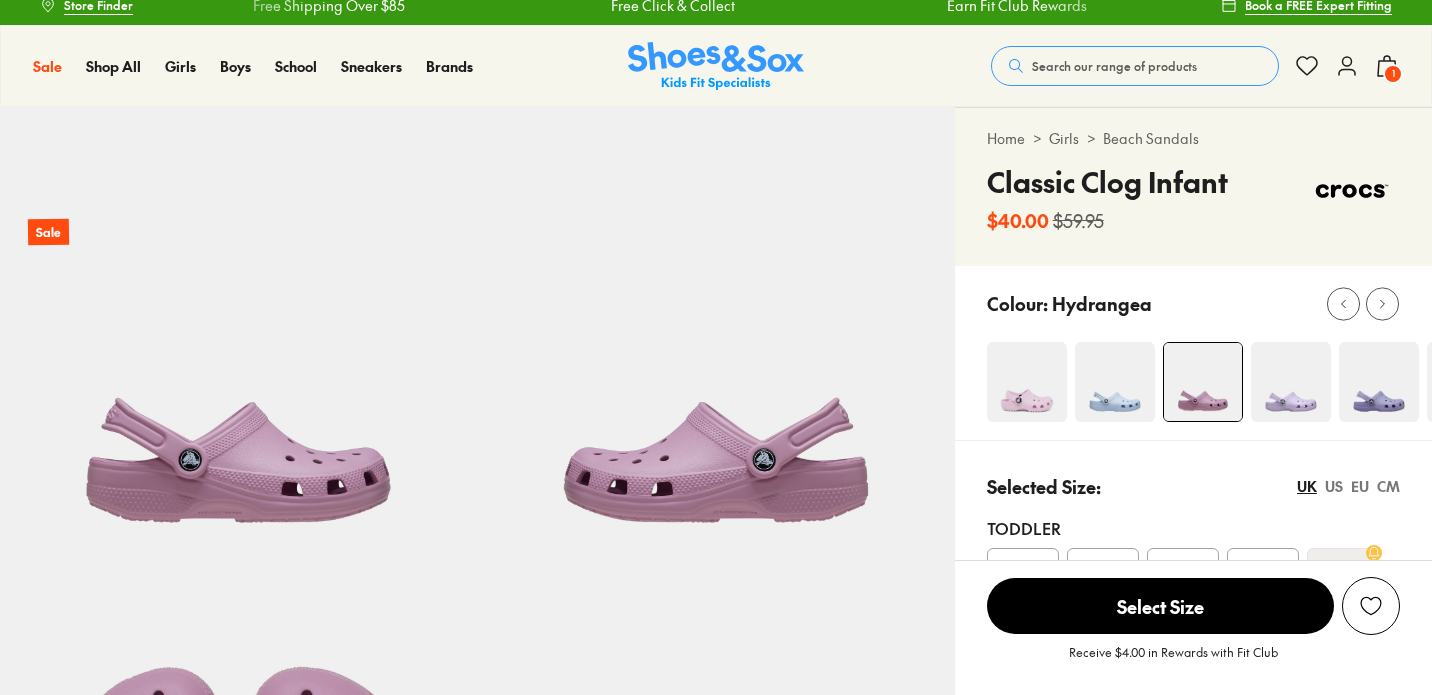 scroll, scrollTop: 0, scrollLeft: 0, axis: both 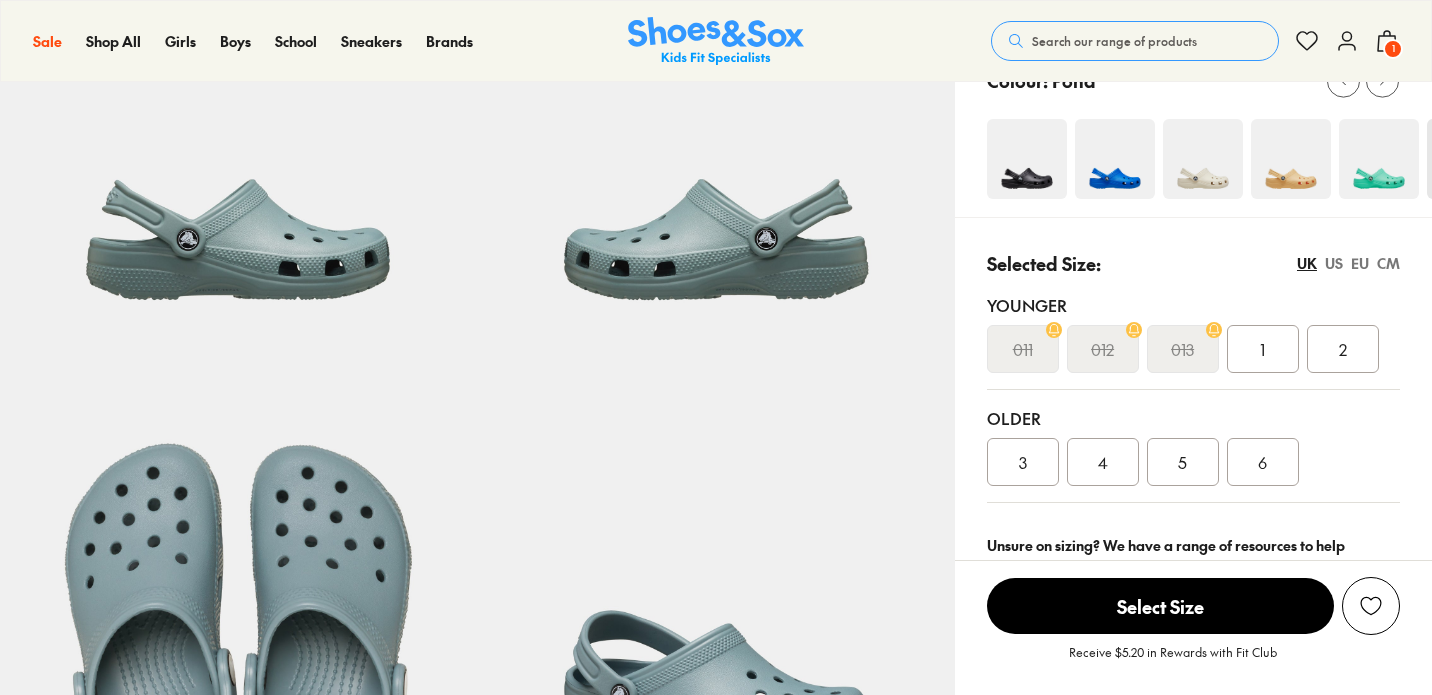 select on "*" 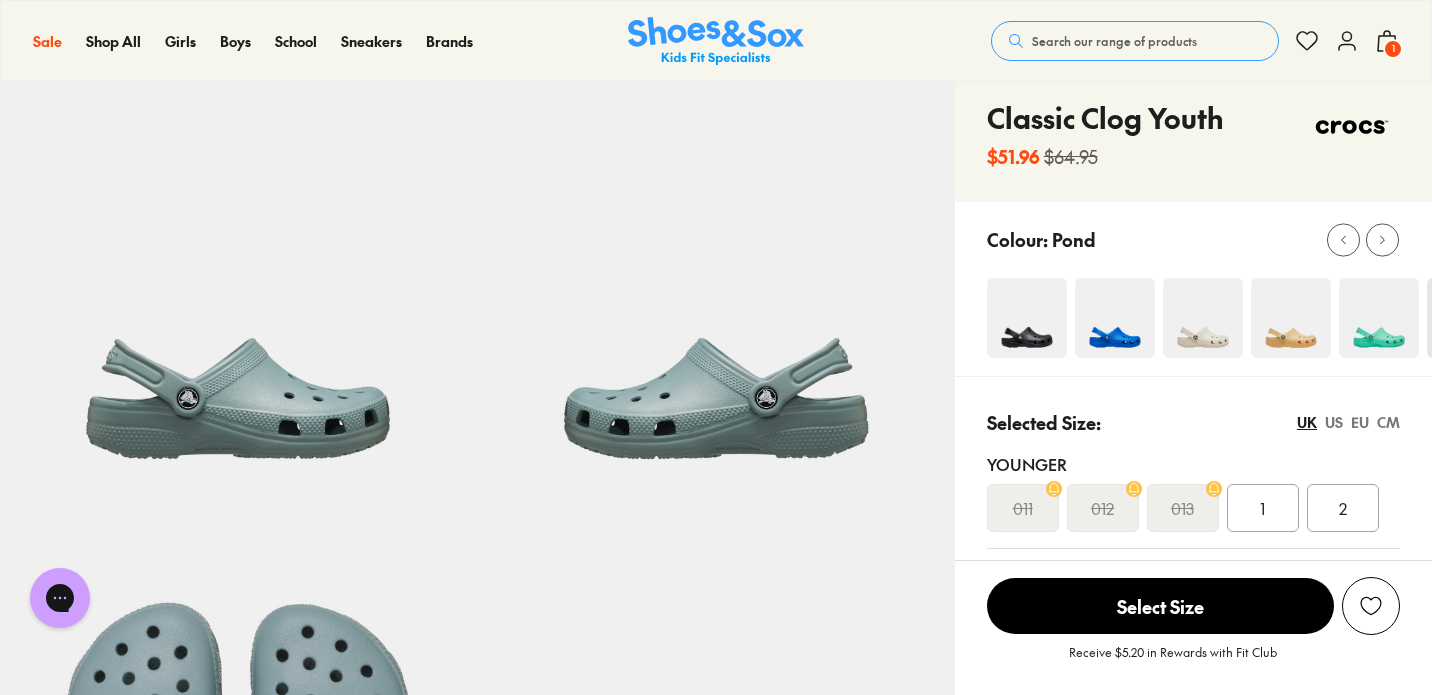 scroll, scrollTop: 82, scrollLeft: 0, axis: vertical 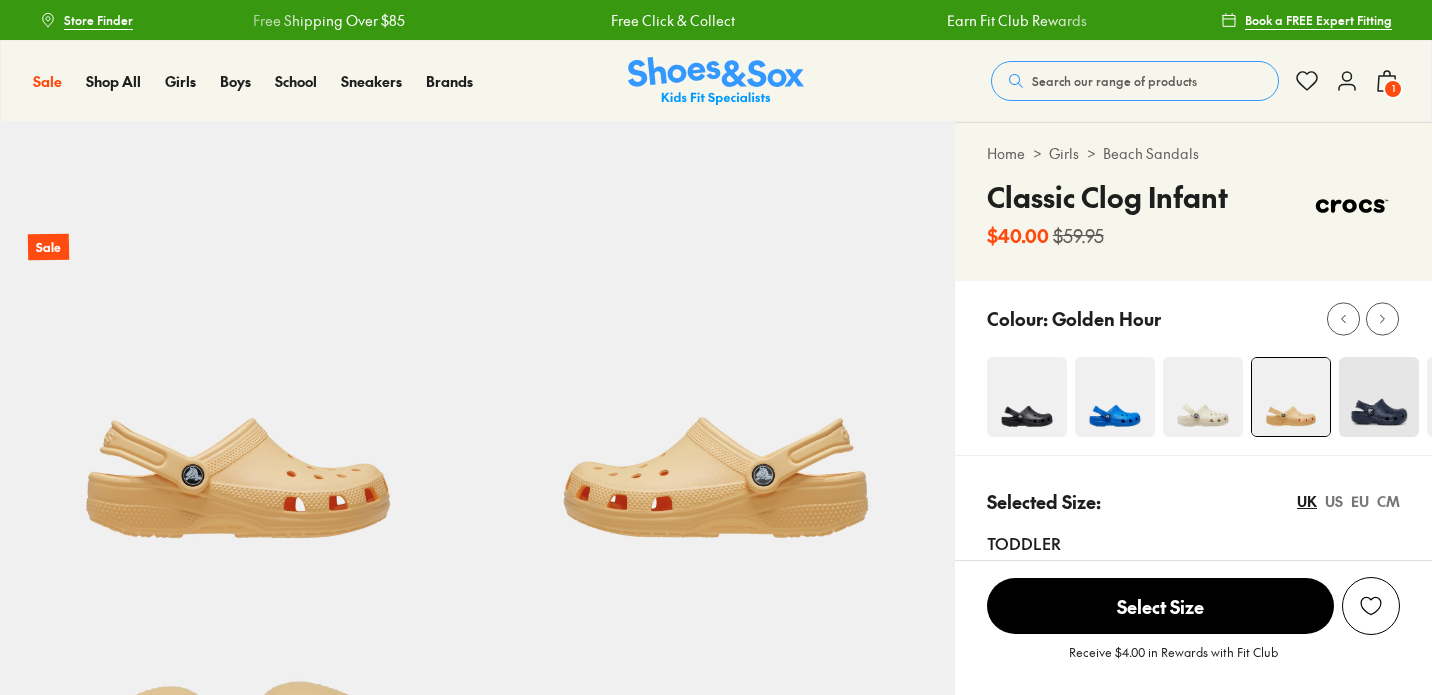 click at bounding box center [1382, 318] 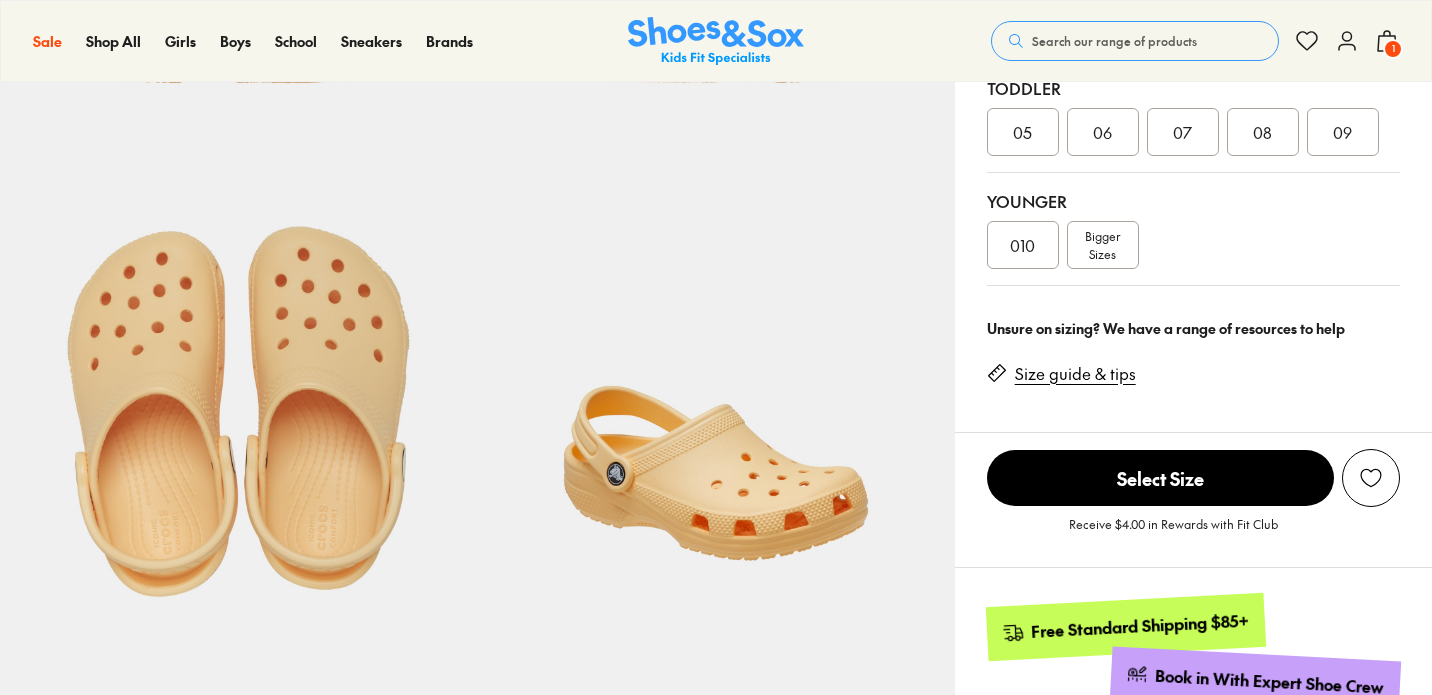 scroll, scrollTop: 448, scrollLeft: 0, axis: vertical 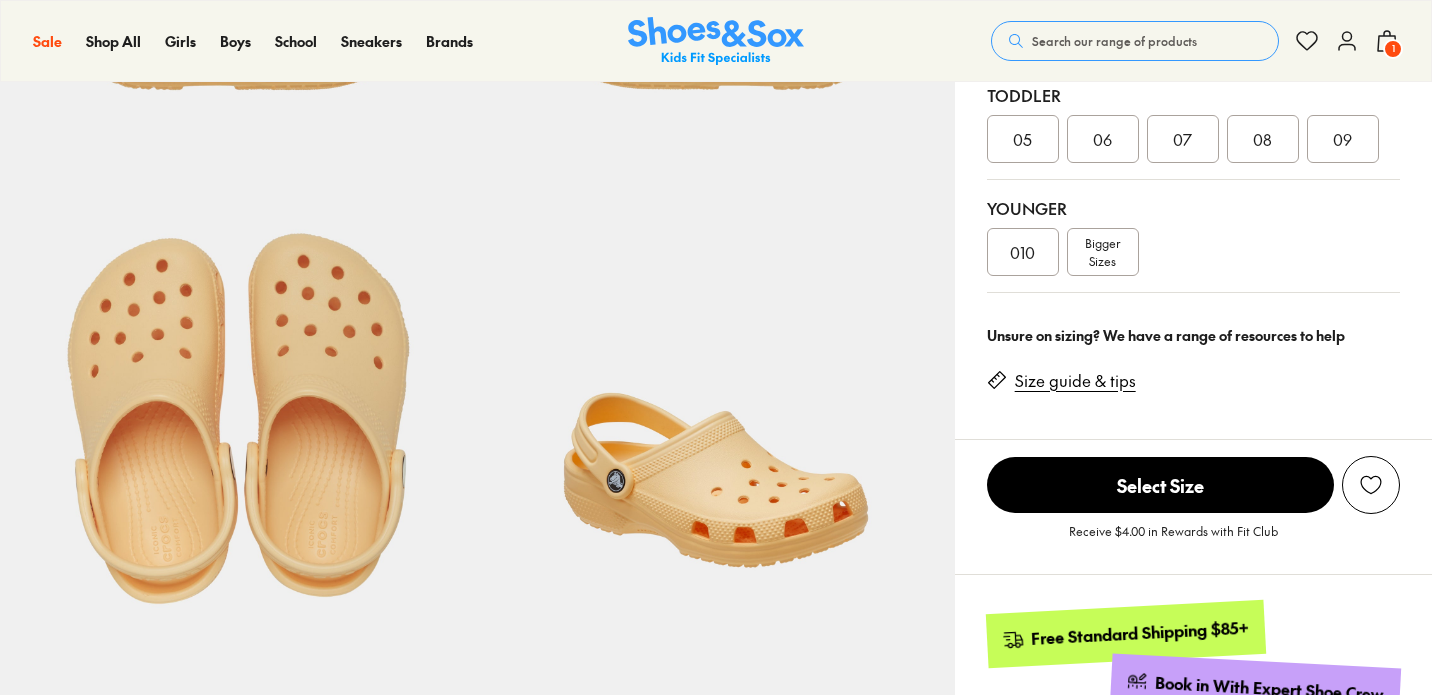 select on "*" 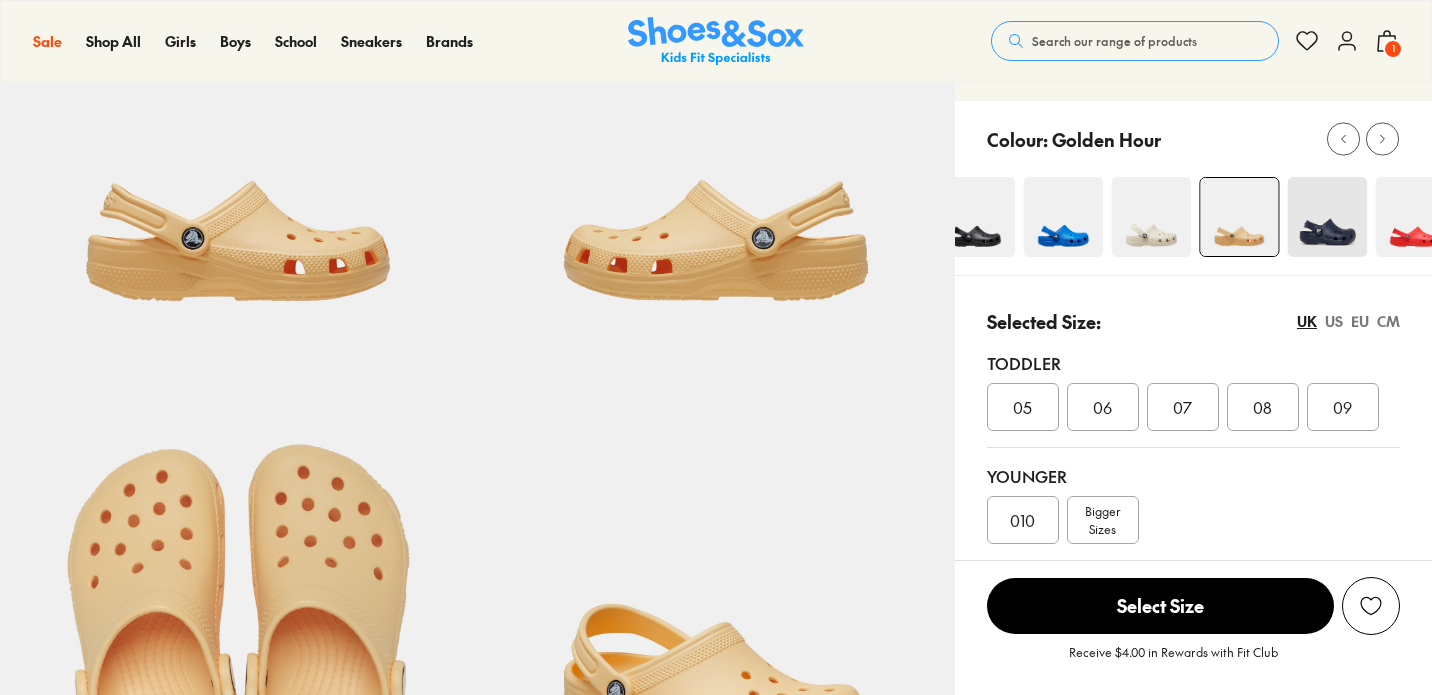 scroll, scrollTop: 241, scrollLeft: 0, axis: vertical 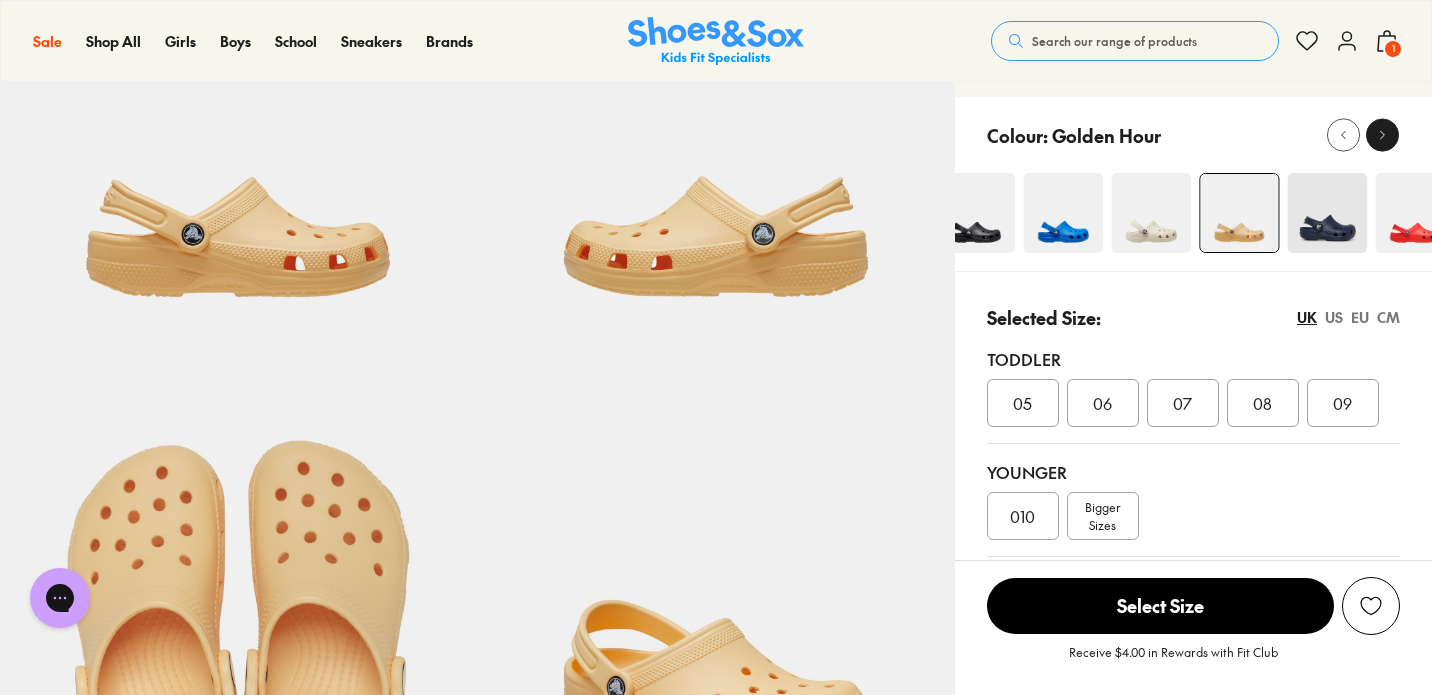 click 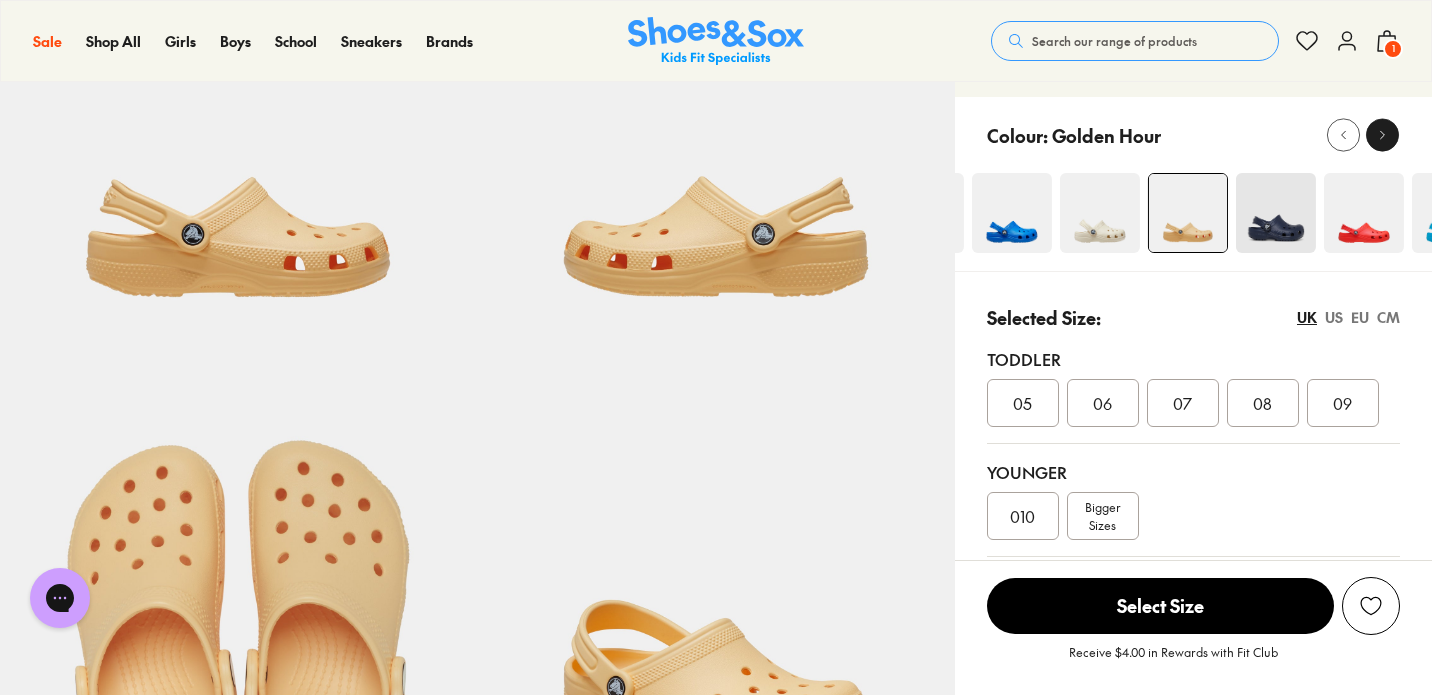 click 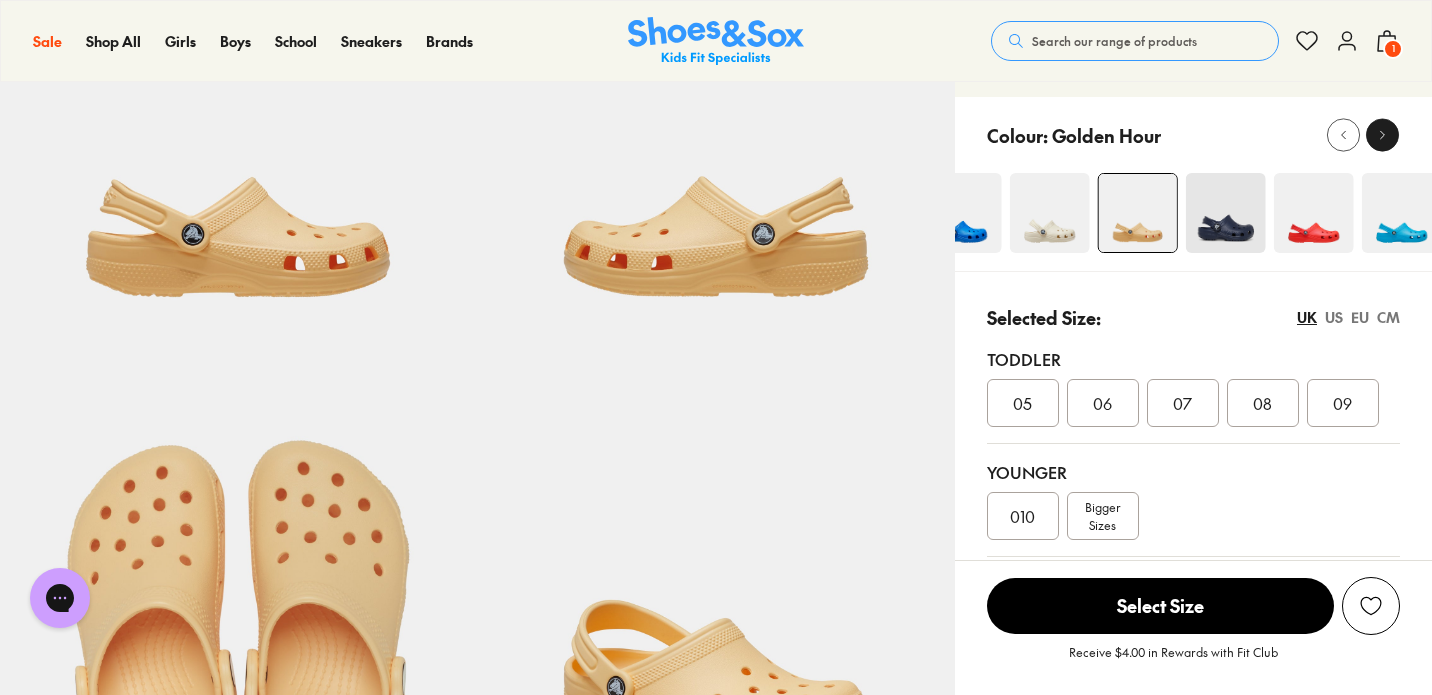click 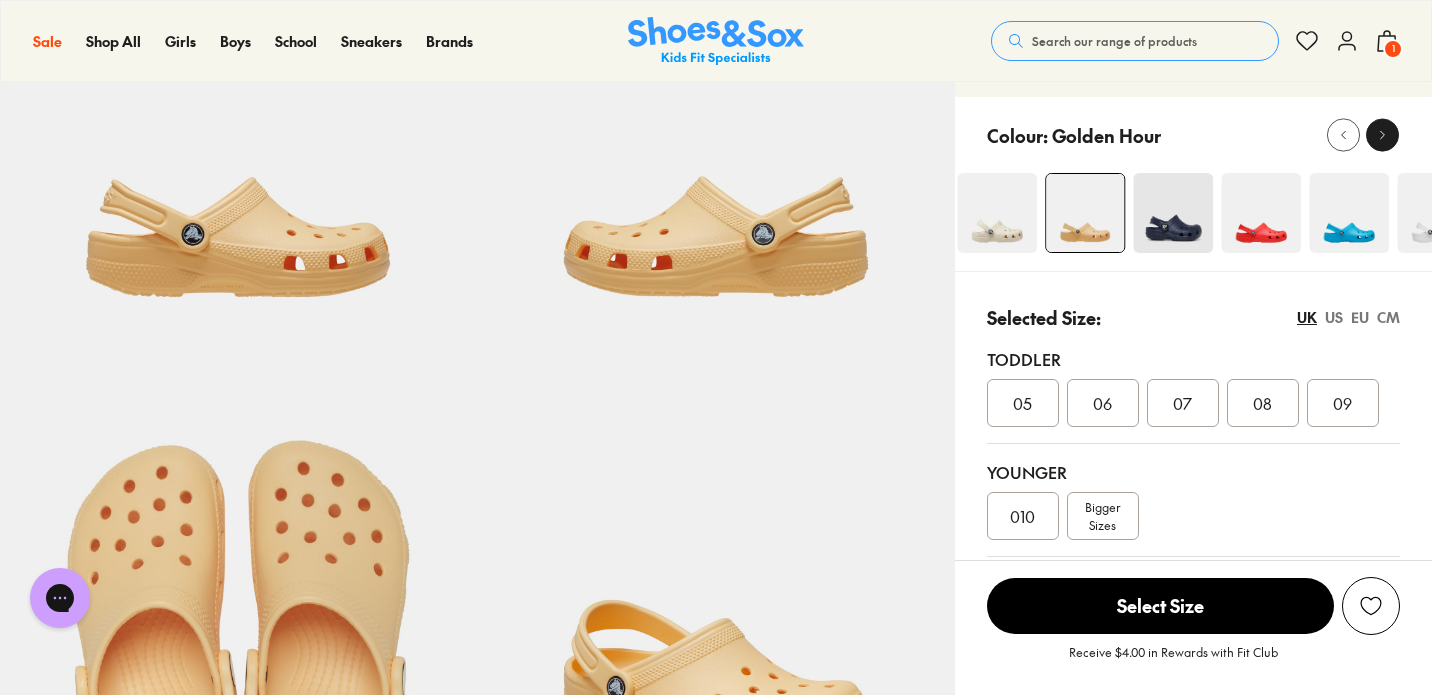 click 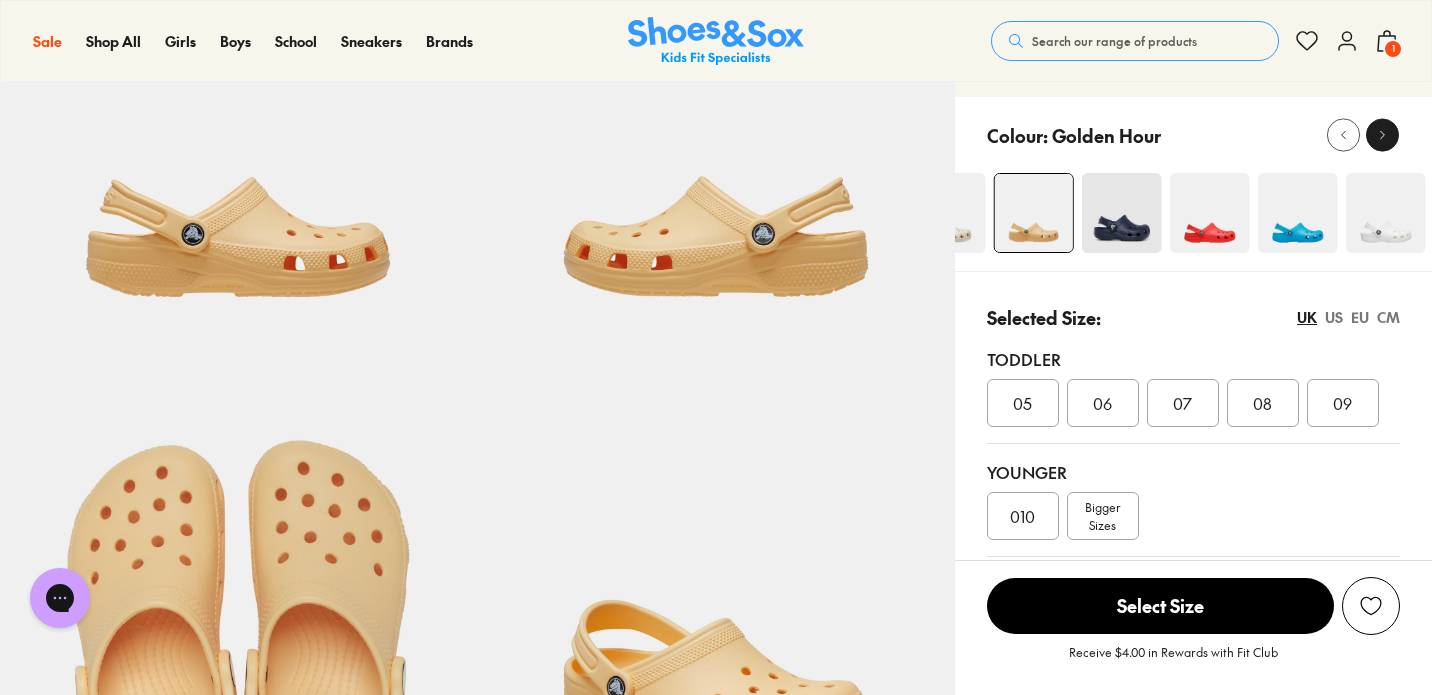 click 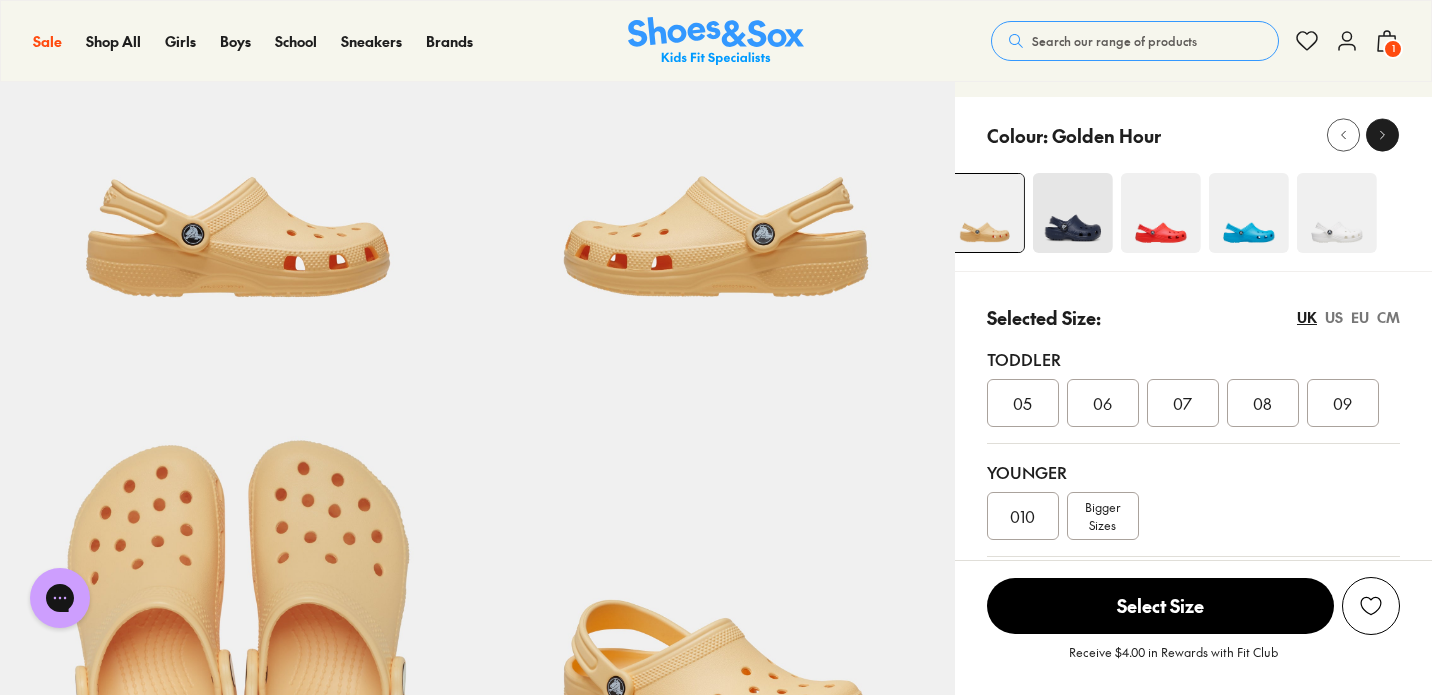 click 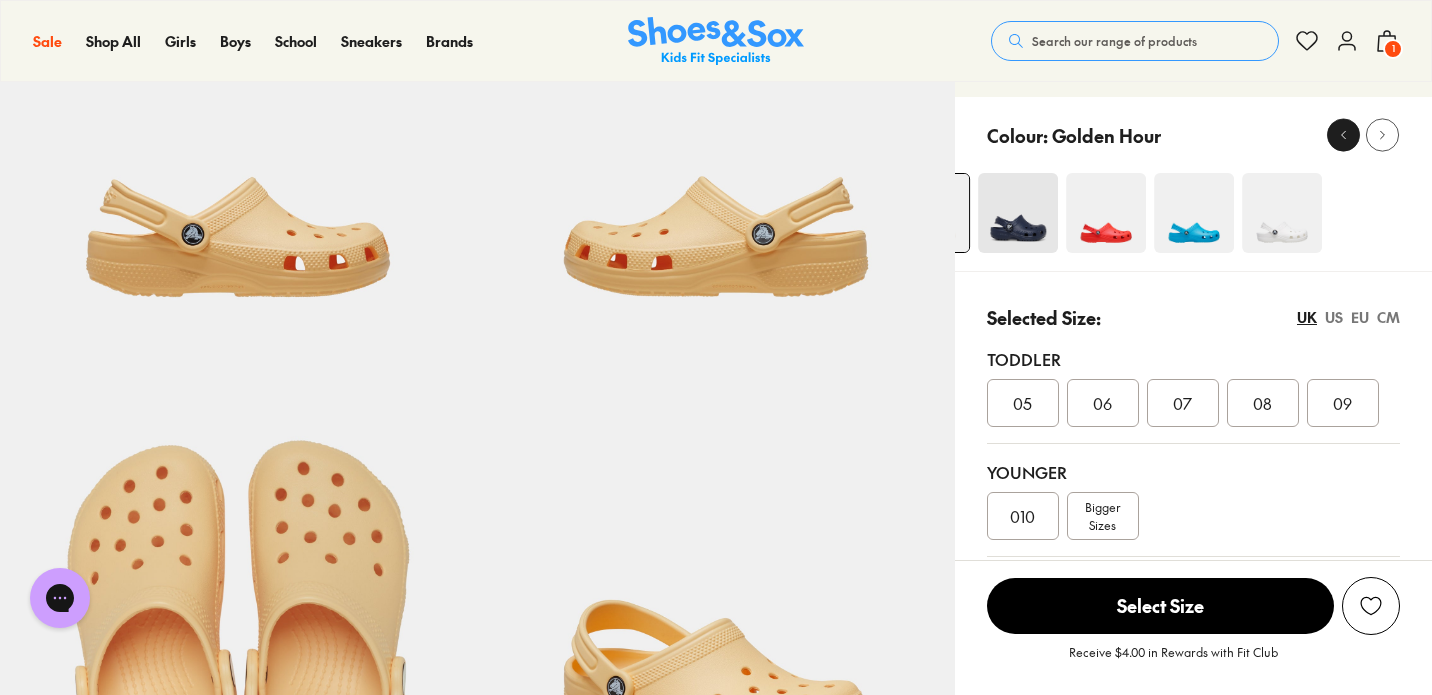 click 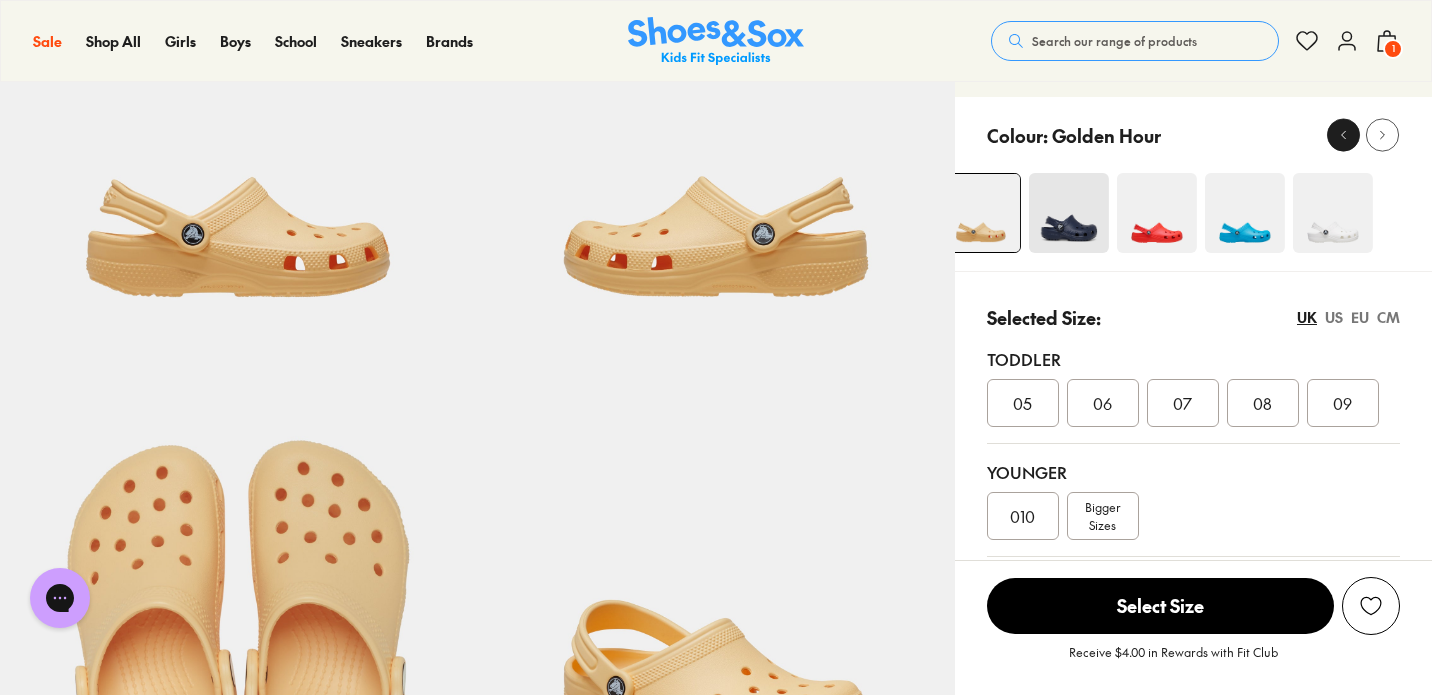 click 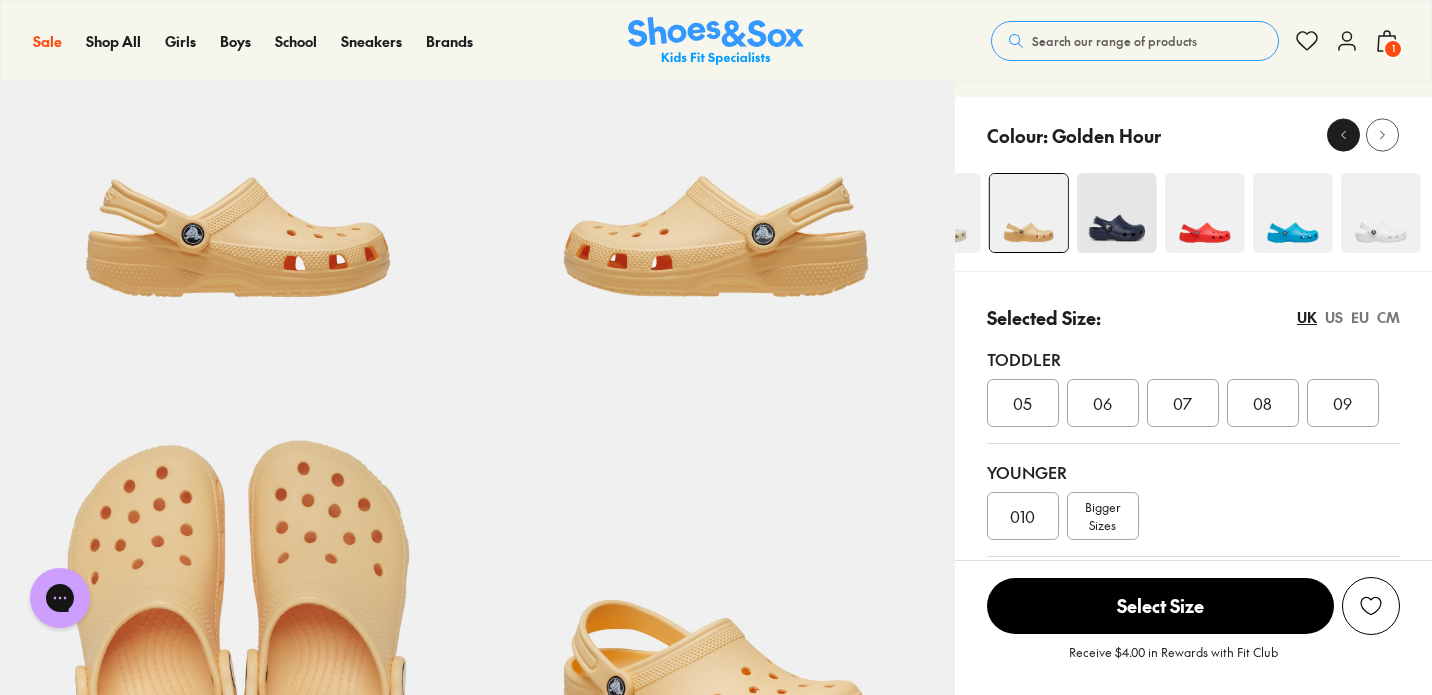 click 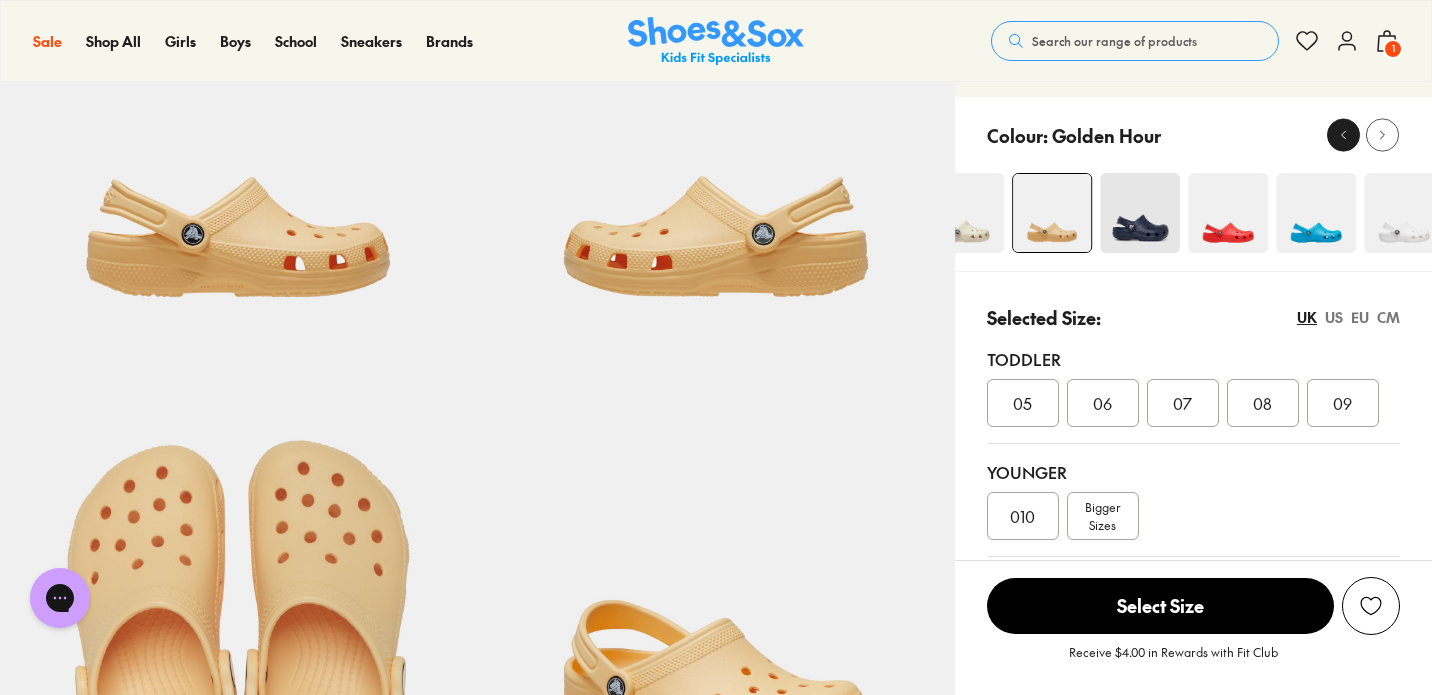 click 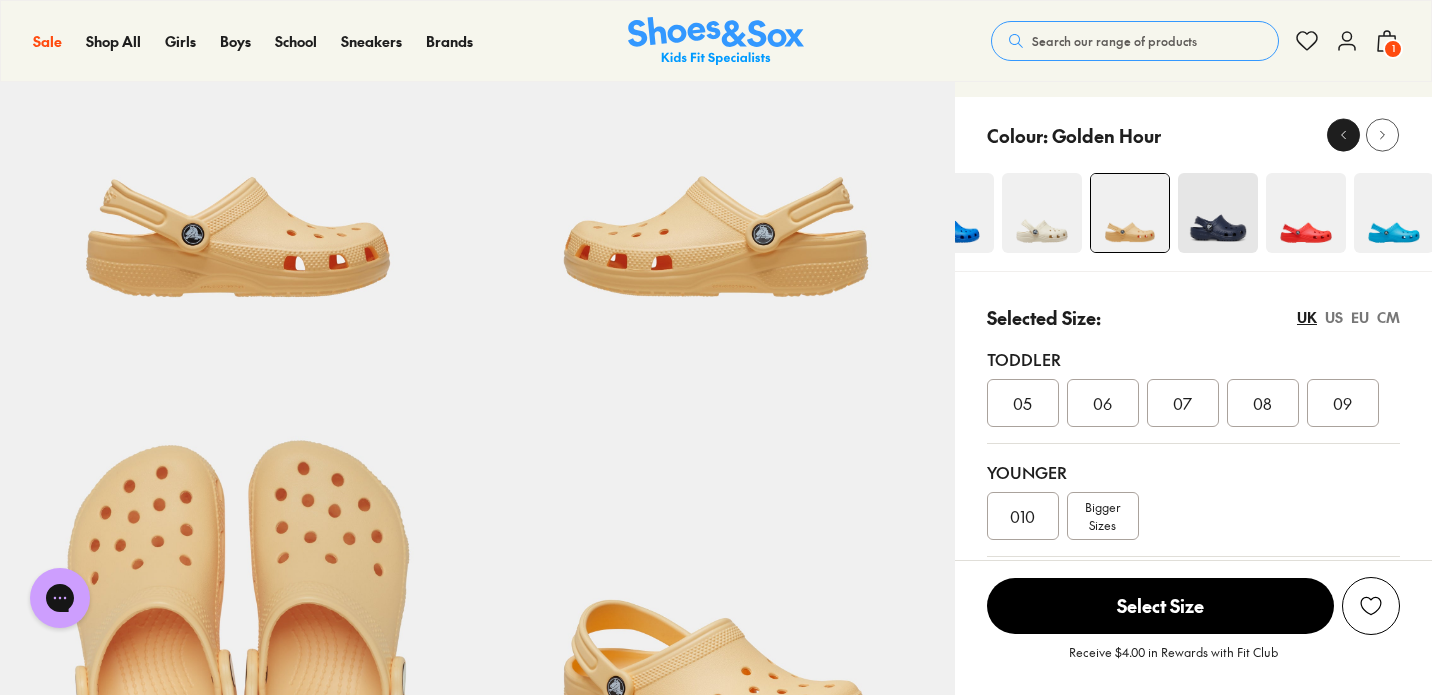 click 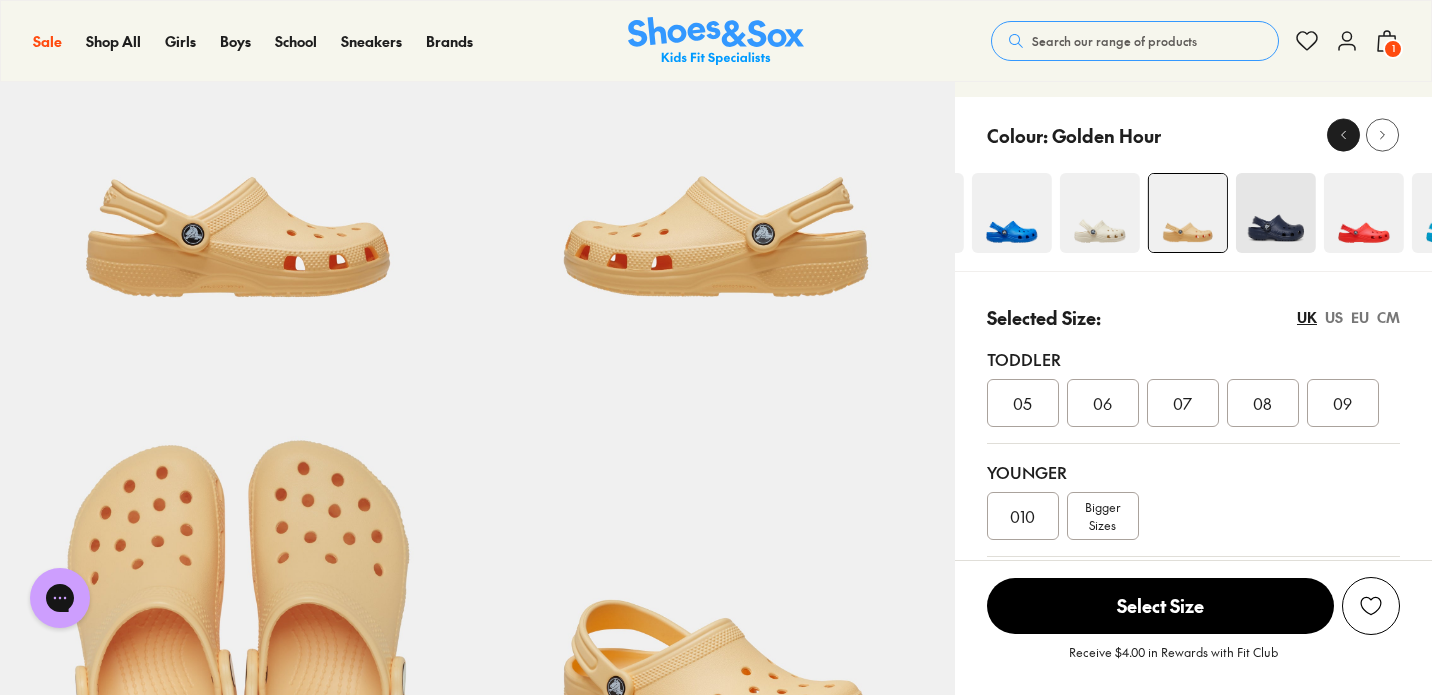 click 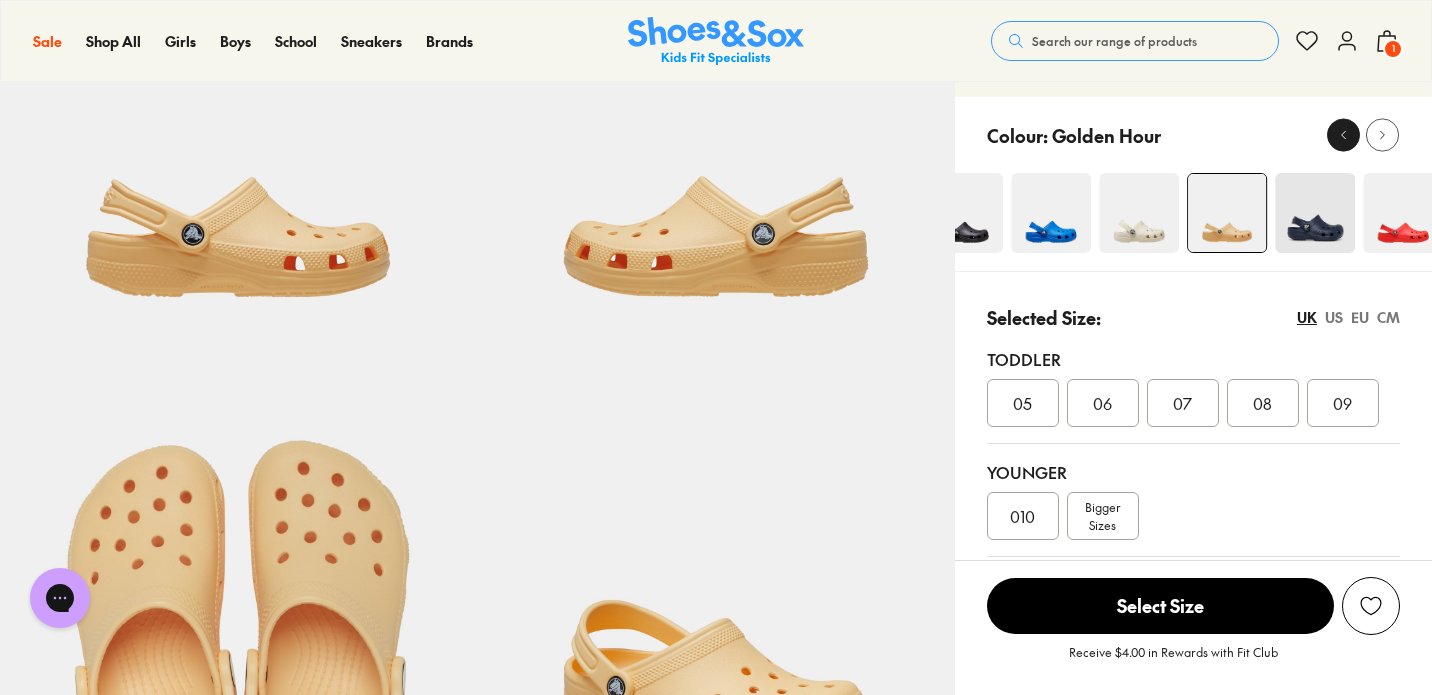 click 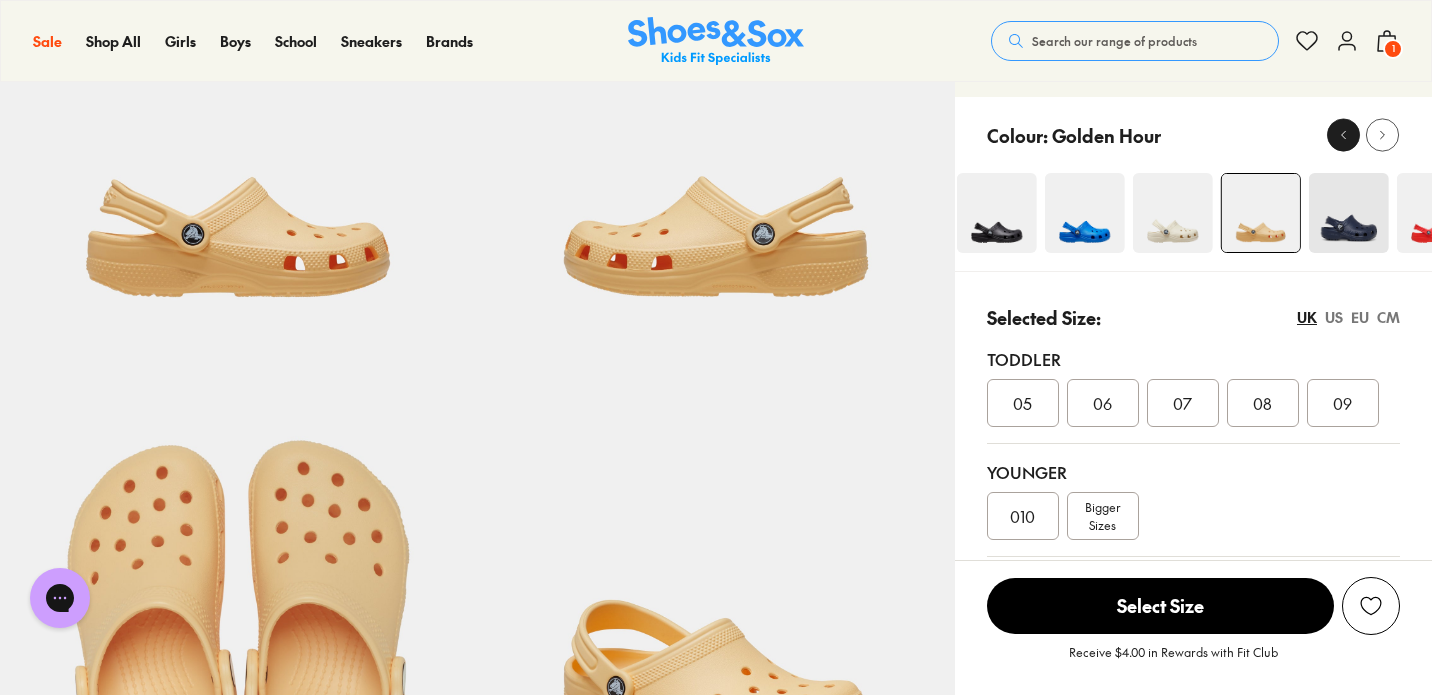 click 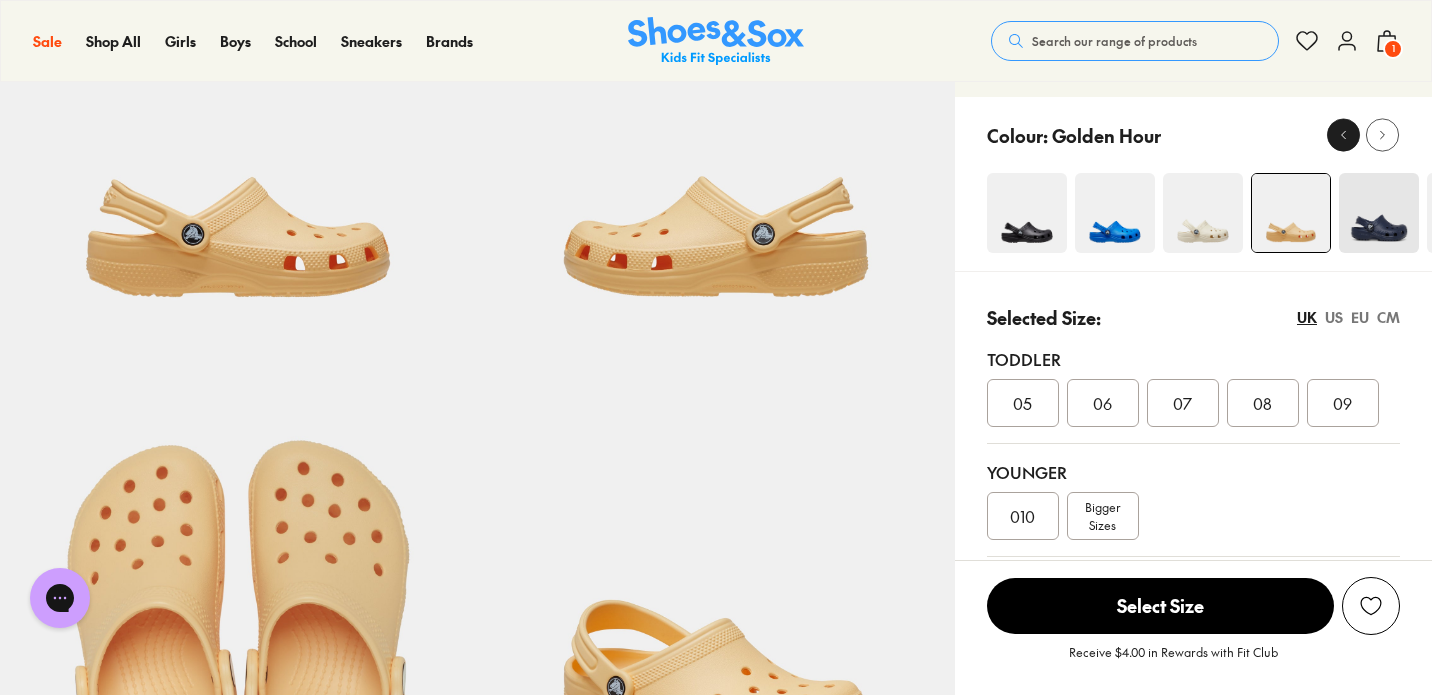 click 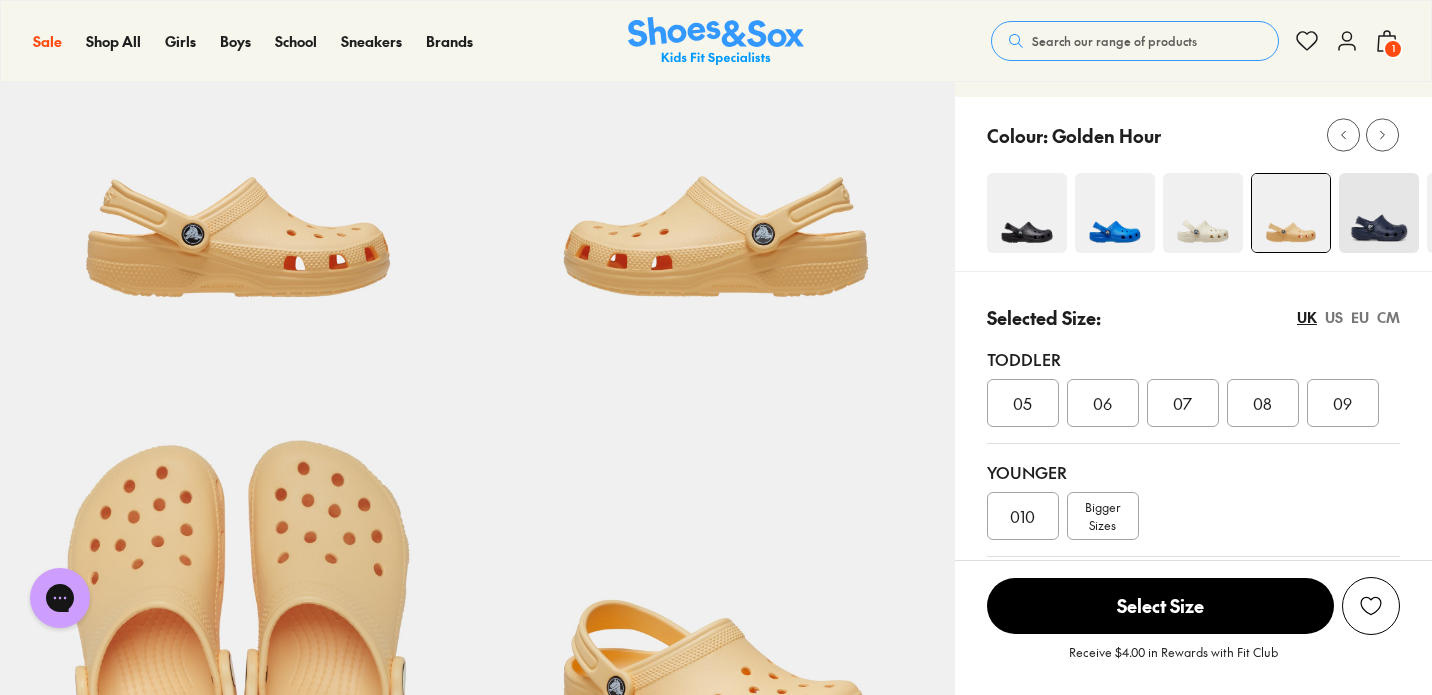 click at bounding box center [1203, 213] 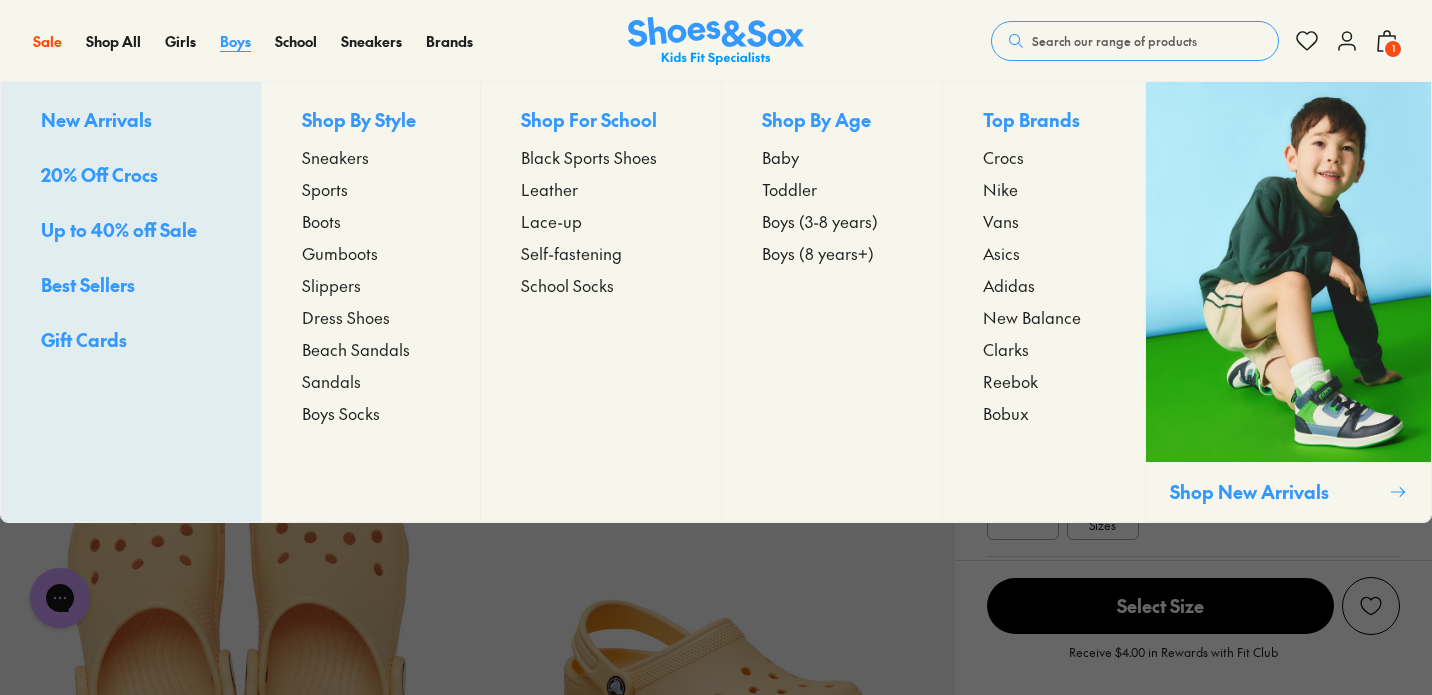 click on "Boys" at bounding box center [235, 41] 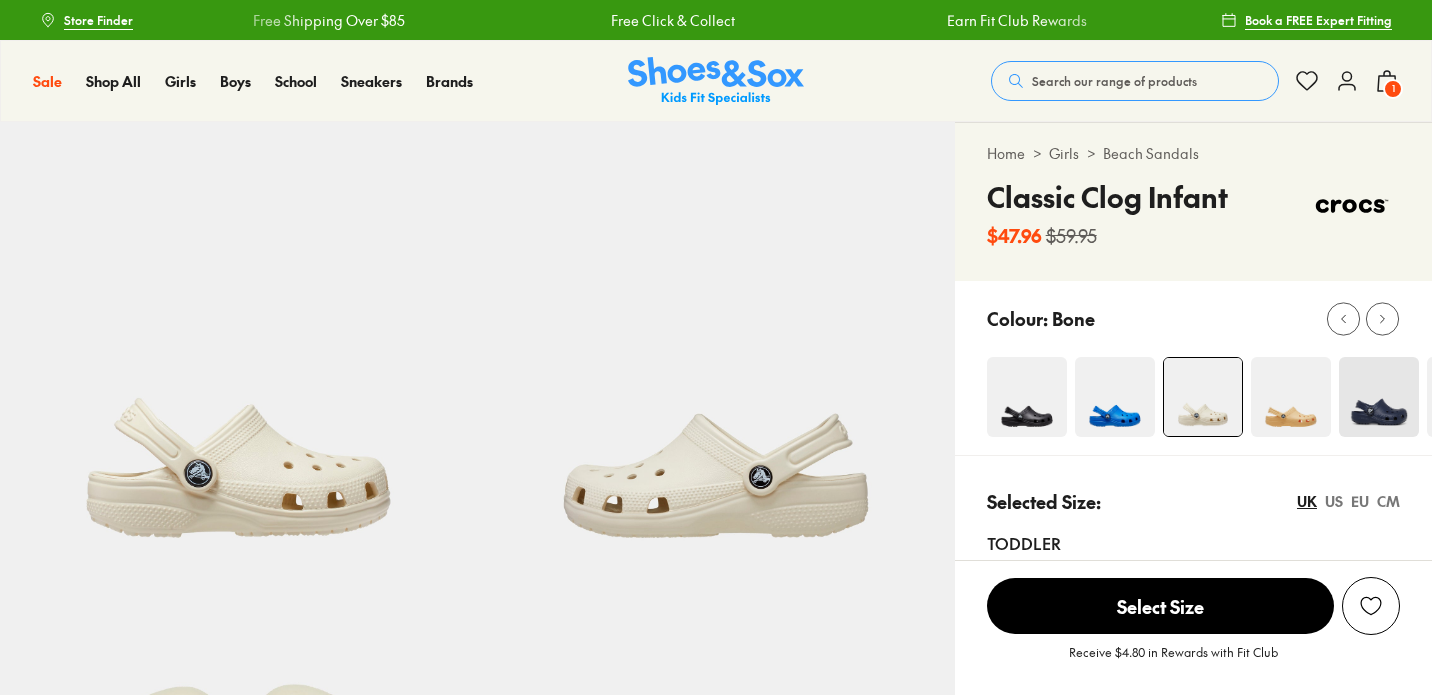 scroll, scrollTop: 0, scrollLeft: 0, axis: both 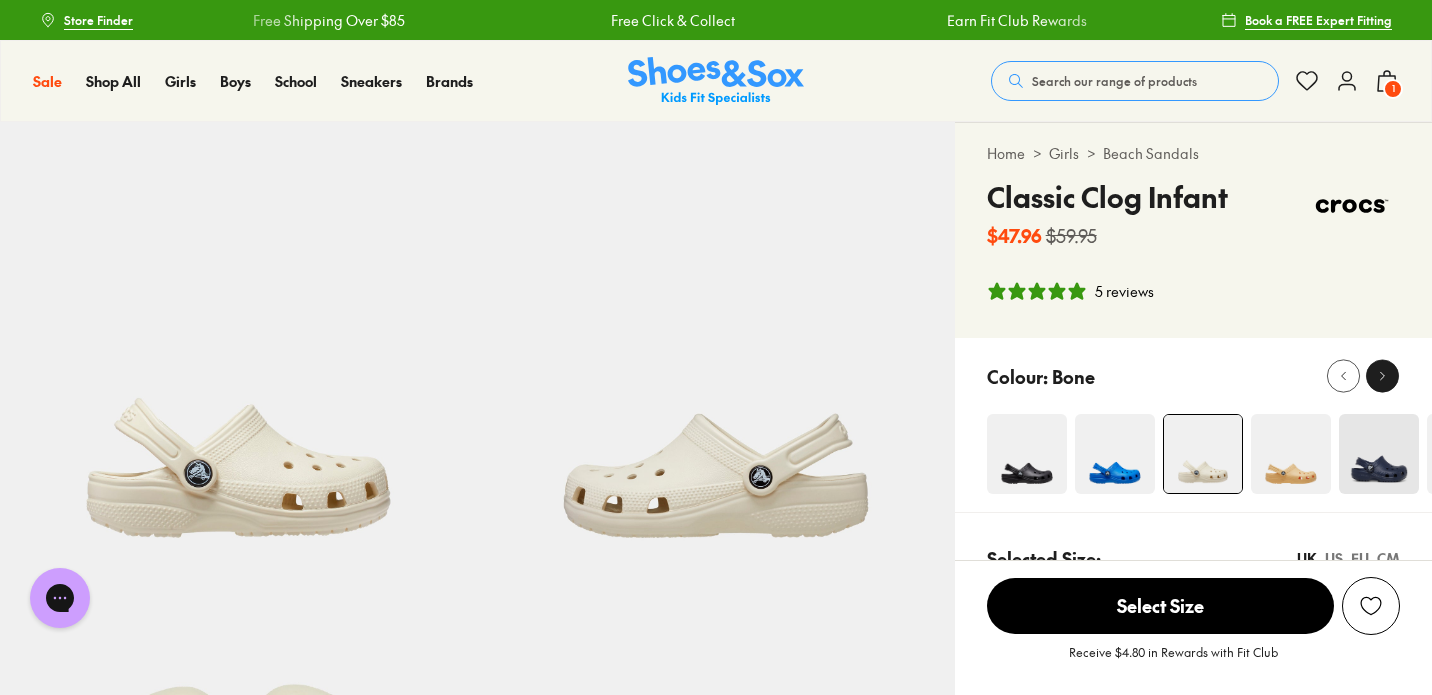 click 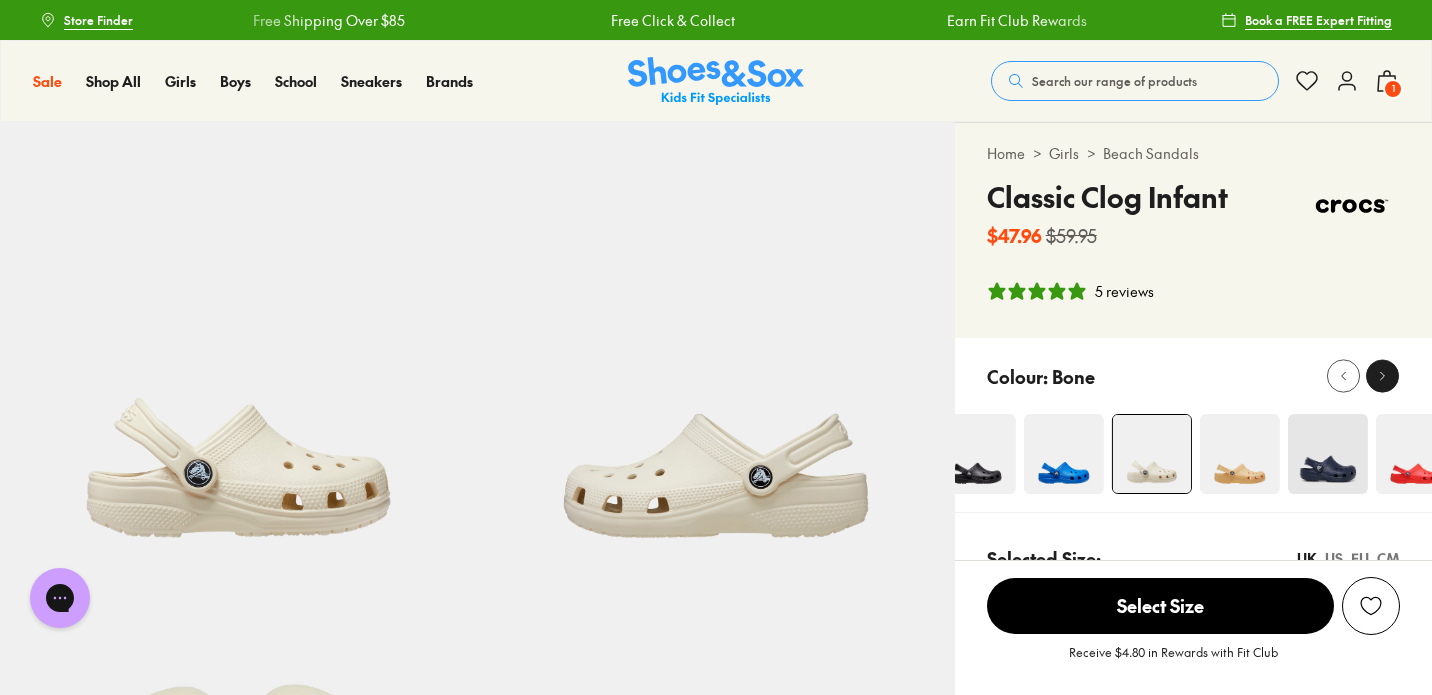 click 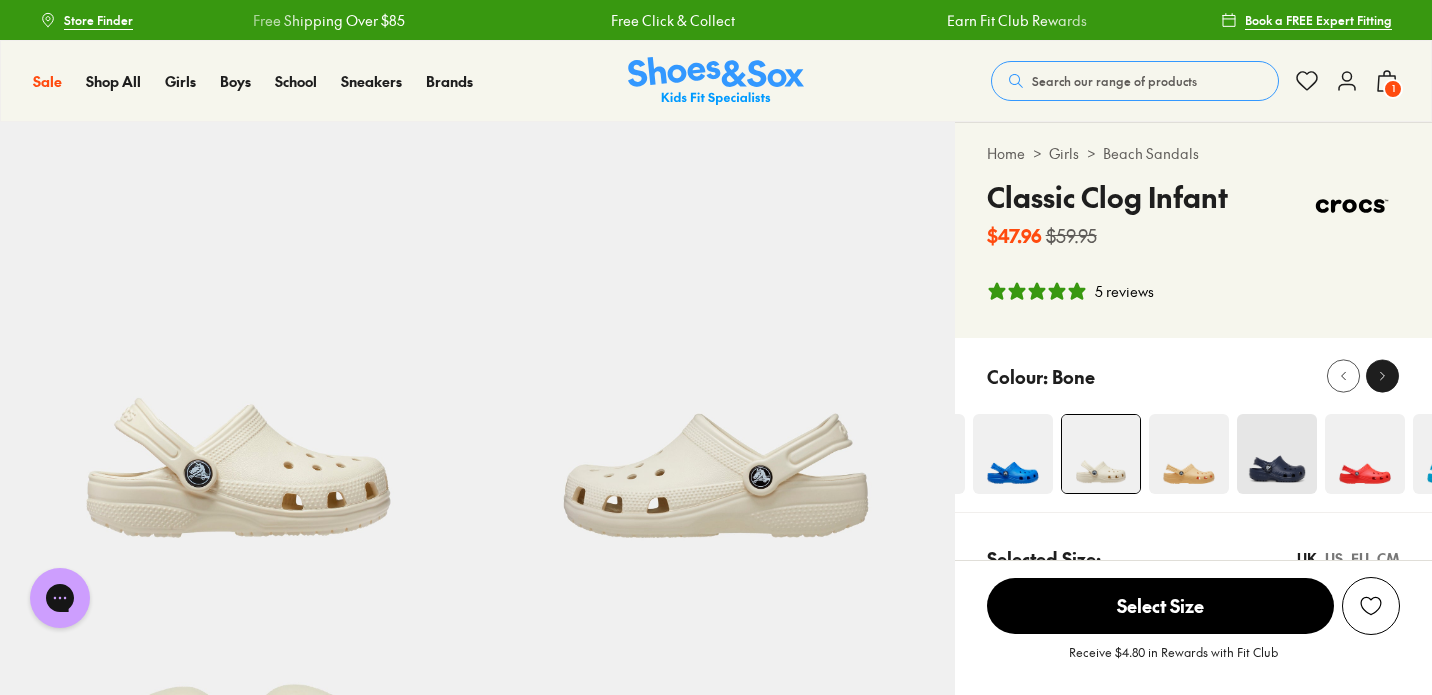 click 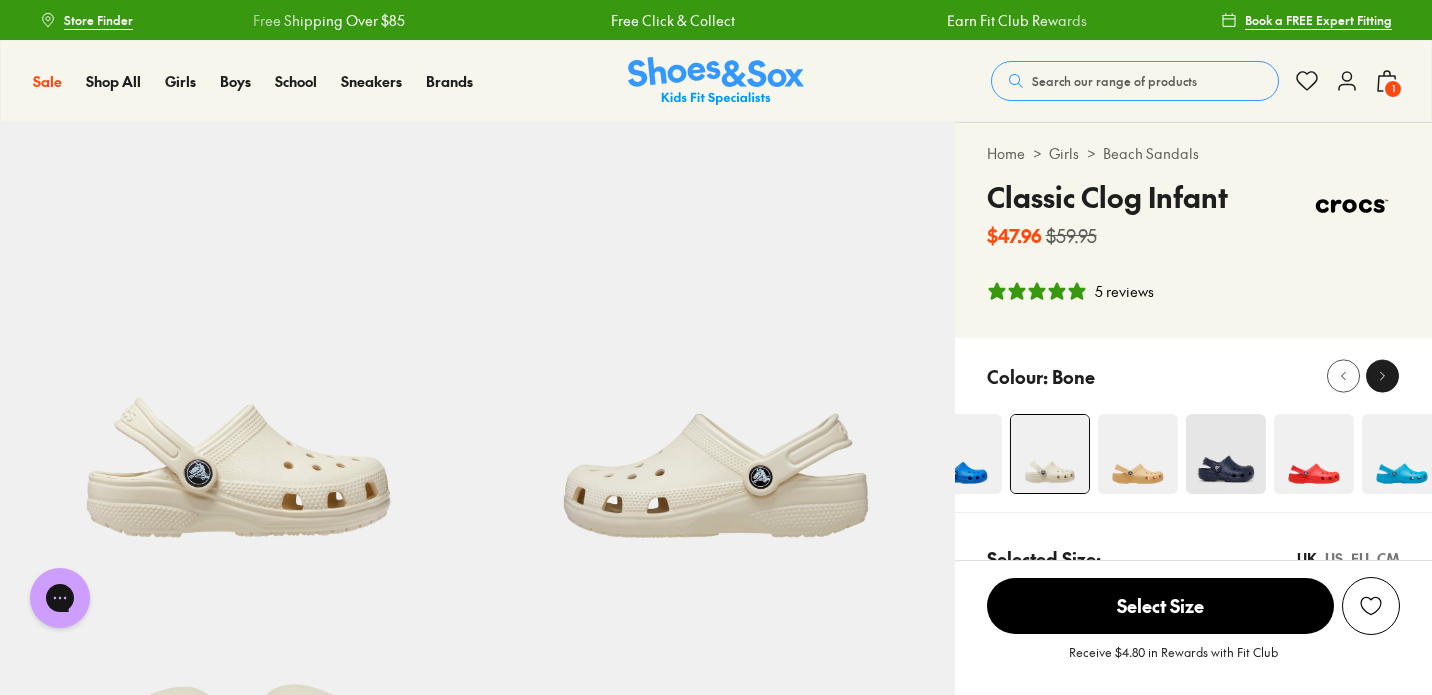click 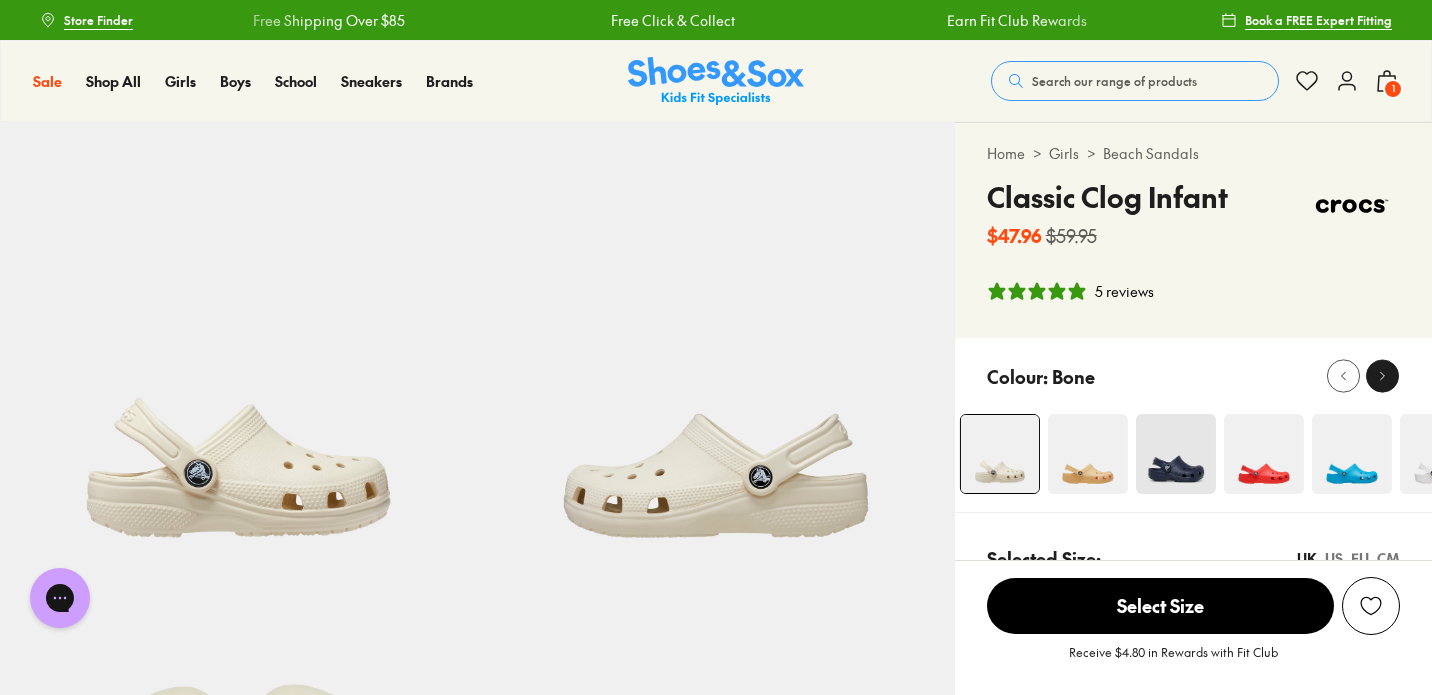 click 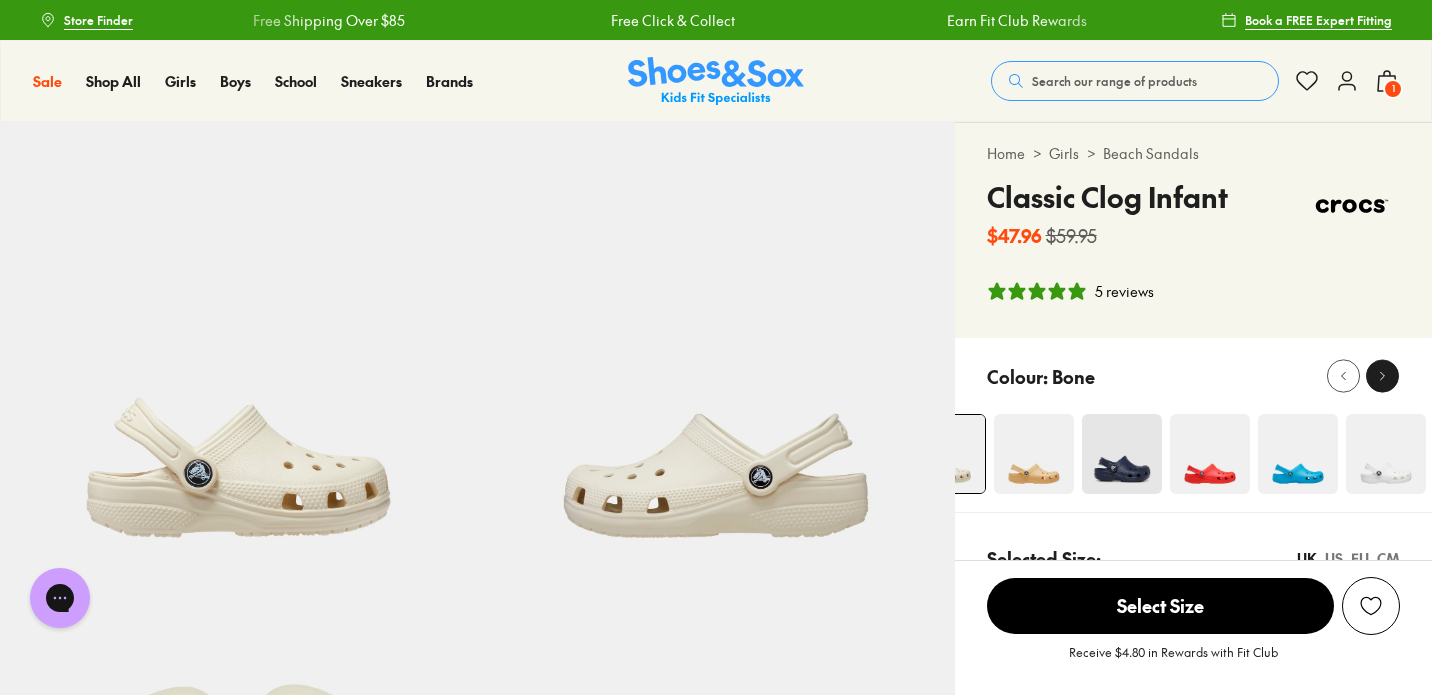 click 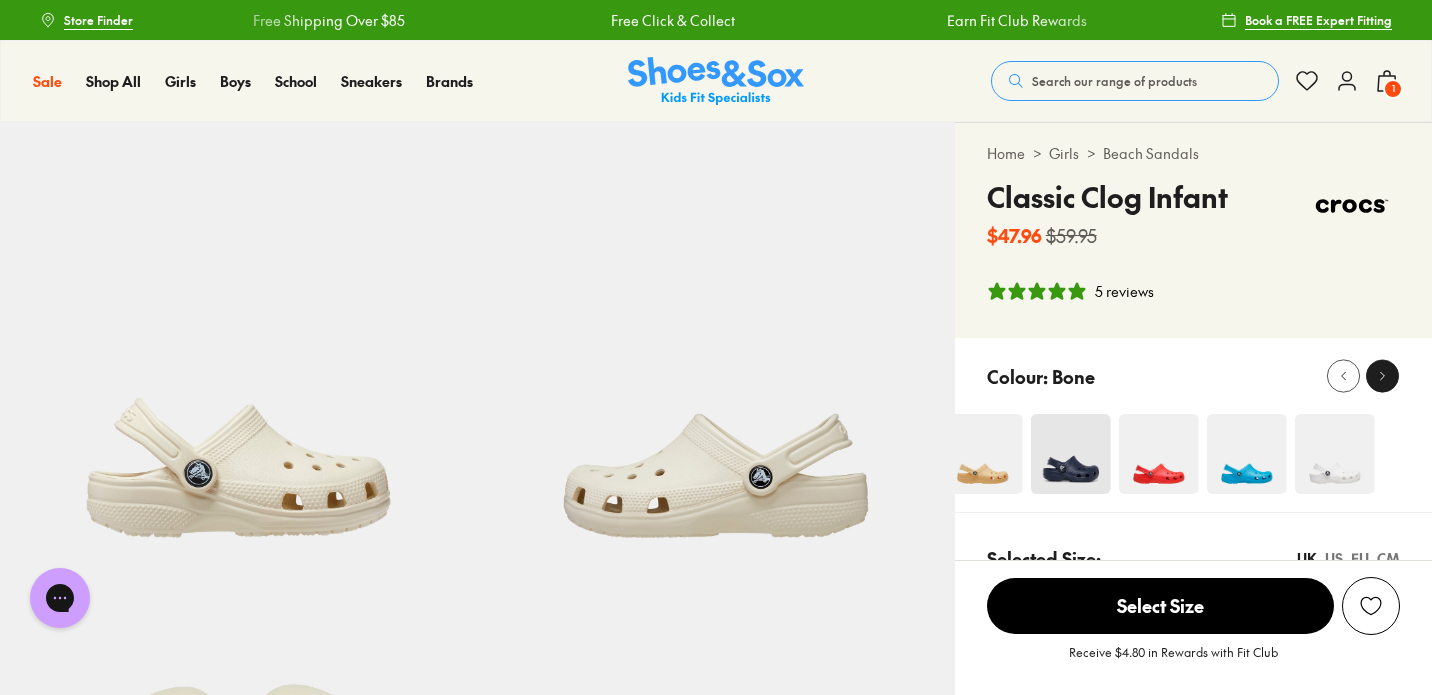 click 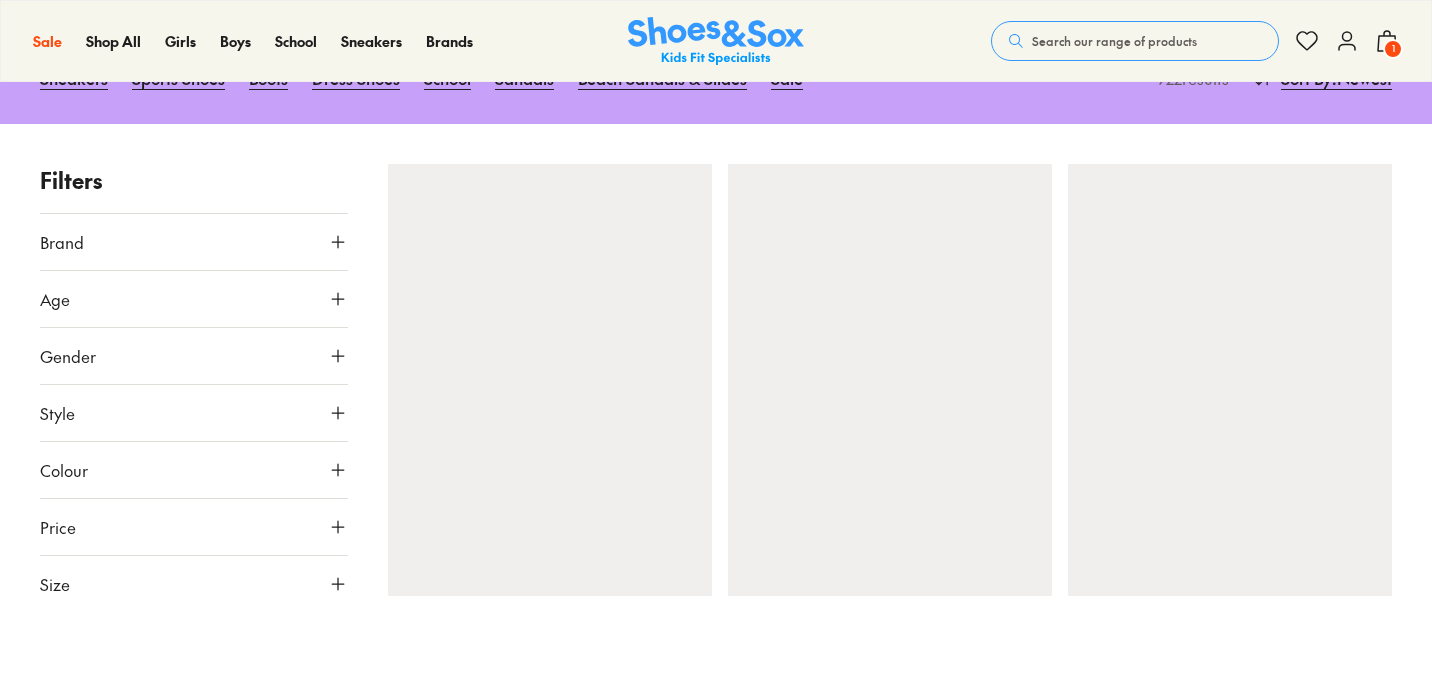 scroll, scrollTop: 283, scrollLeft: 0, axis: vertical 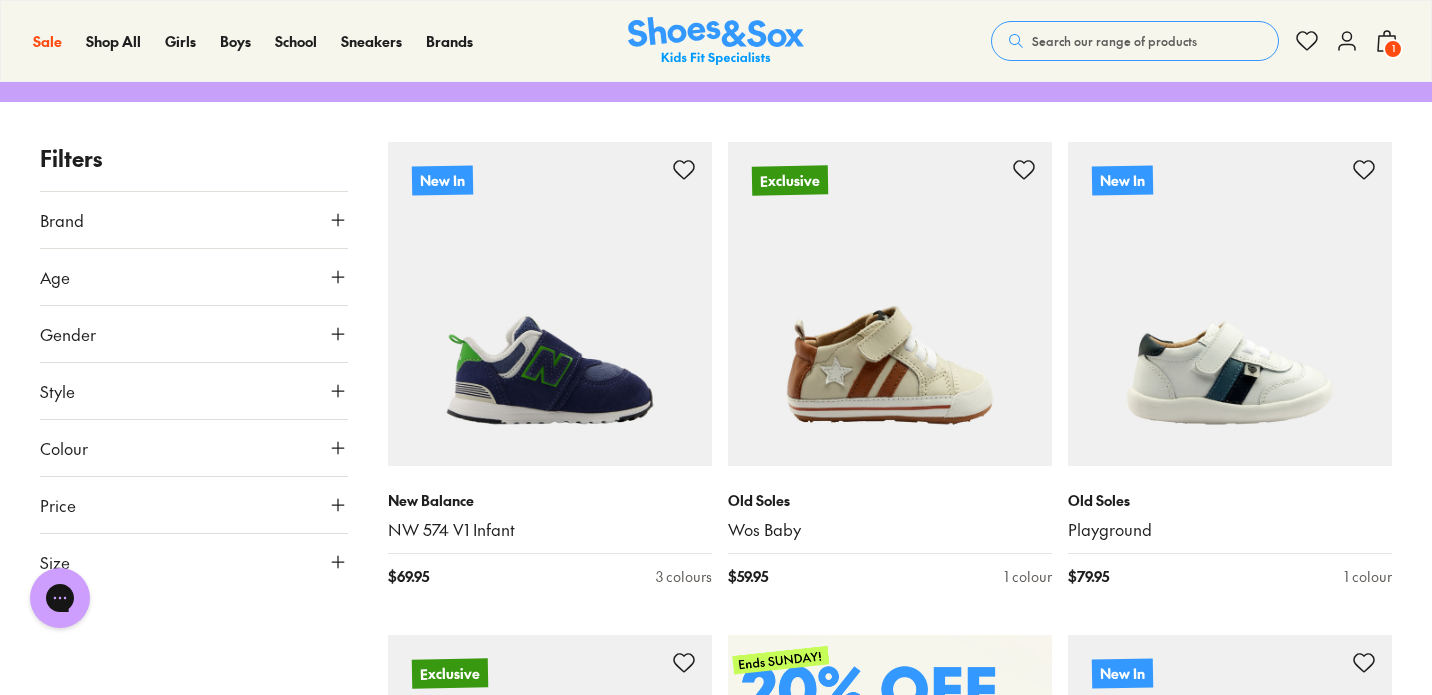 click 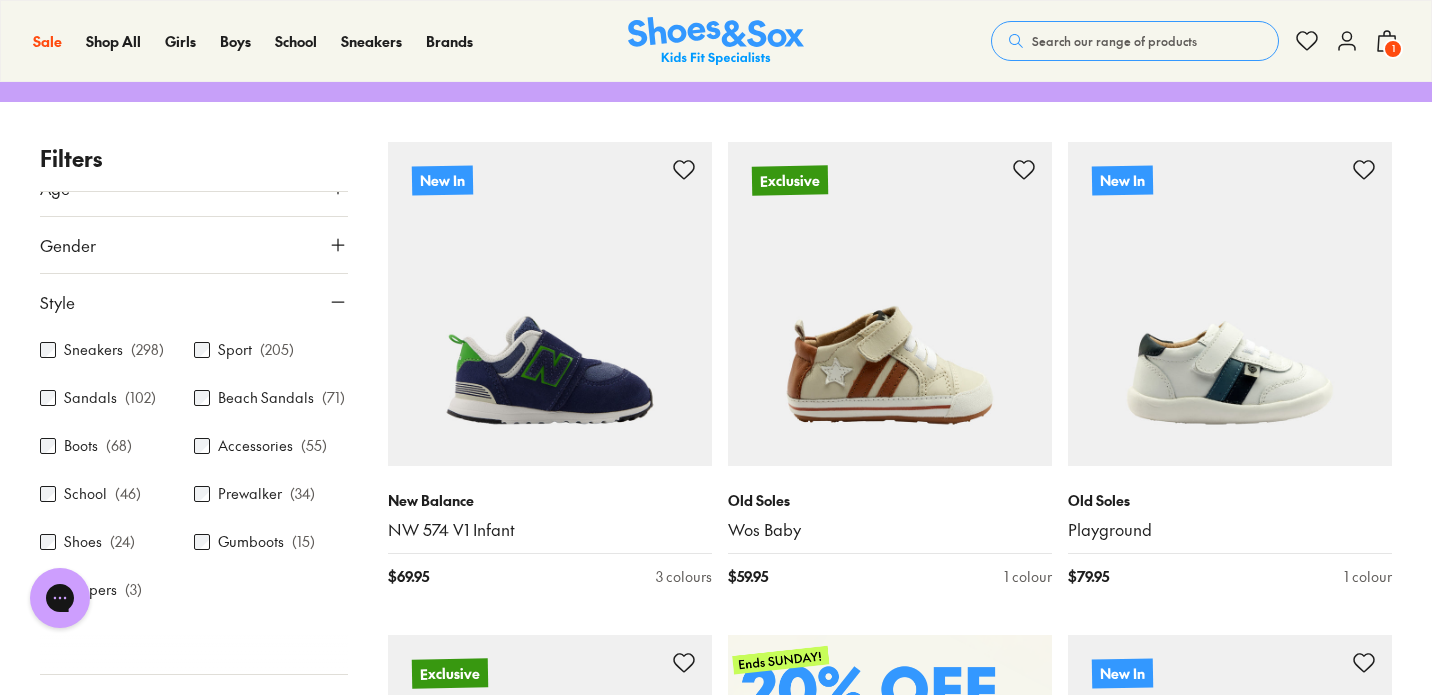 scroll, scrollTop: 94, scrollLeft: 0, axis: vertical 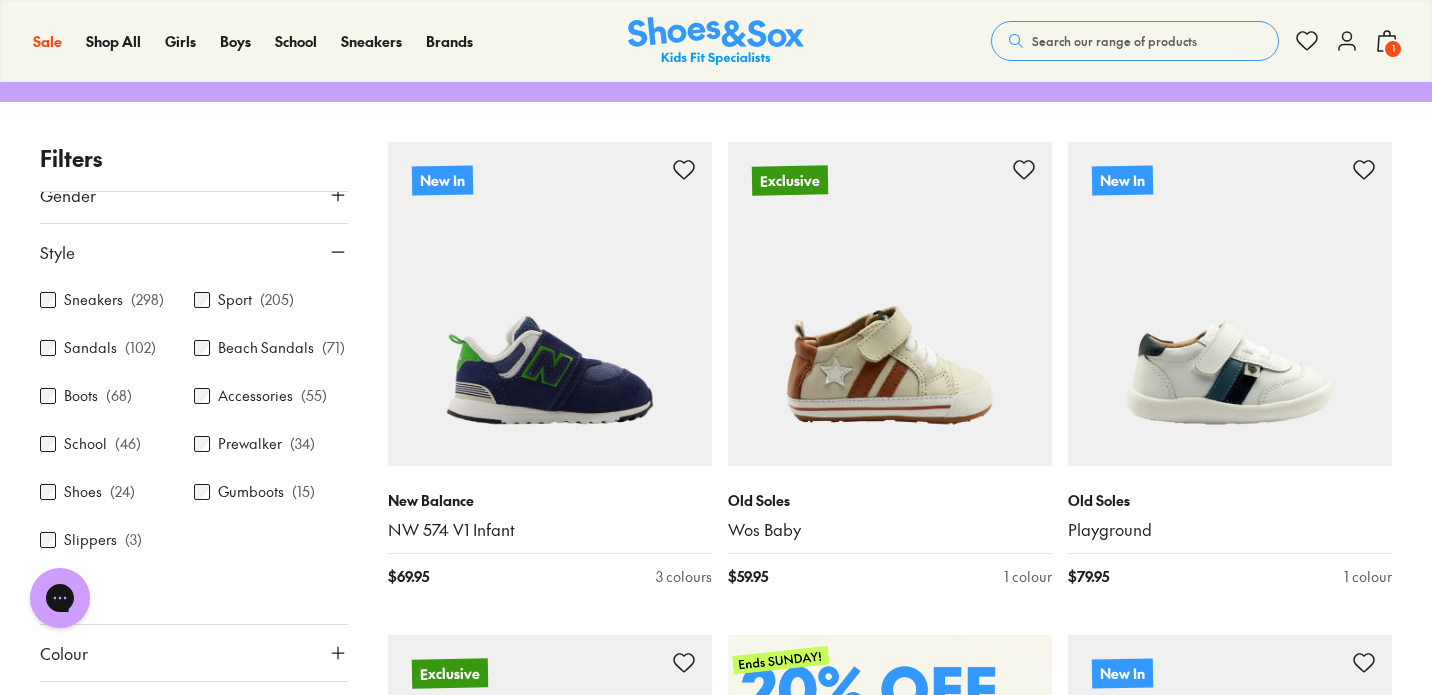 click on "Sandals" at bounding box center (90, 347) 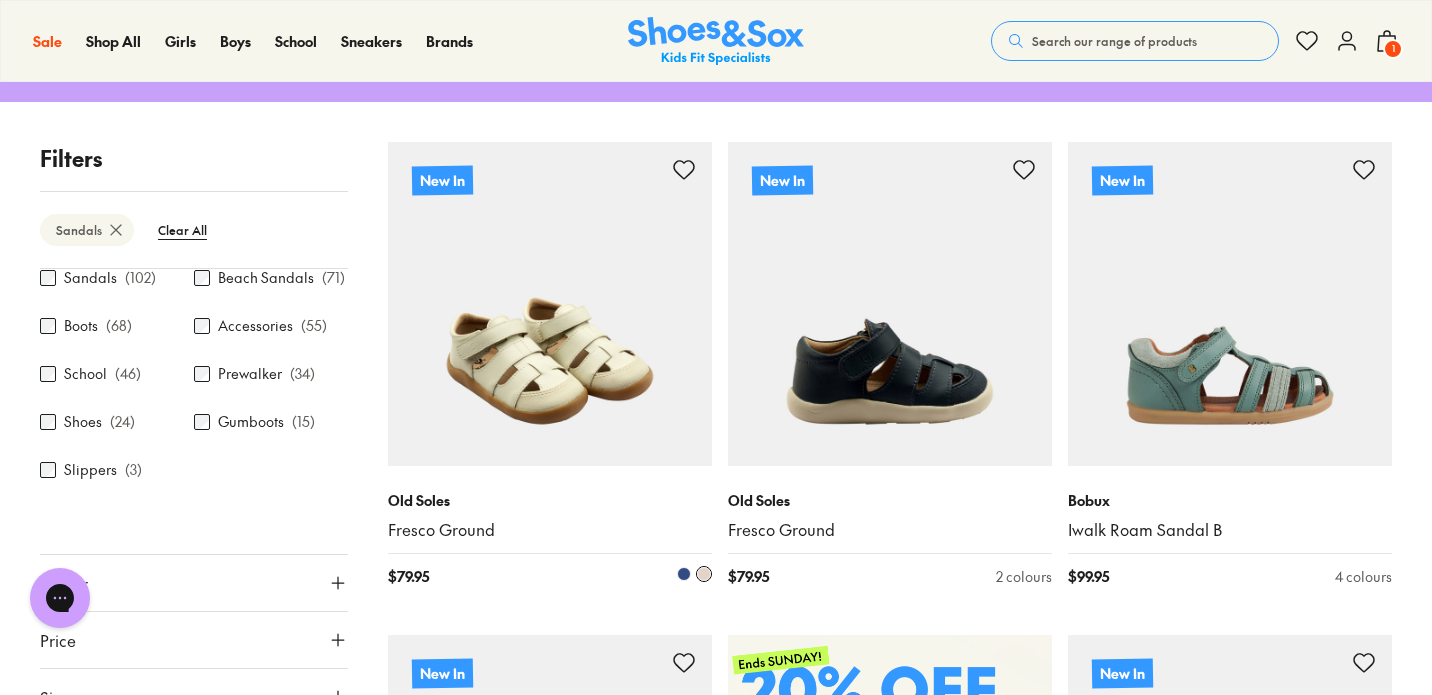 scroll, scrollTop: 326, scrollLeft: 0, axis: vertical 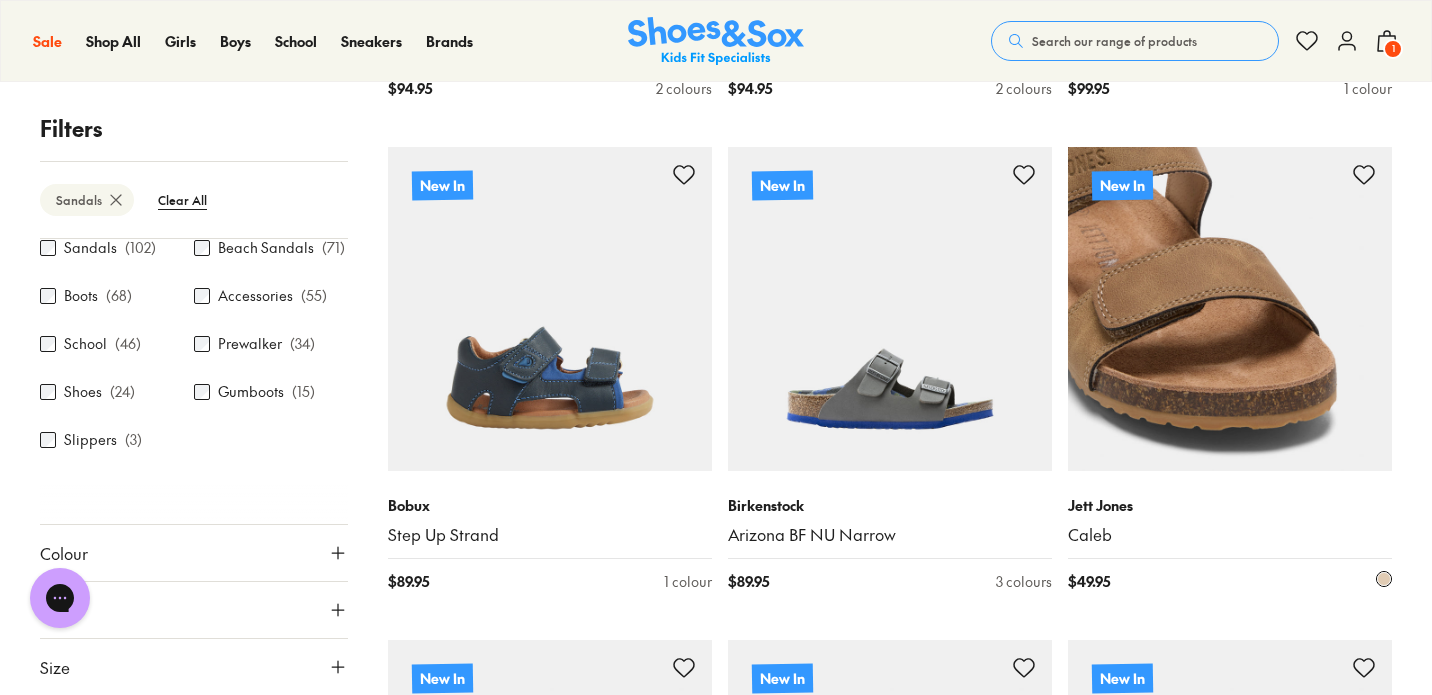 click at bounding box center (1230, 309) 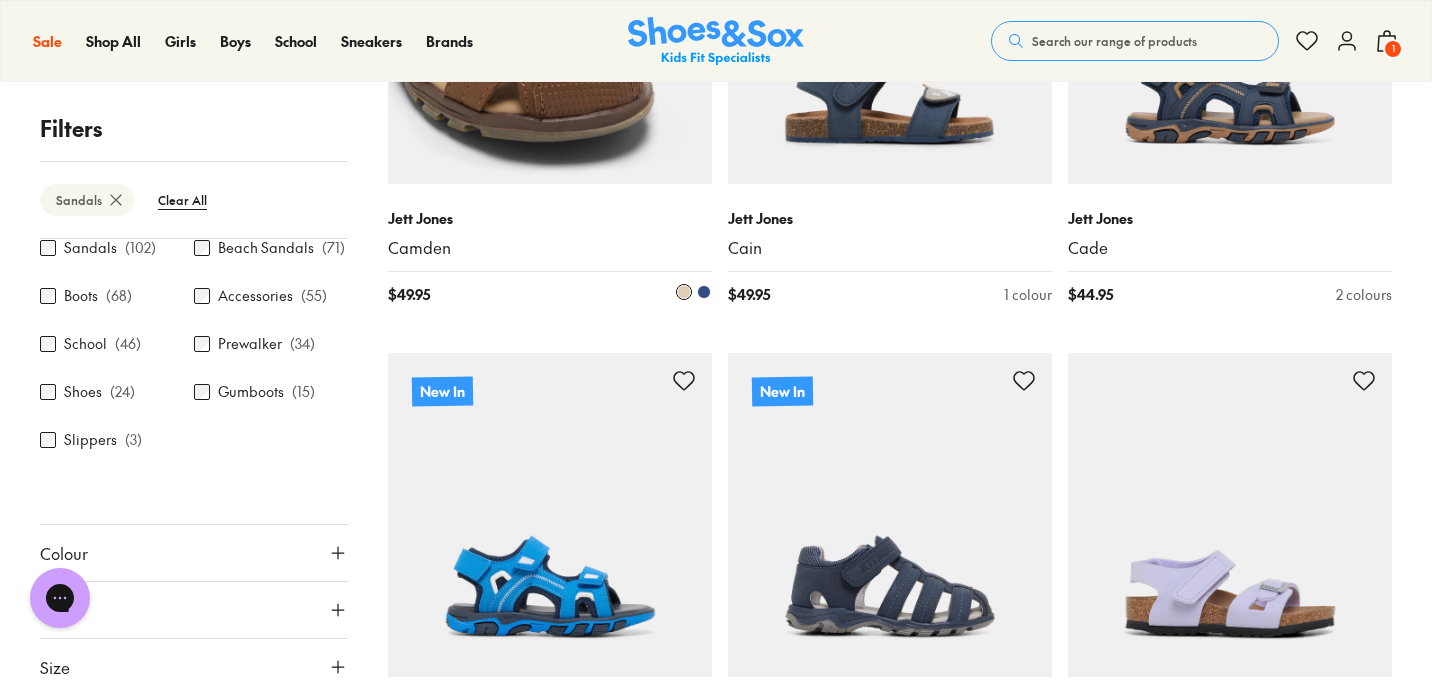 scroll, scrollTop: 4041, scrollLeft: 0, axis: vertical 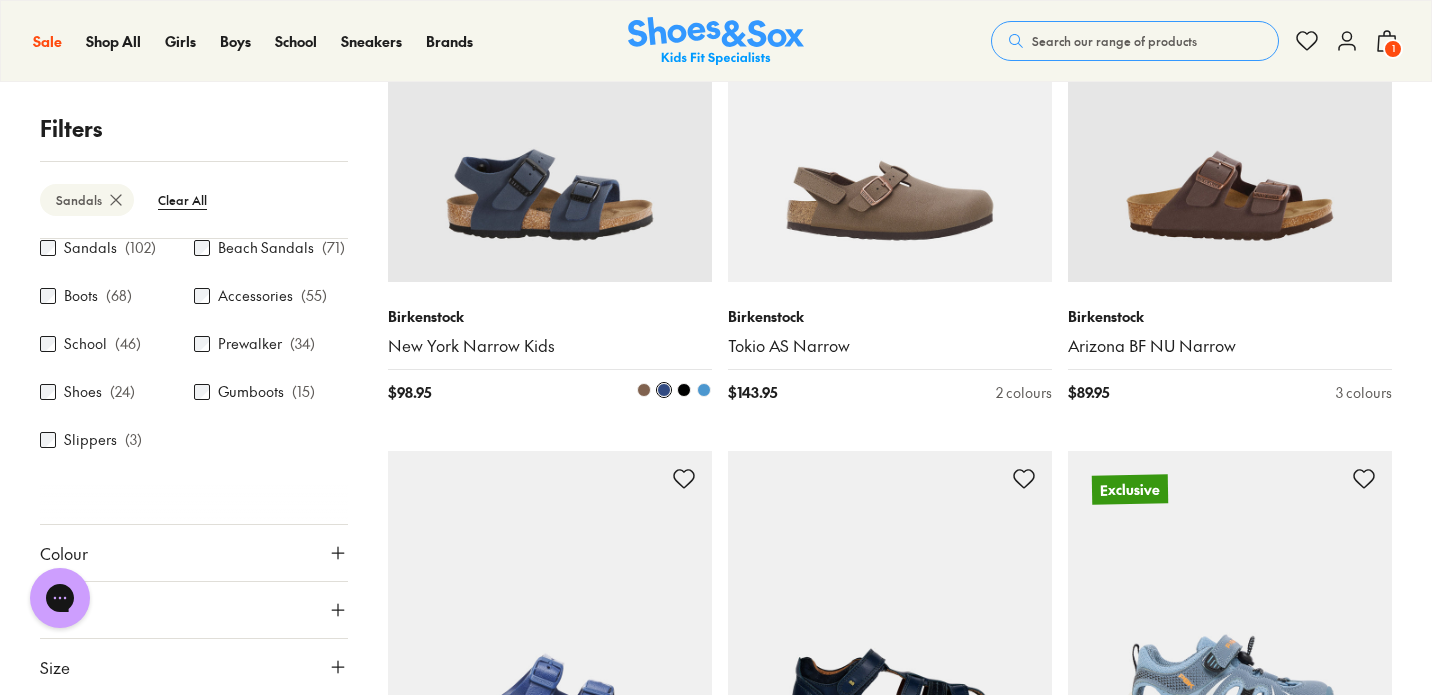 click at bounding box center (550, 120) 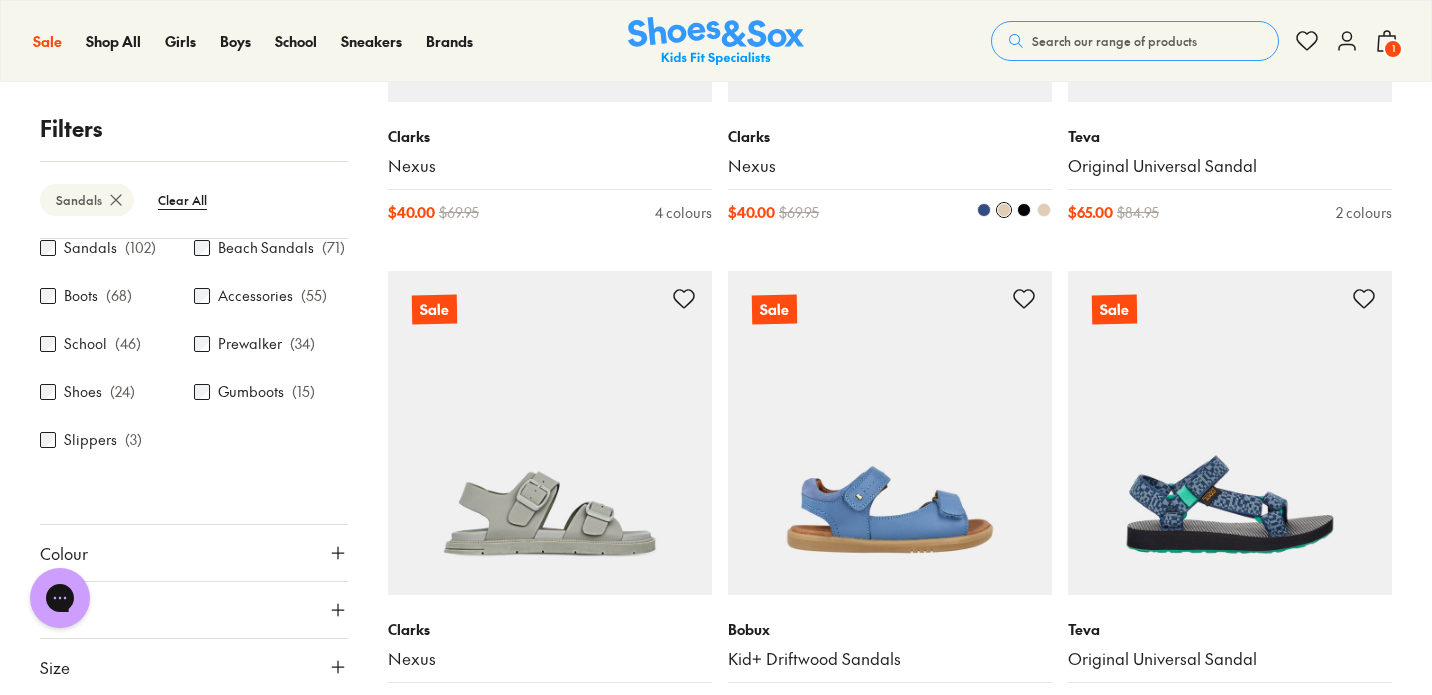 scroll, scrollTop: 10240, scrollLeft: 0, axis: vertical 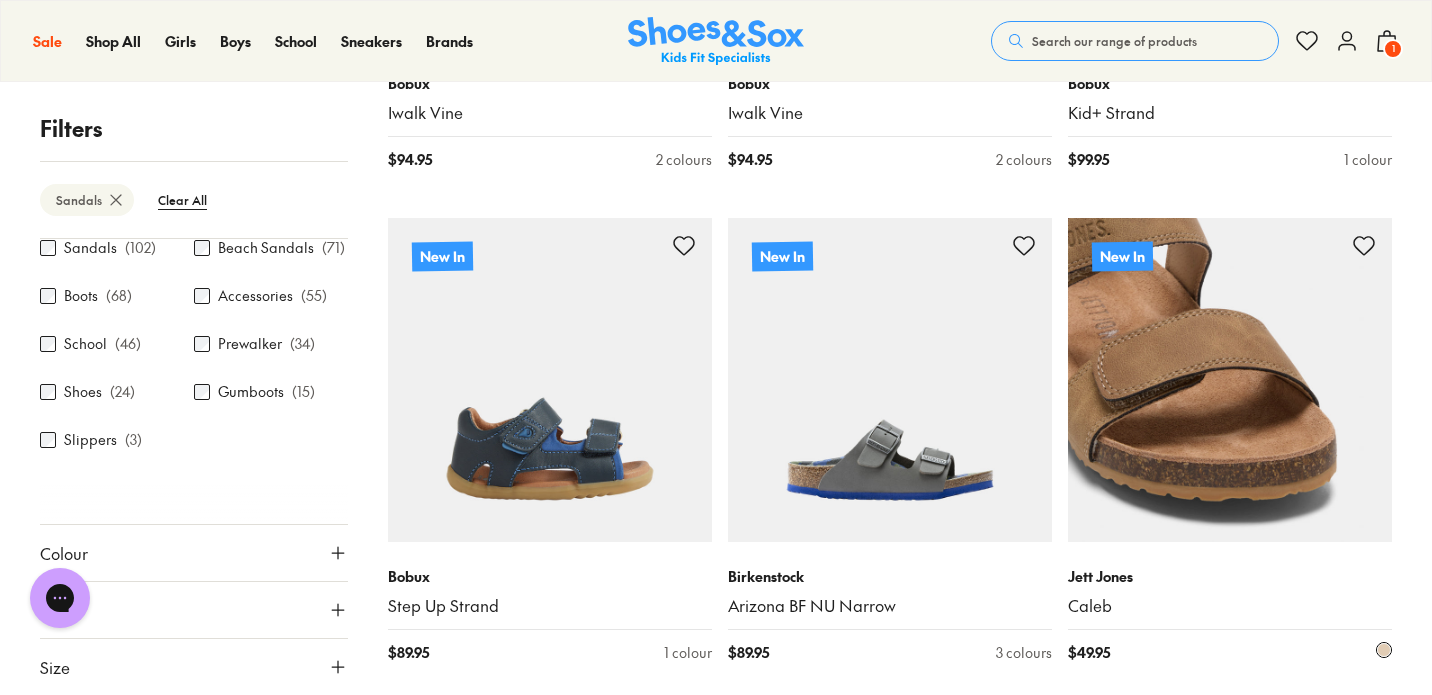 click at bounding box center (1230, 380) 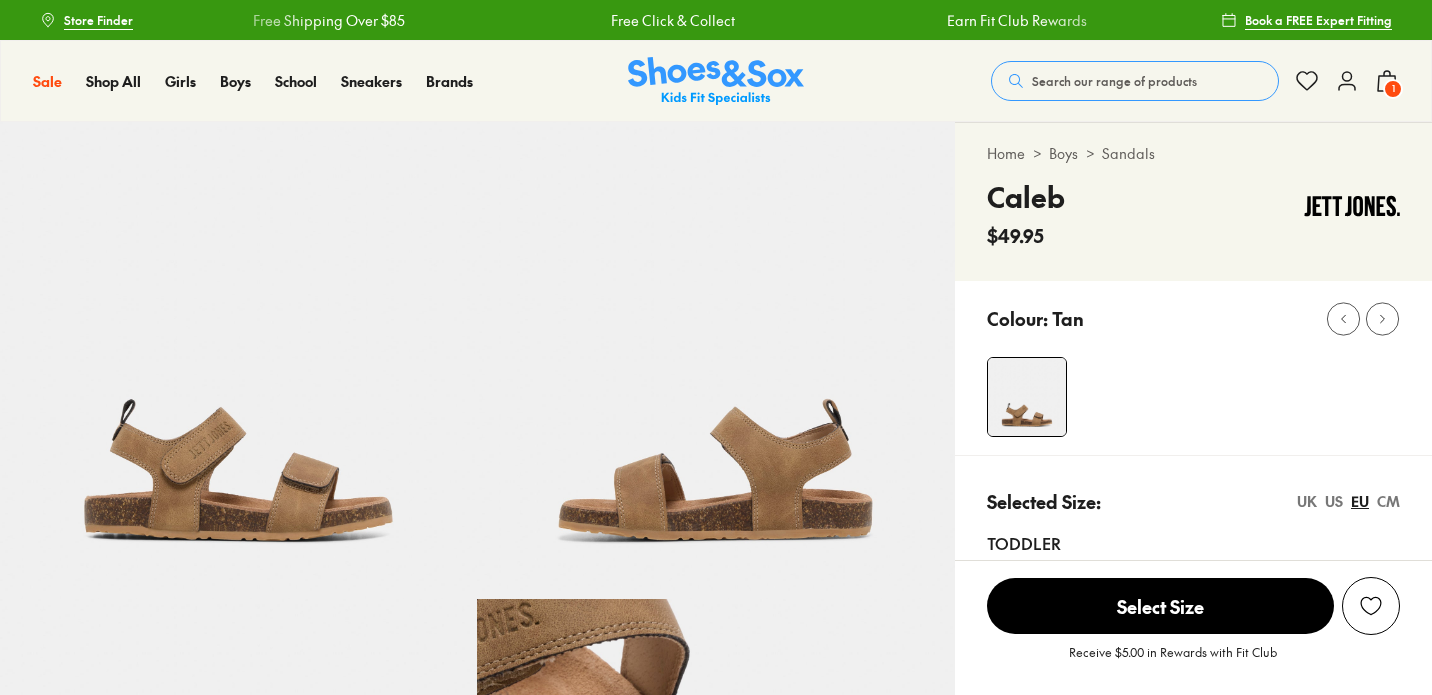 click 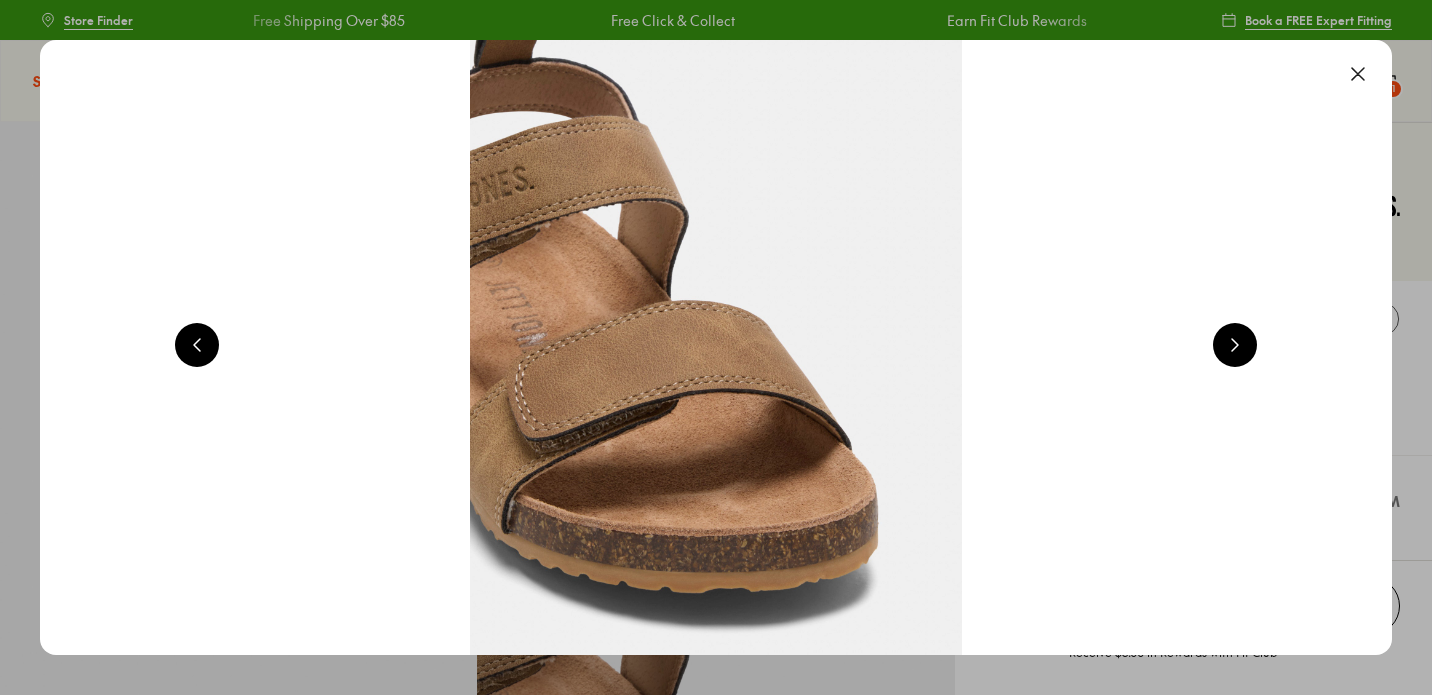 click at bounding box center (1235, 345) 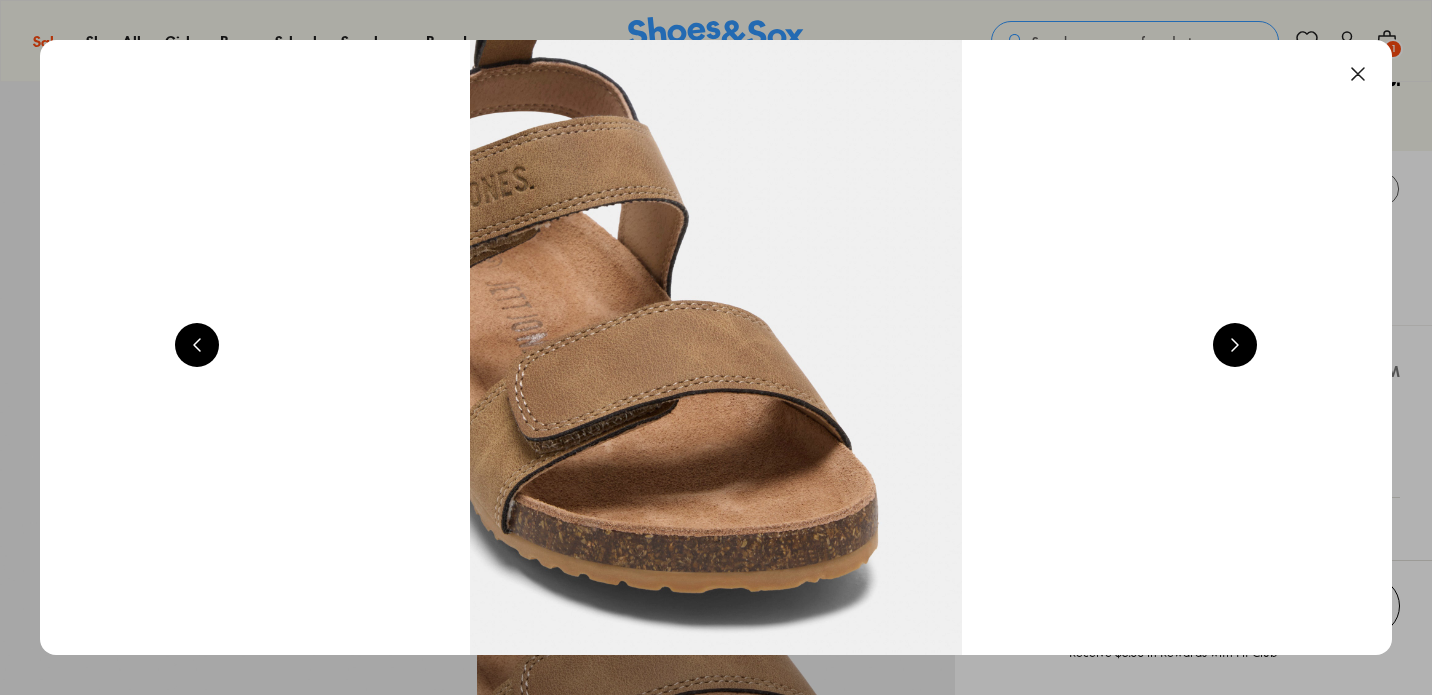 scroll, scrollTop: 0, scrollLeft: 4004, axis: horizontal 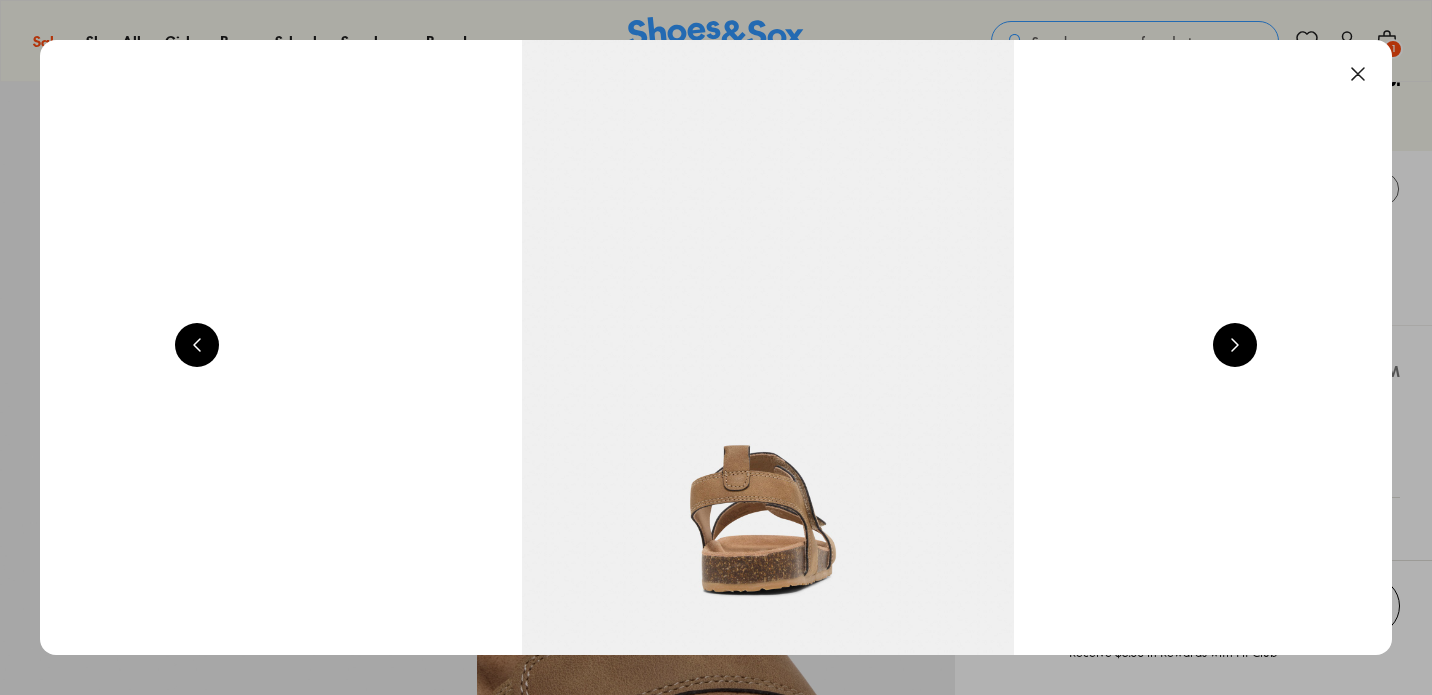 click at bounding box center (1235, 345) 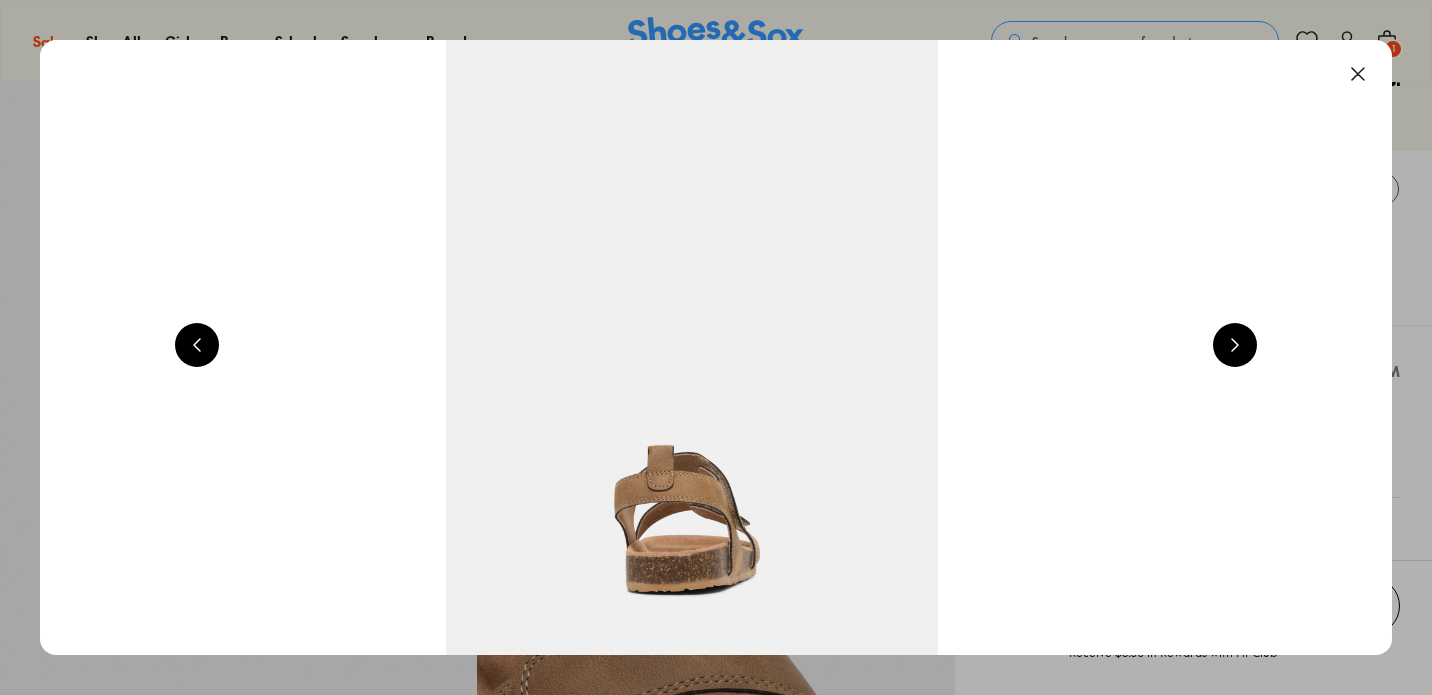 select on "*" 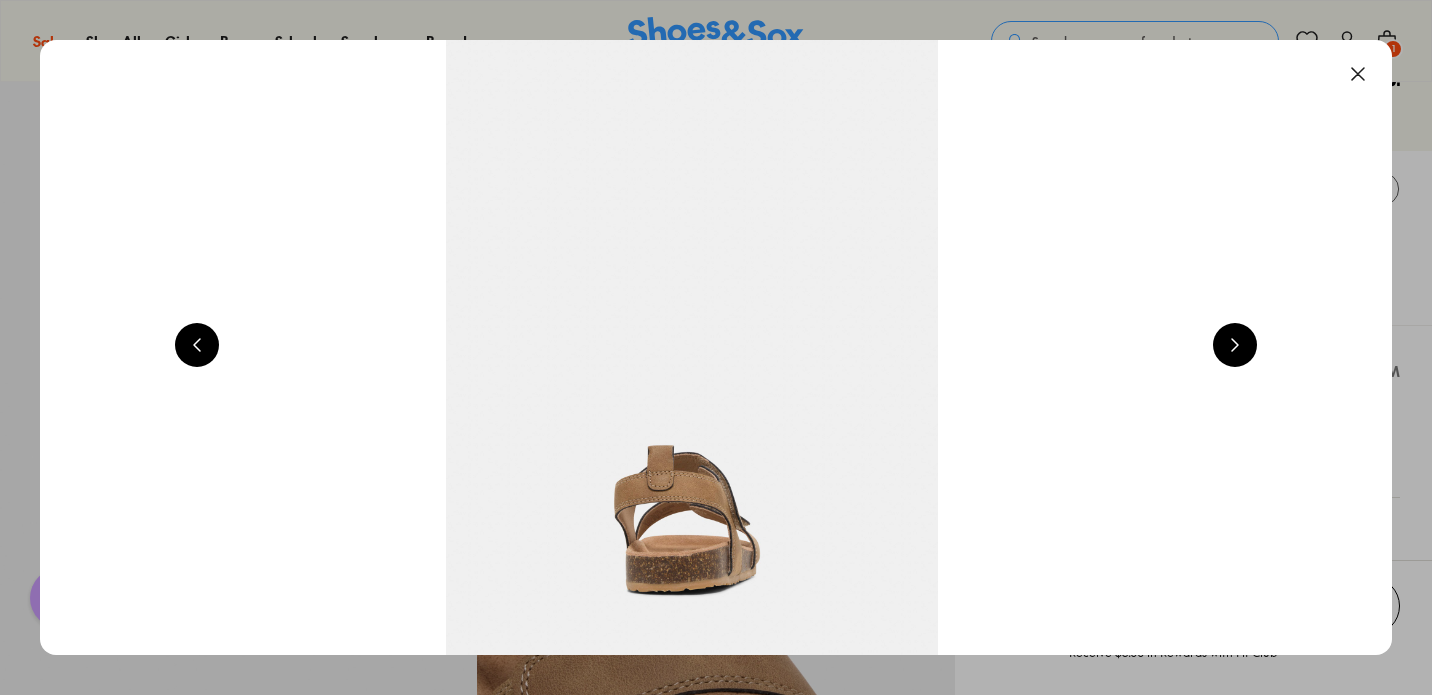 scroll, scrollTop: 0, scrollLeft: 0, axis: both 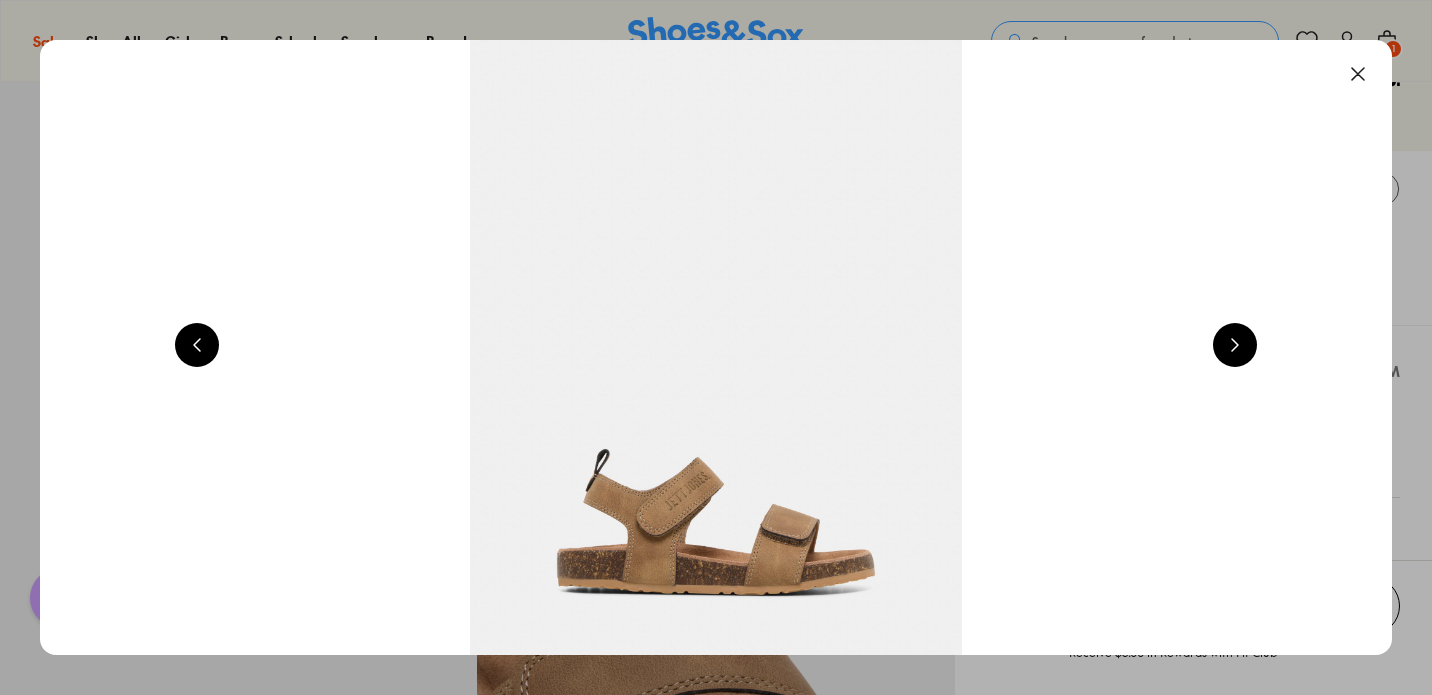click at bounding box center [1235, 345] 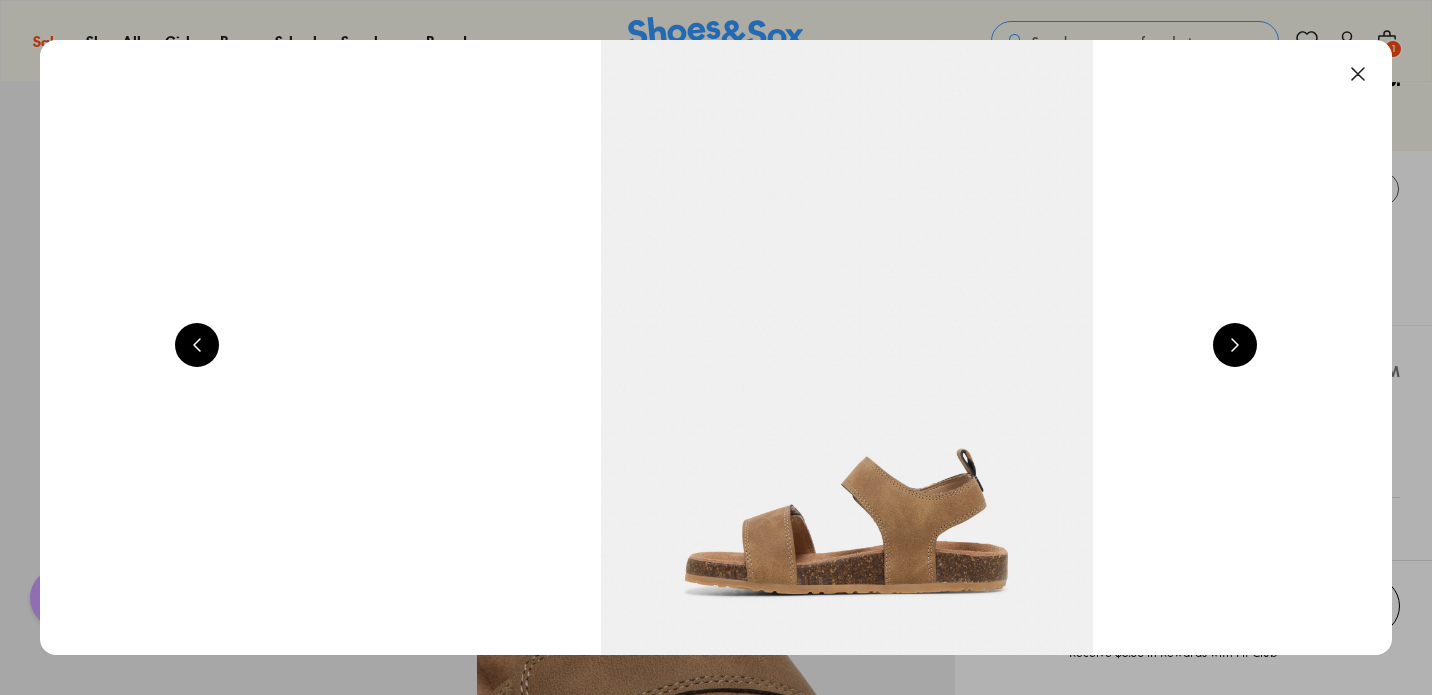 scroll, scrollTop: 0, scrollLeft: 2720, axis: horizontal 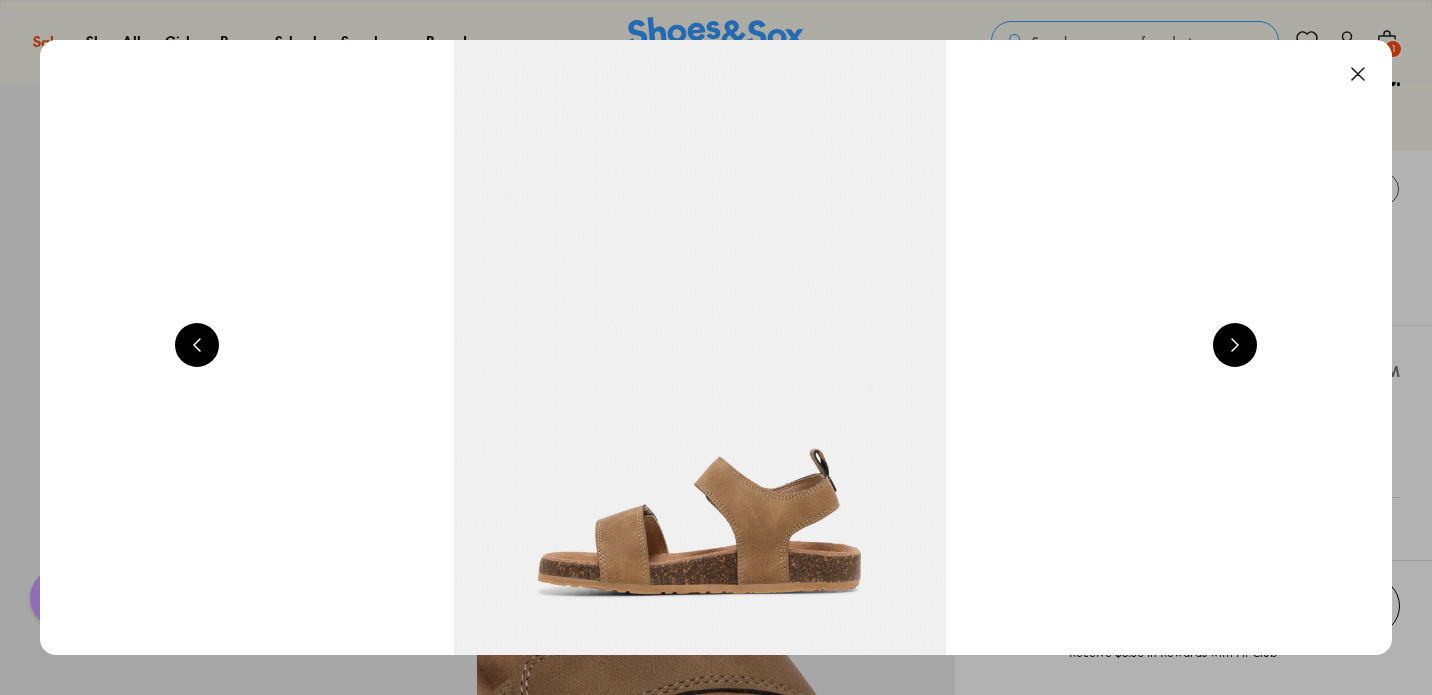 click at bounding box center [1235, 345] 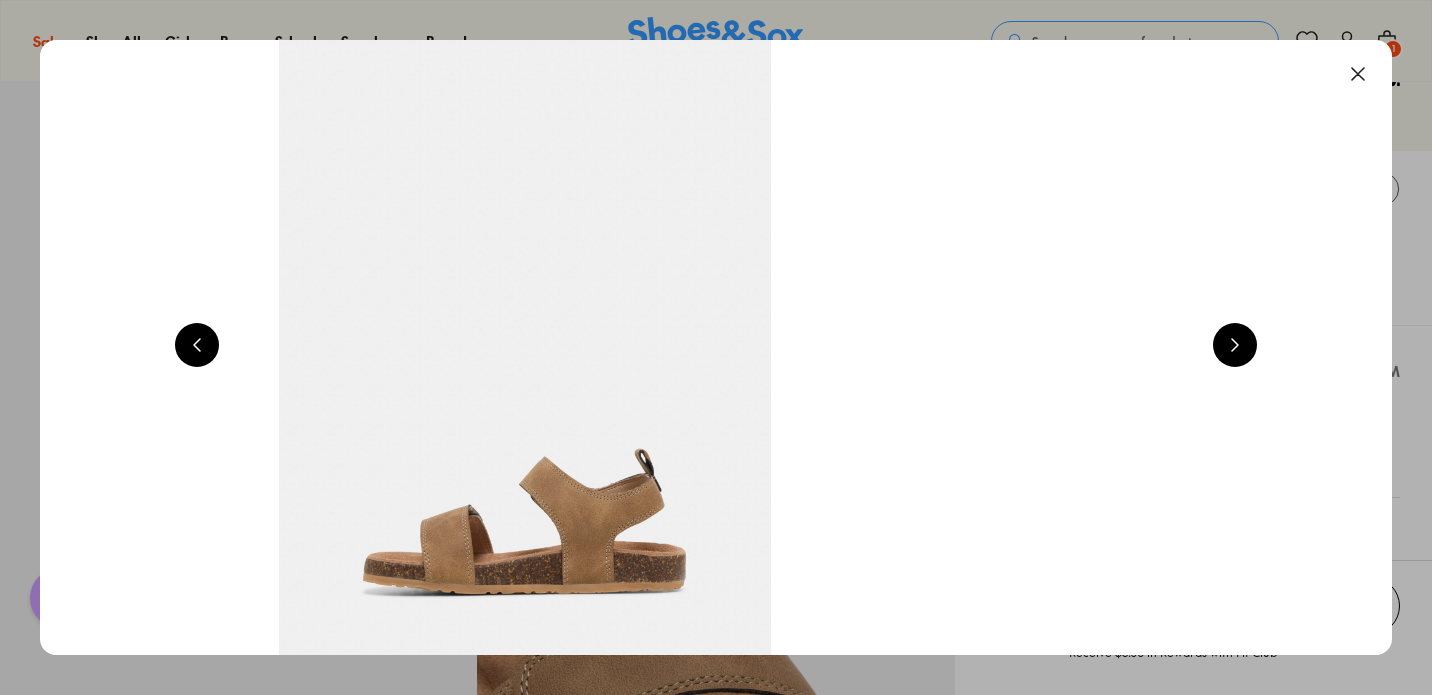 click at bounding box center (1235, 345) 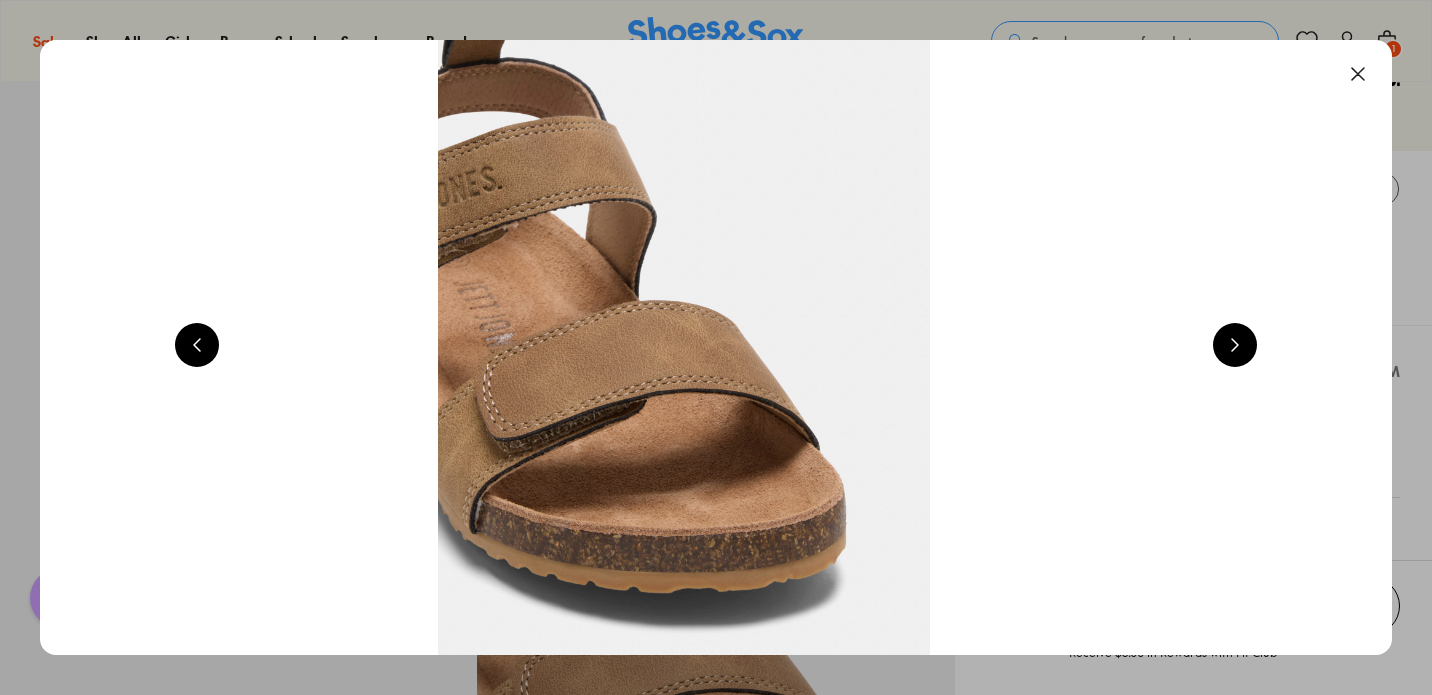 click at bounding box center (1235, 345) 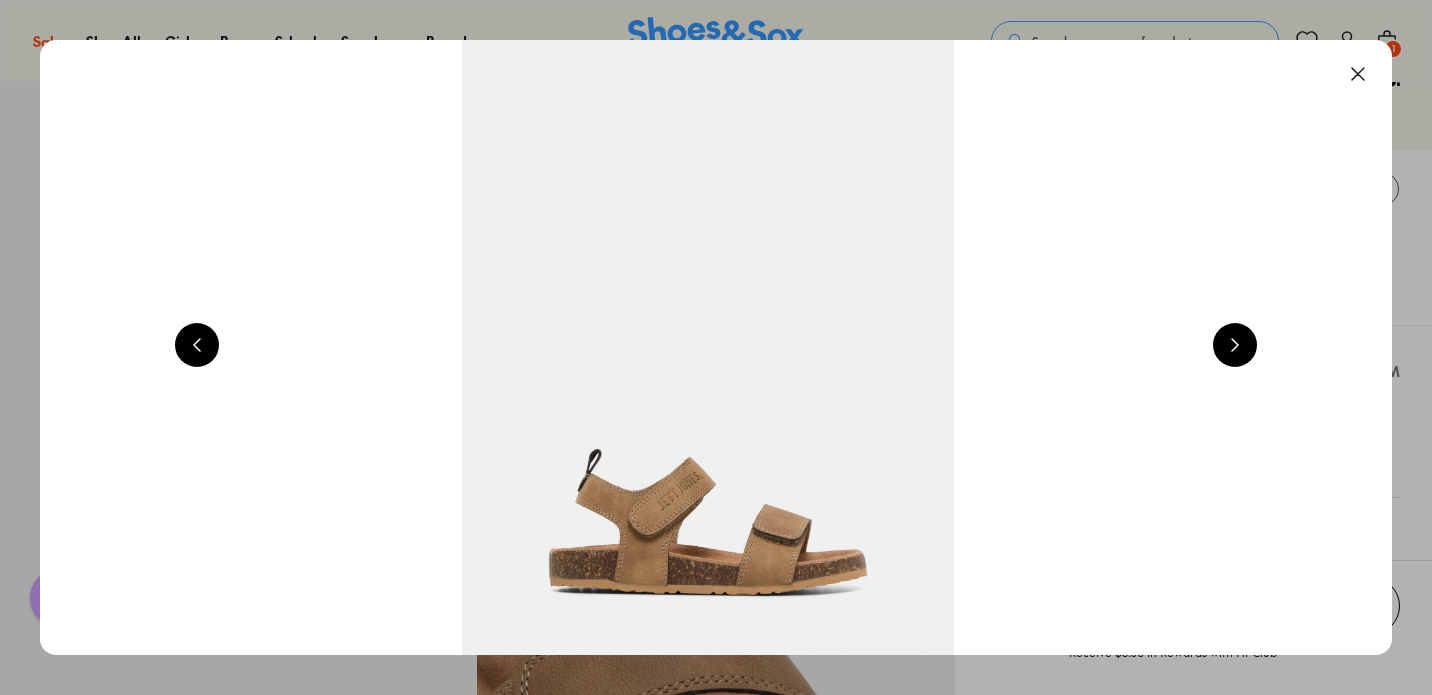 click at bounding box center (1235, 345) 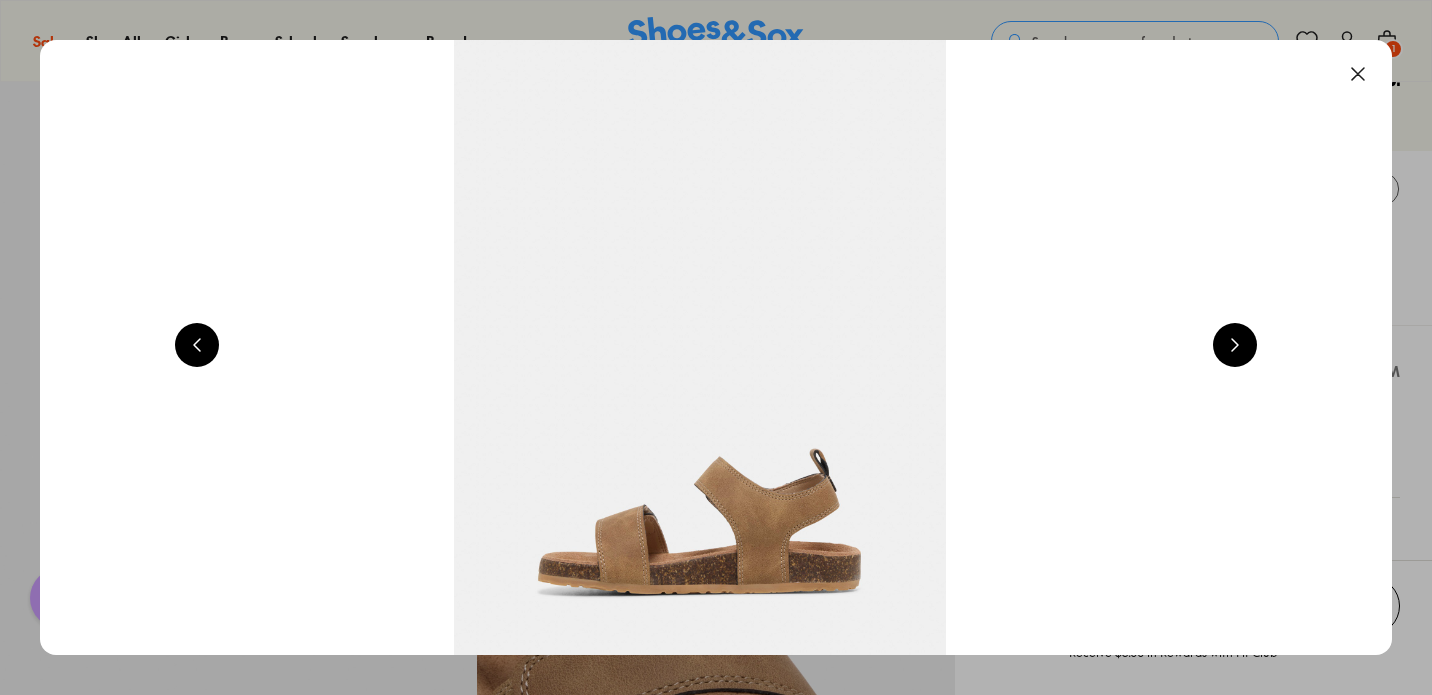 click at bounding box center [1235, 345] 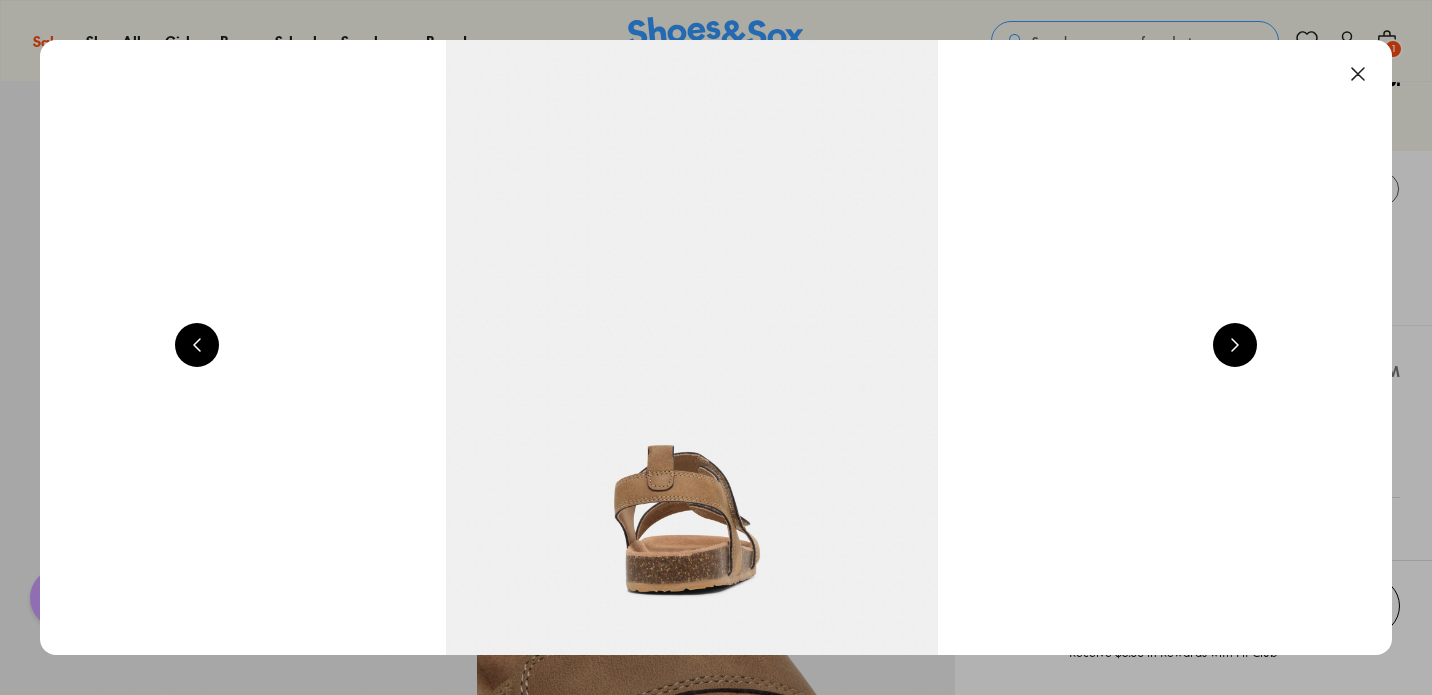 click at bounding box center [1235, 345] 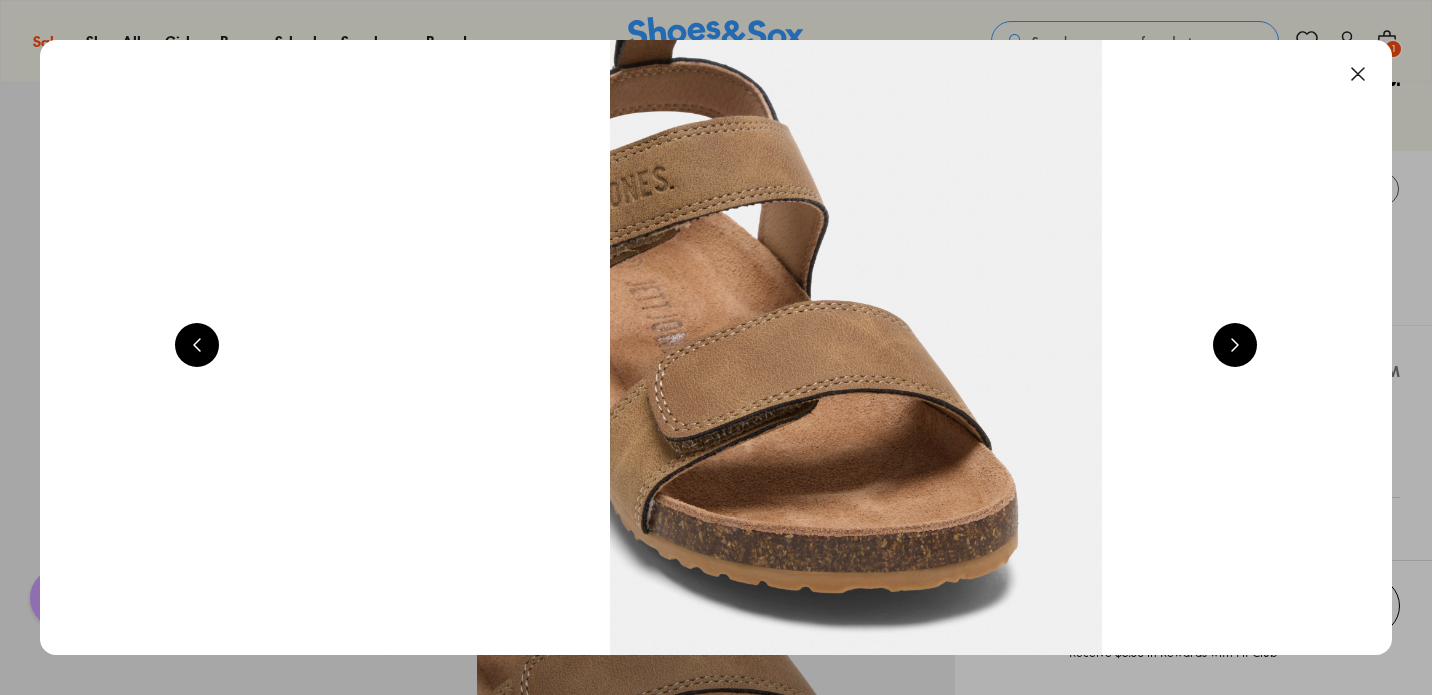 scroll, scrollTop: 0, scrollLeft: 5440, axis: horizontal 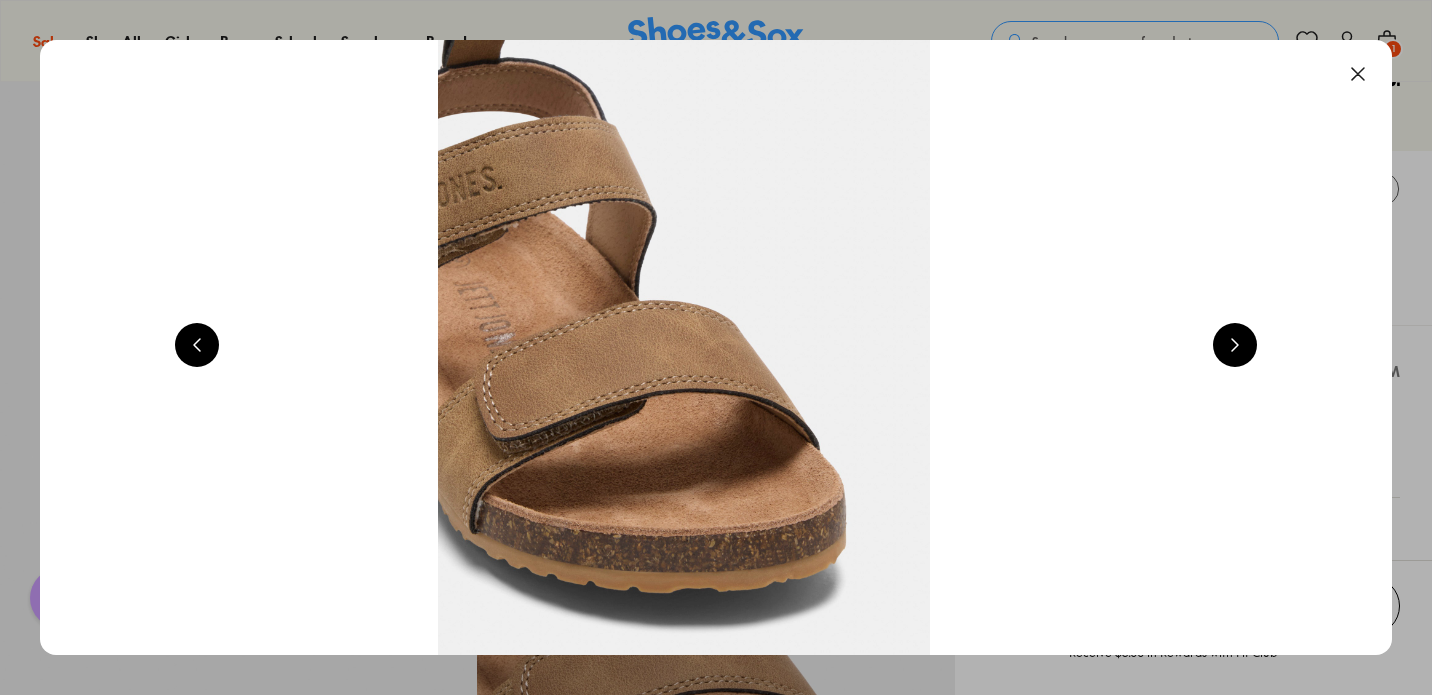 click at bounding box center [1358, 74] 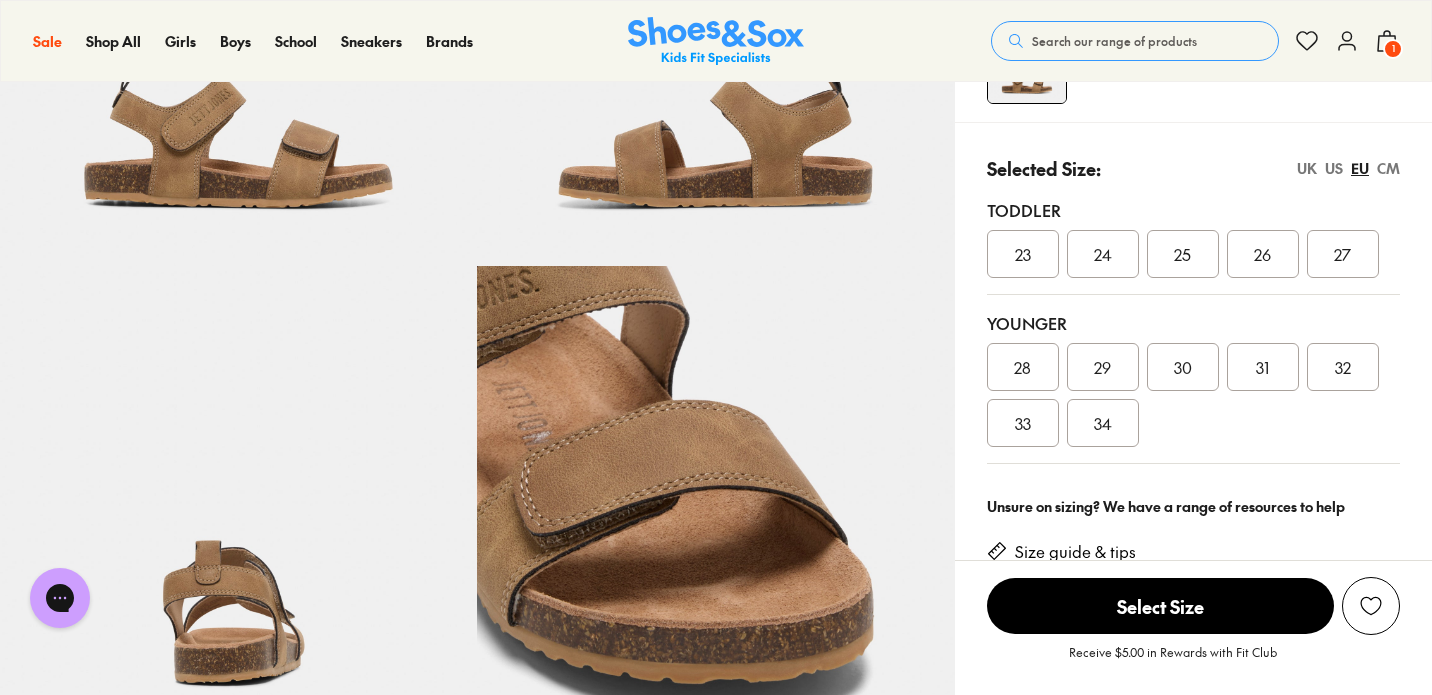 scroll, scrollTop: 329, scrollLeft: 0, axis: vertical 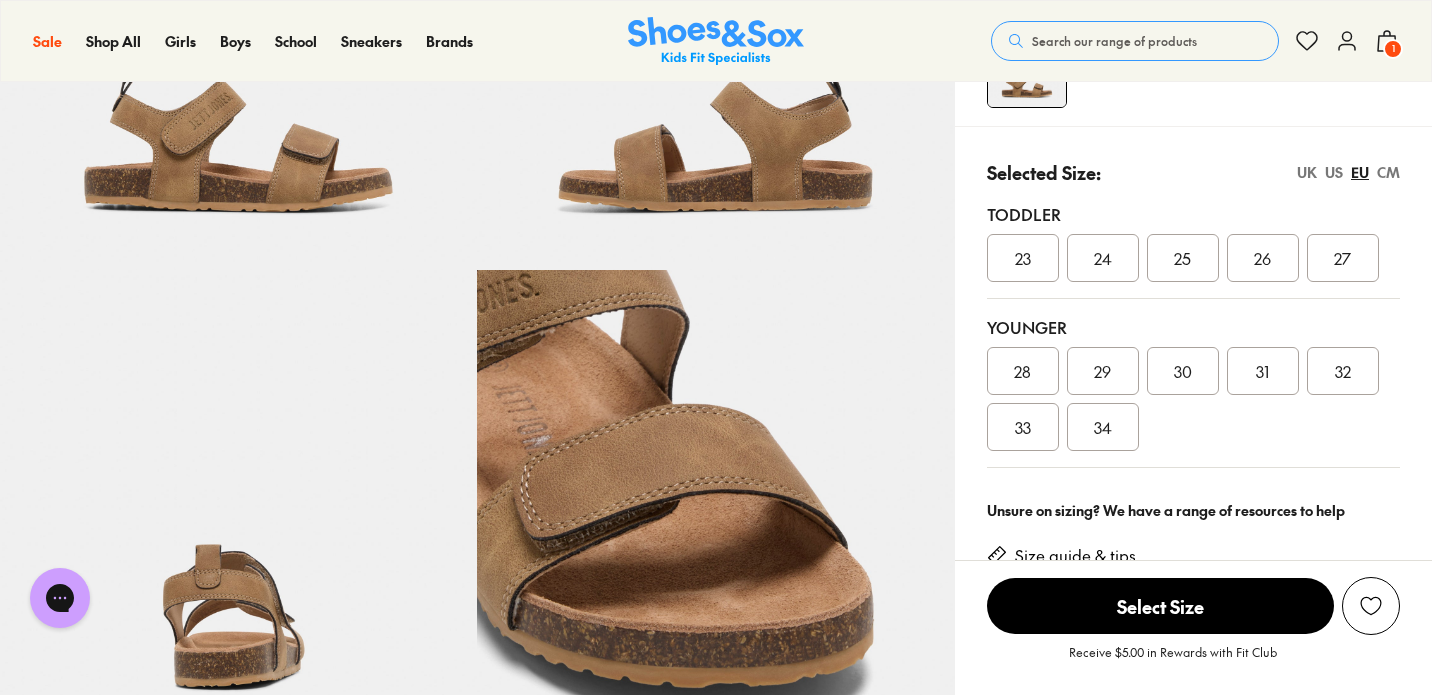click on "US" at bounding box center [1334, 172] 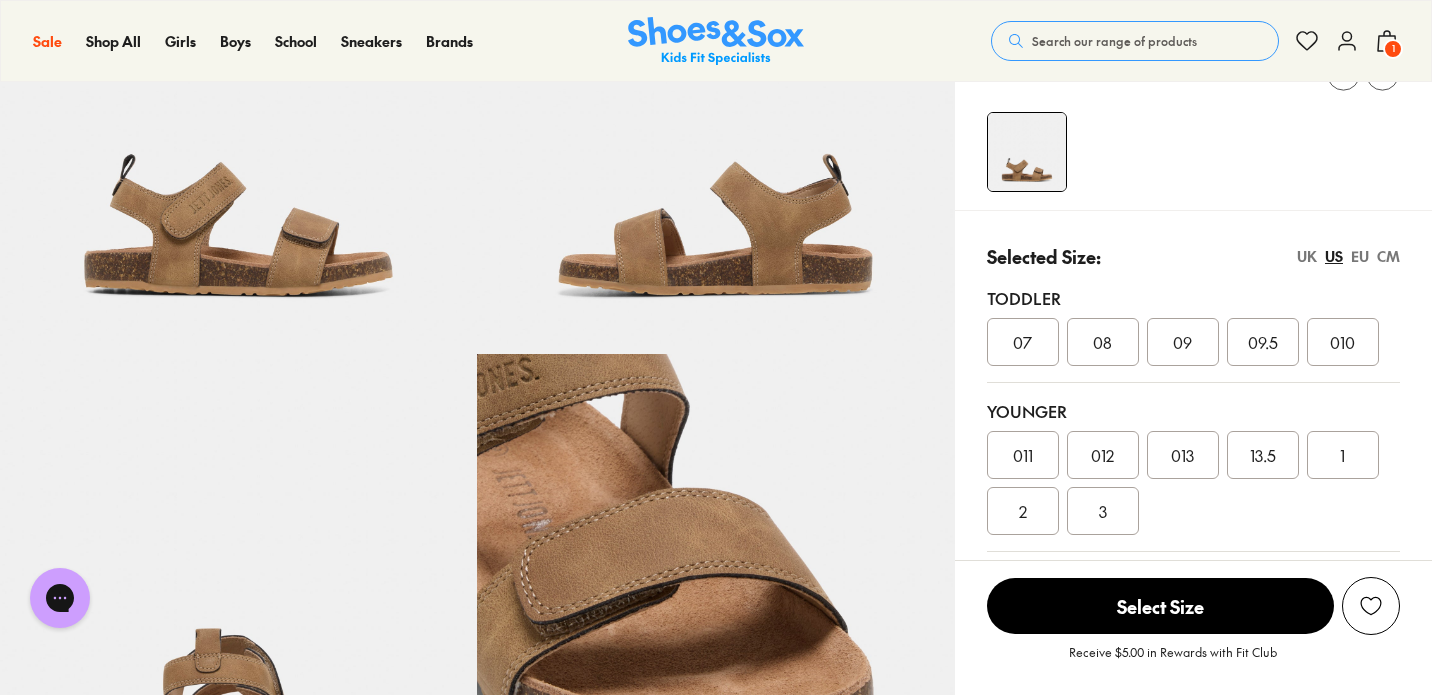 scroll, scrollTop: 247, scrollLeft: 0, axis: vertical 